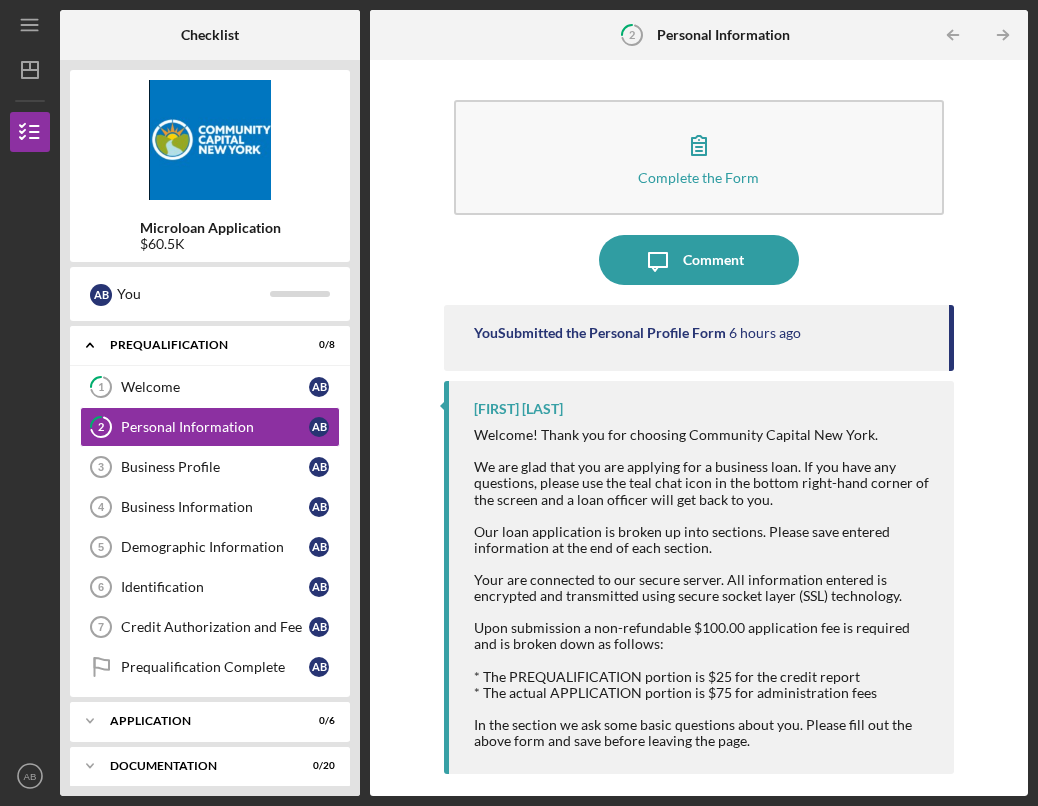 scroll, scrollTop: 0, scrollLeft: 0, axis: both 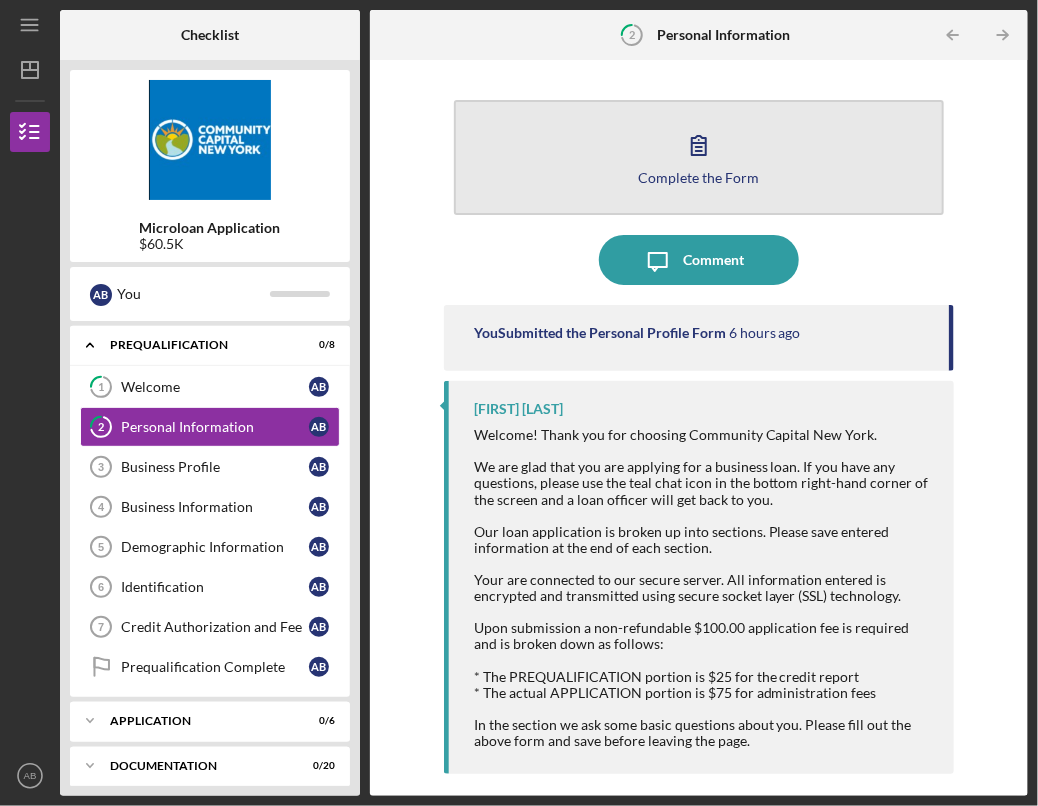 click on "Complete the Form" at bounding box center [698, 177] 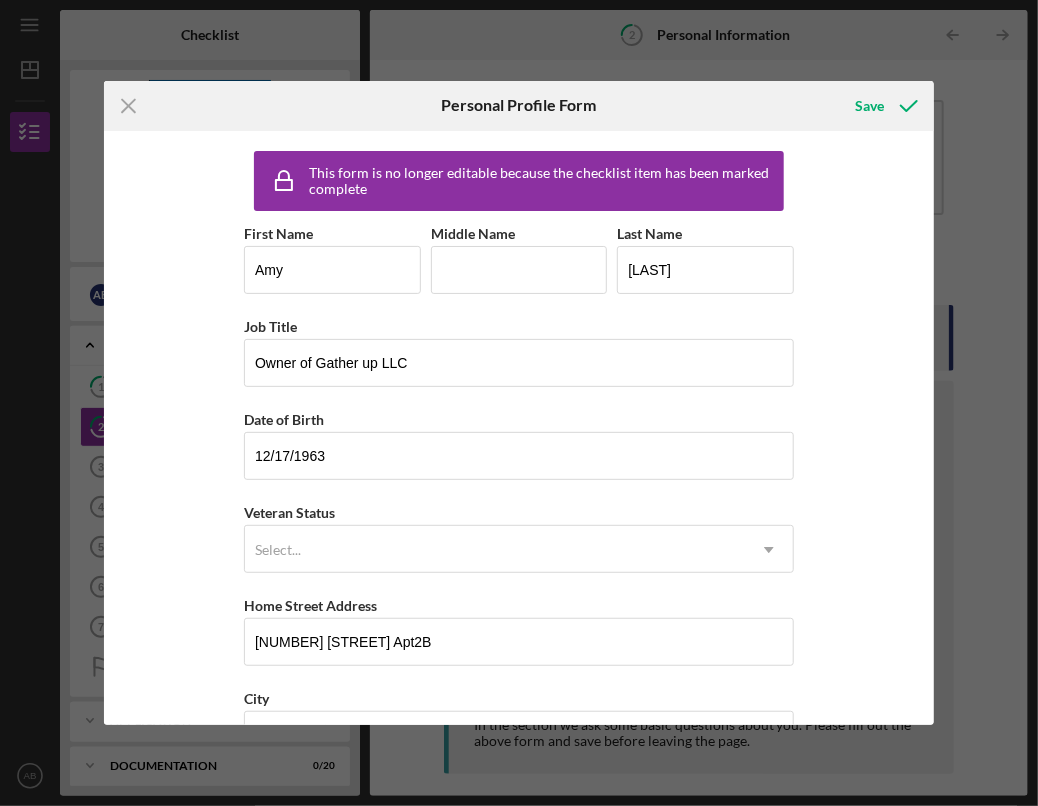 click on "This form is no longer editable because the checklist item has been marked complete First Name [FIRST] Middle Name Last Name [LAST] Job Title Owner of Gather up LLC Date of Birth [MONTH]/[DAY]/[YEAR] Veteran Status Select... Icon/Dropdown Arrow Home Street Address [NUMBER] [STREET] Apt2B City Beacon State [STATE] Icon/Dropdown Arrow Zip [ZIP] County Dutchess Cancel Save" at bounding box center [519, 403] 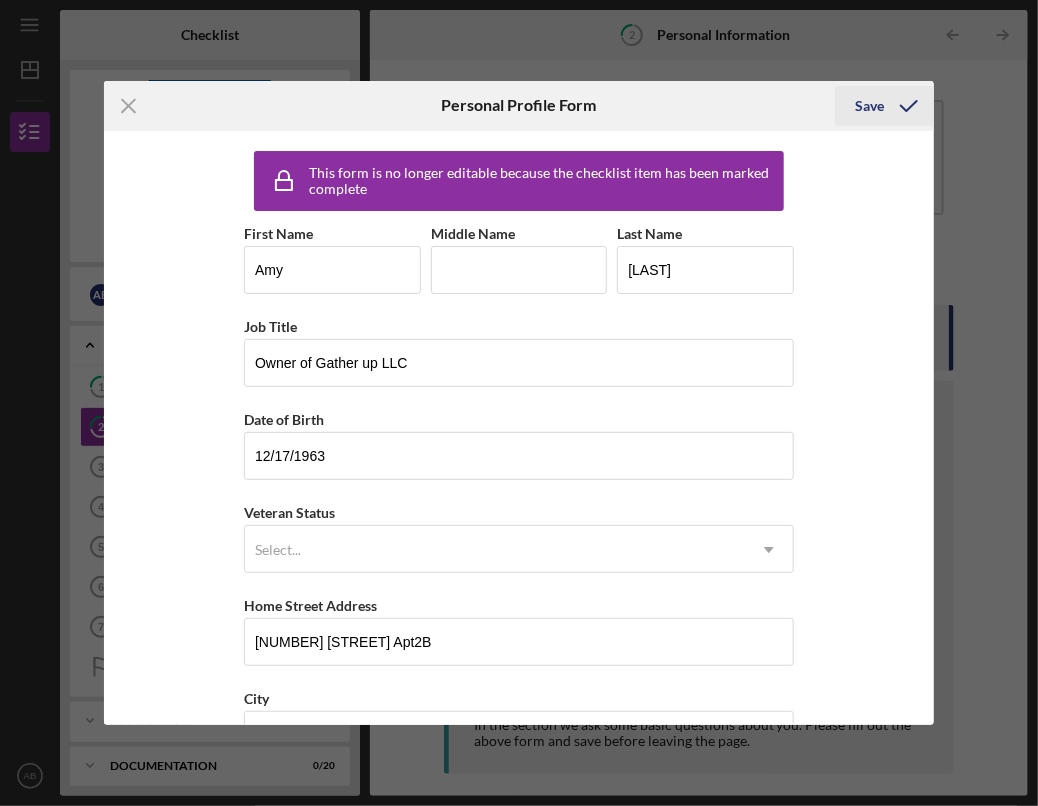 click 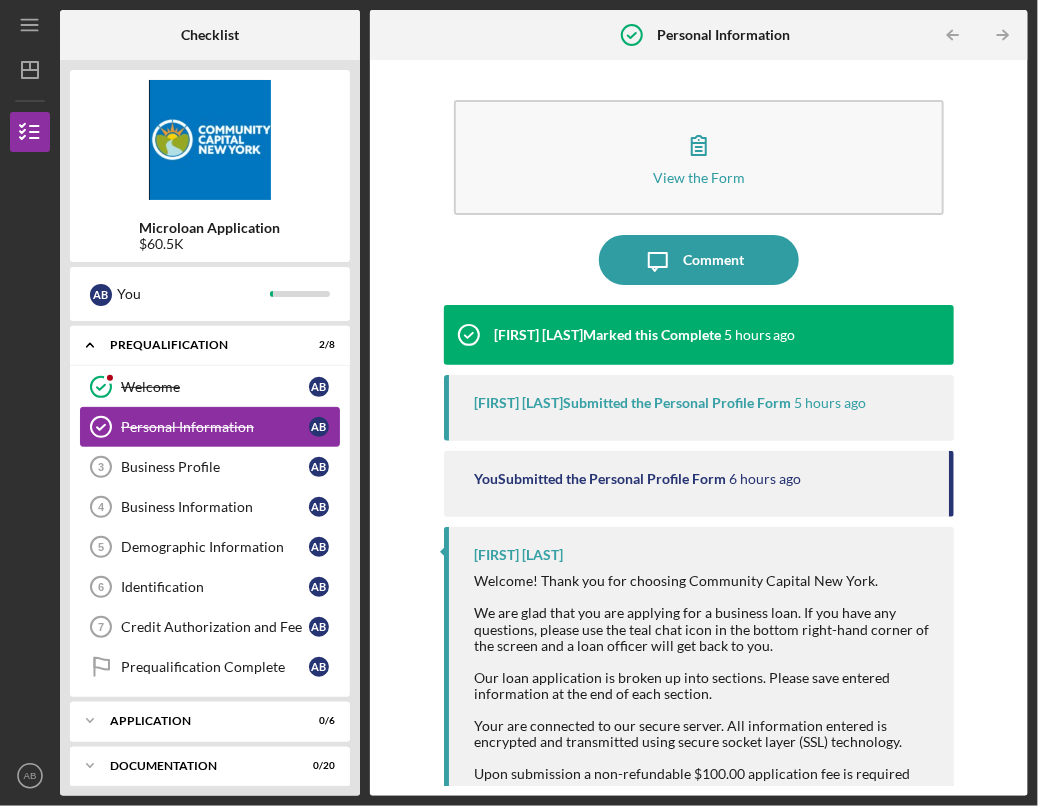 click on "Personal Information" at bounding box center (215, 427) 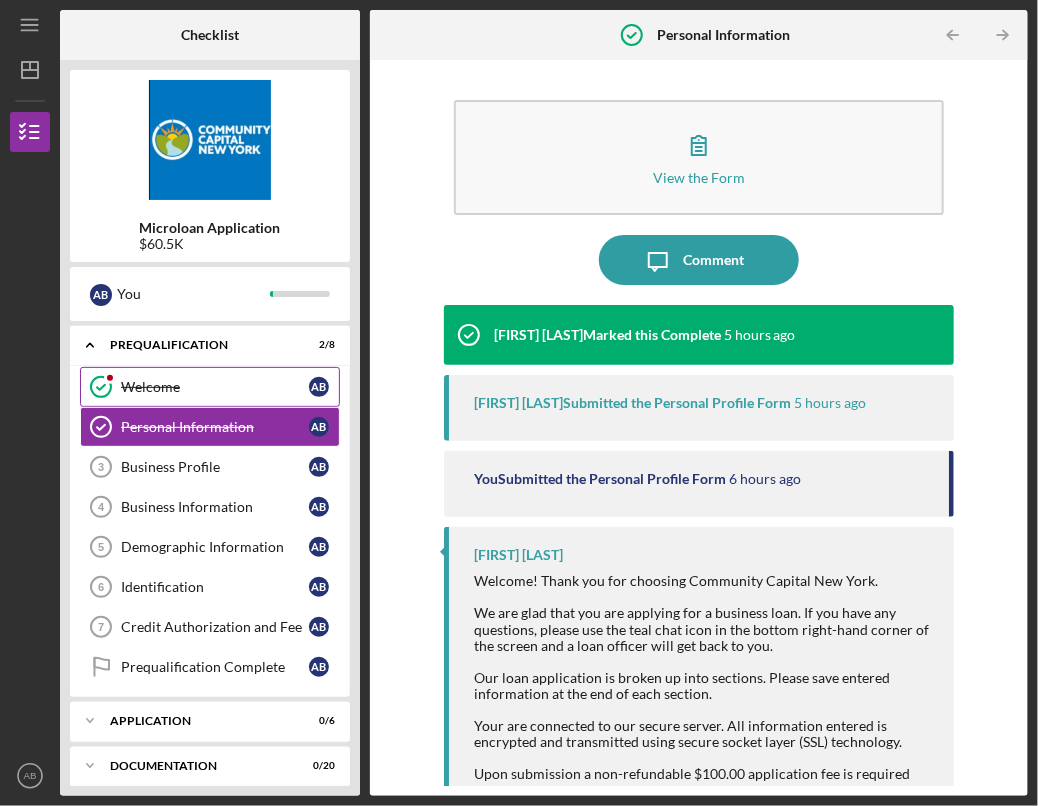 click on "Welcome Welcome A B" at bounding box center [210, 387] 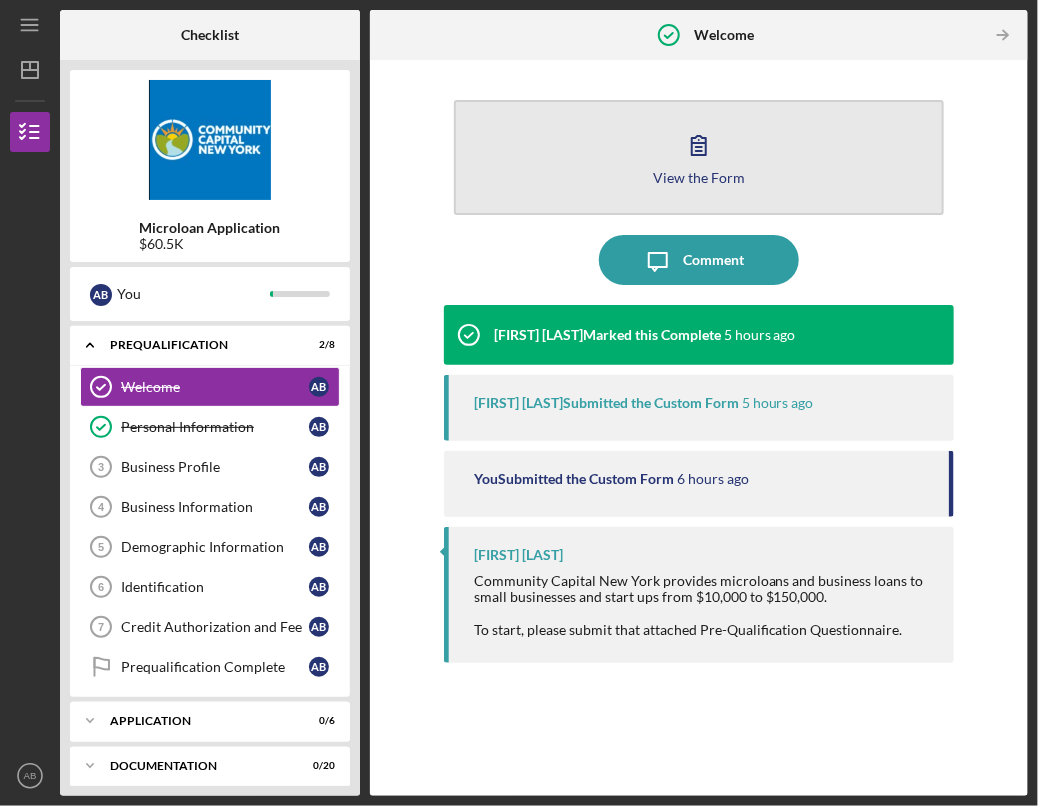 click on "View the Form Form" at bounding box center [699, 157] 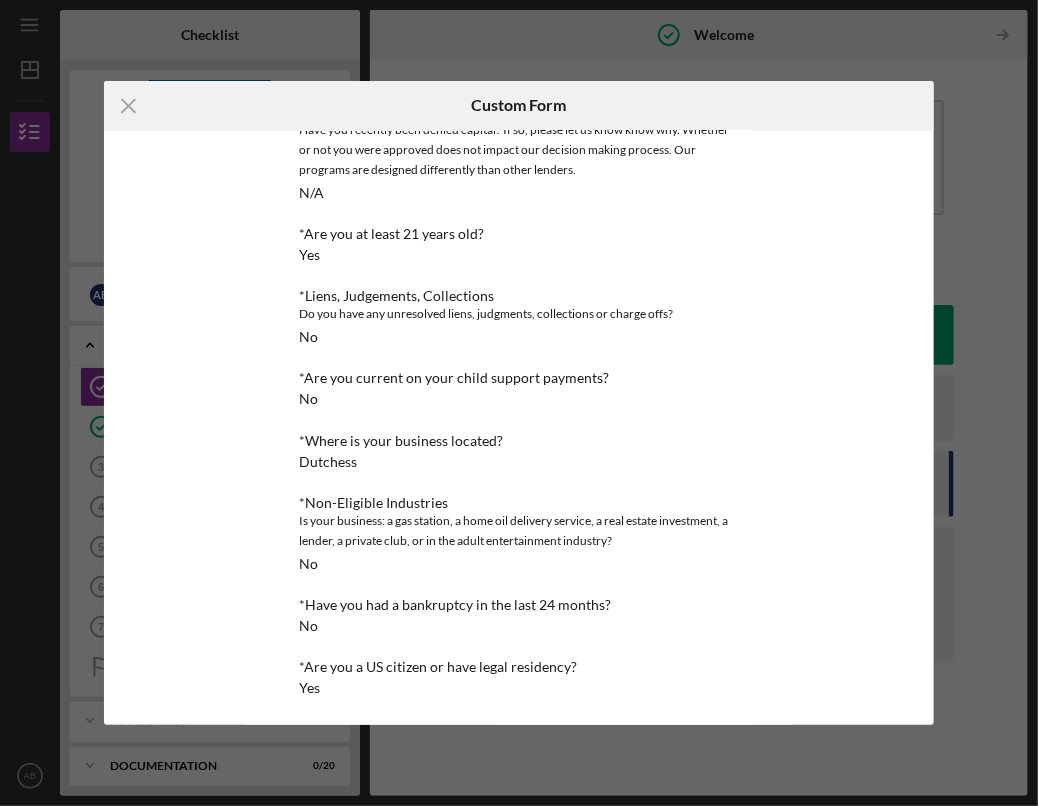 scroll, scrollTop: 0, scrollLeft: 0, axis: both 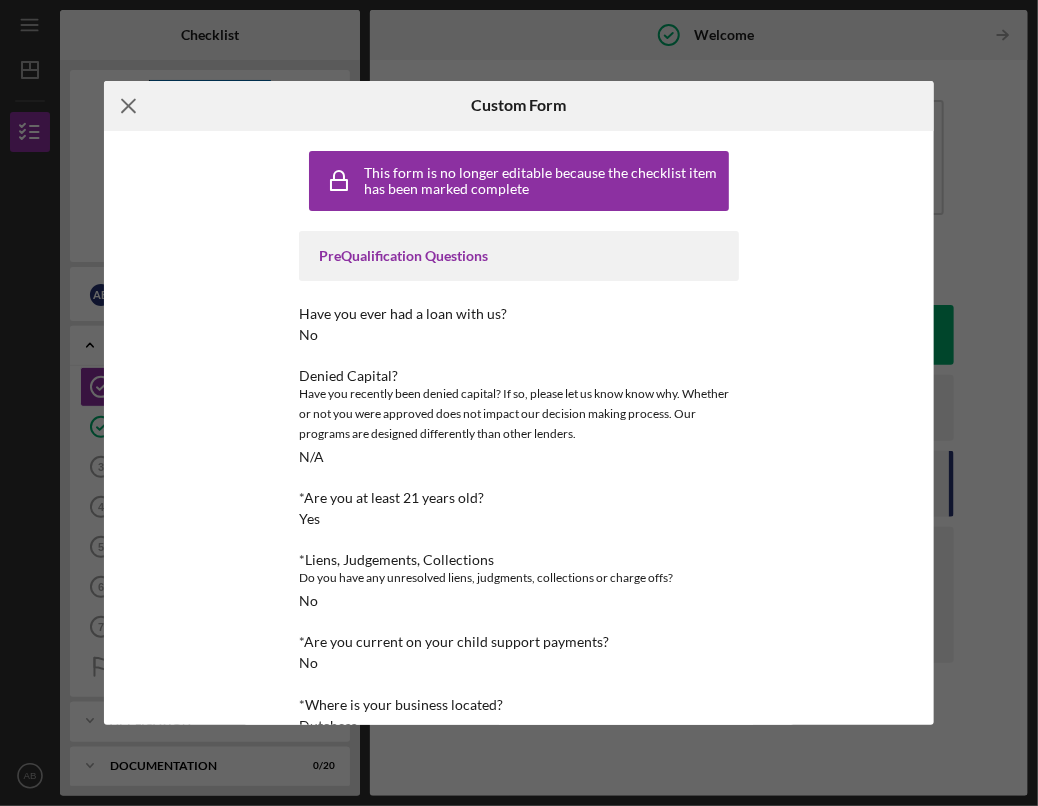 click on "Icon/Menu Close" 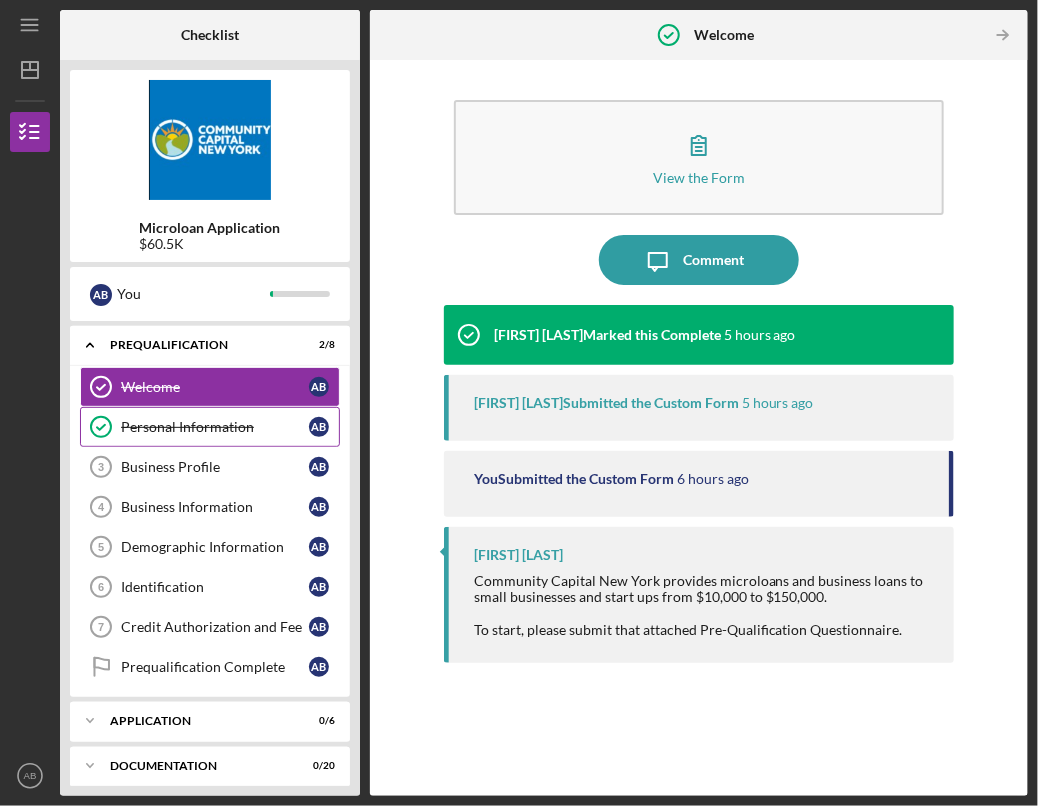 click on "Personal Information" at bounding box center [215, 427] 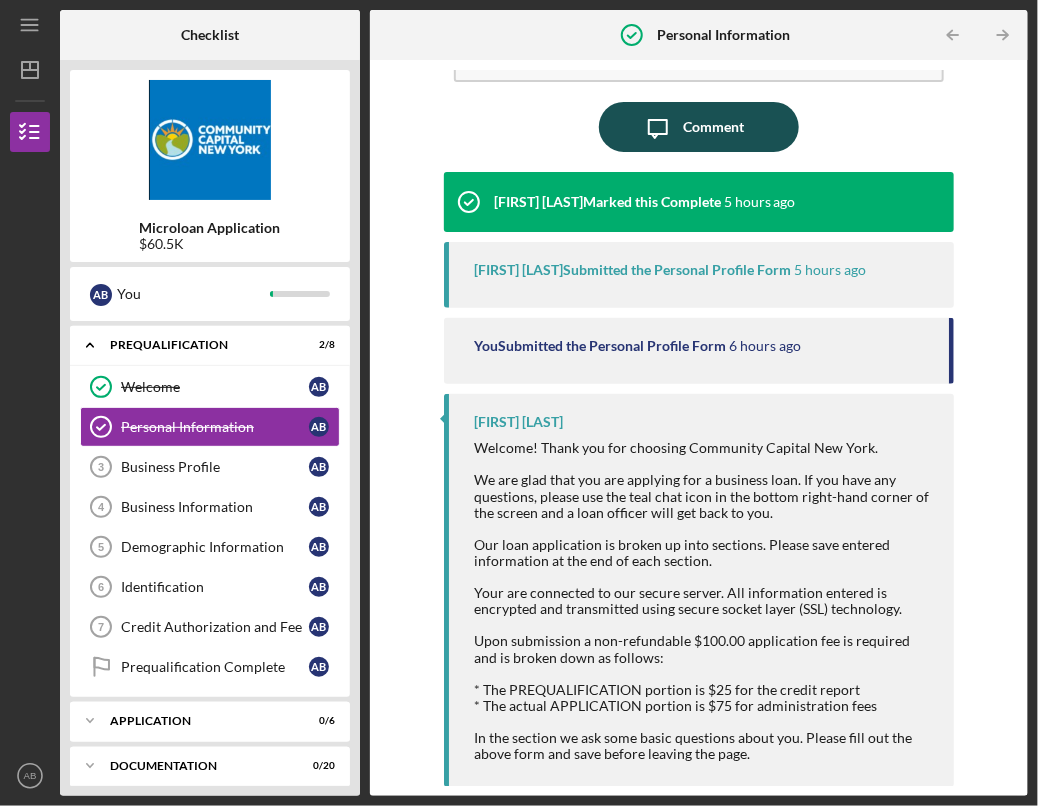 scroll, scrollTop: 0, scrollLeft: 0, axis: both 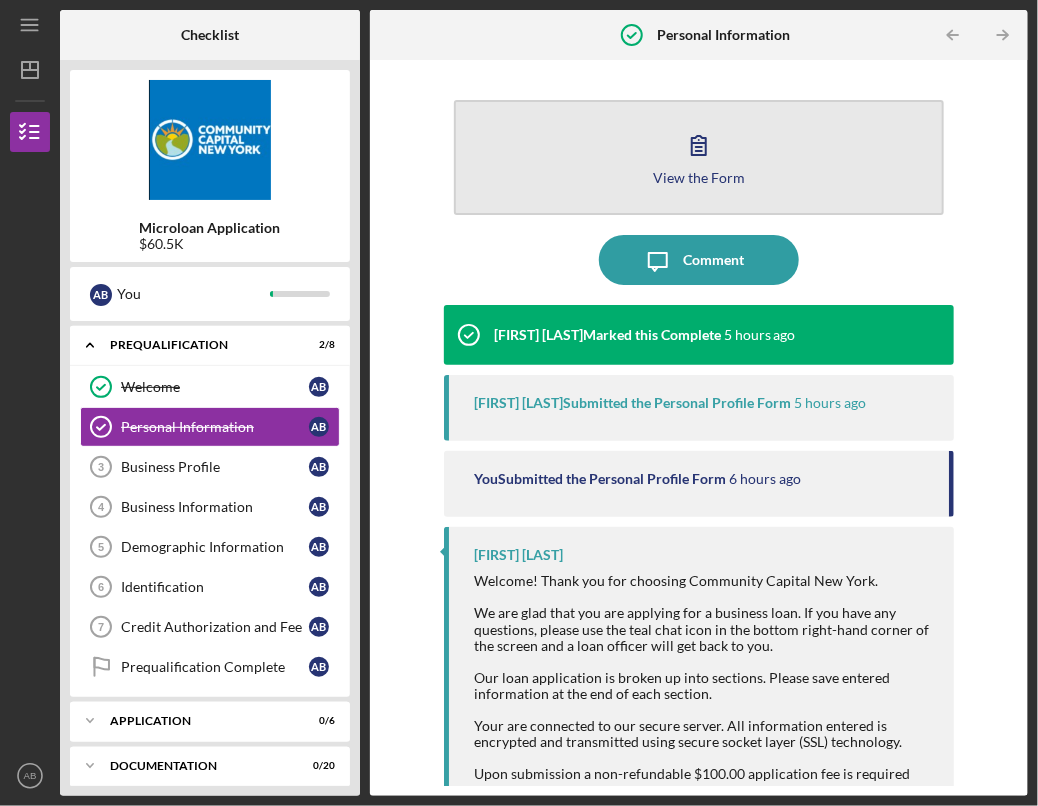 click on "View the Form Form" at bounding box center (699, 157) 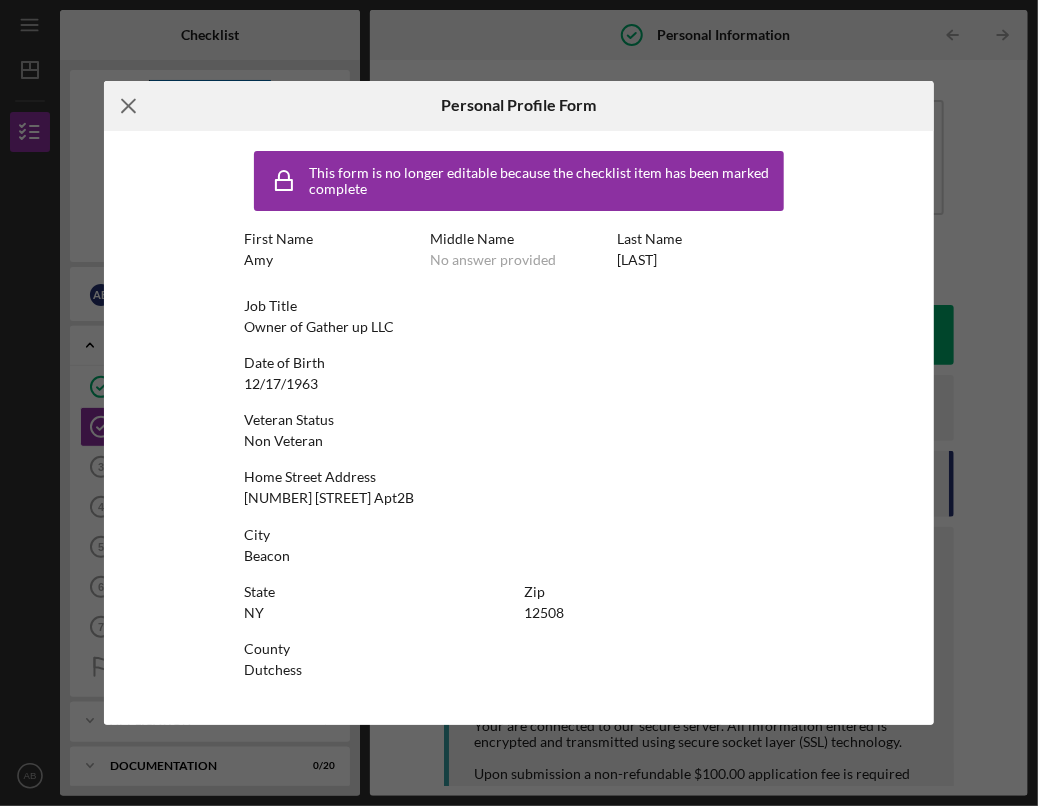 click on "Icon/Menu Close" 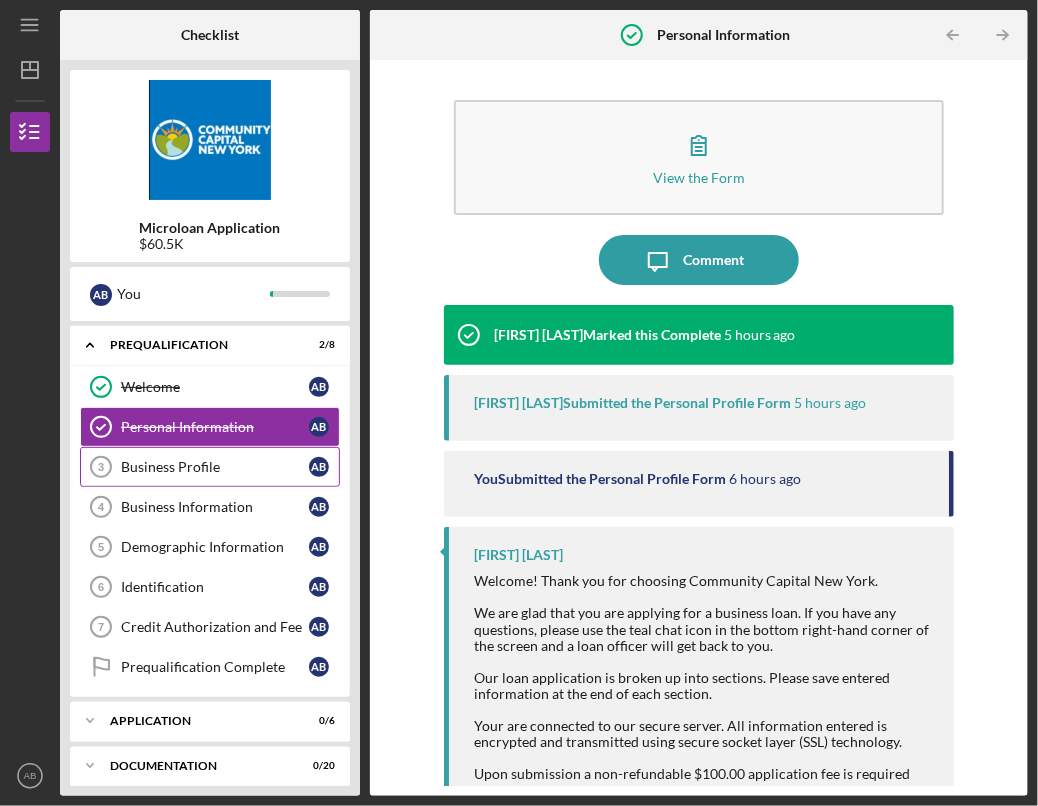 click on "Business Profile" at bounding box center [215, 467] 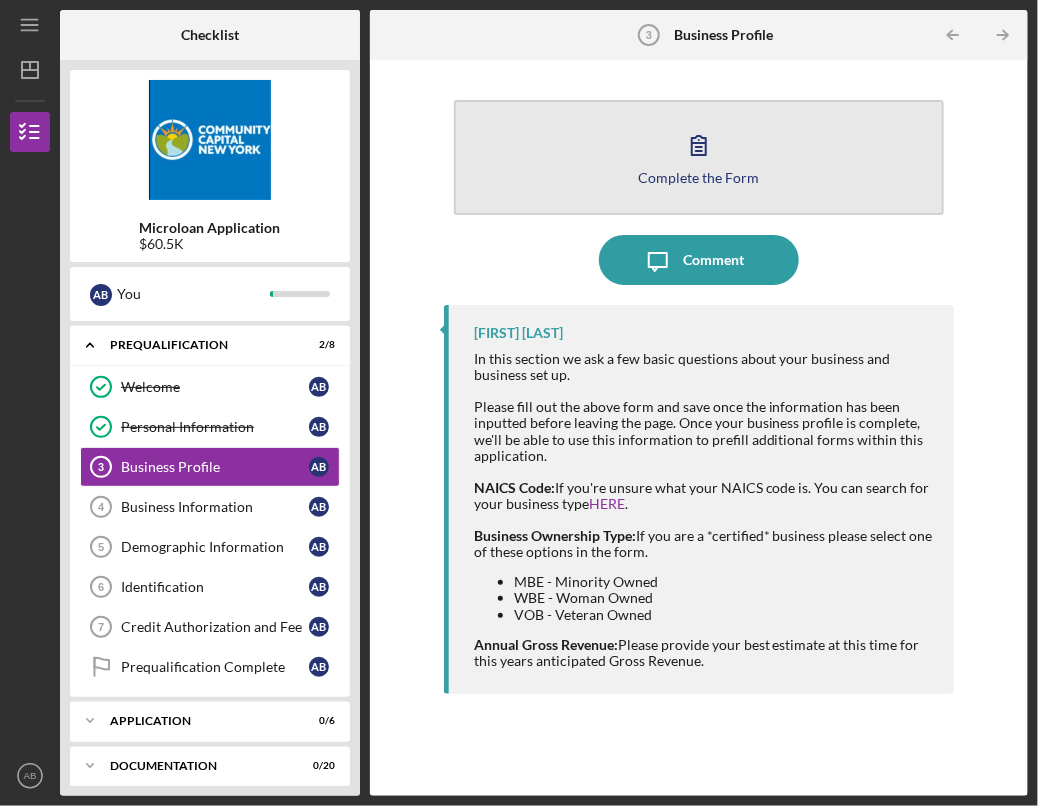 click on "Complete the Form Form" at bounding box center [699, 157] 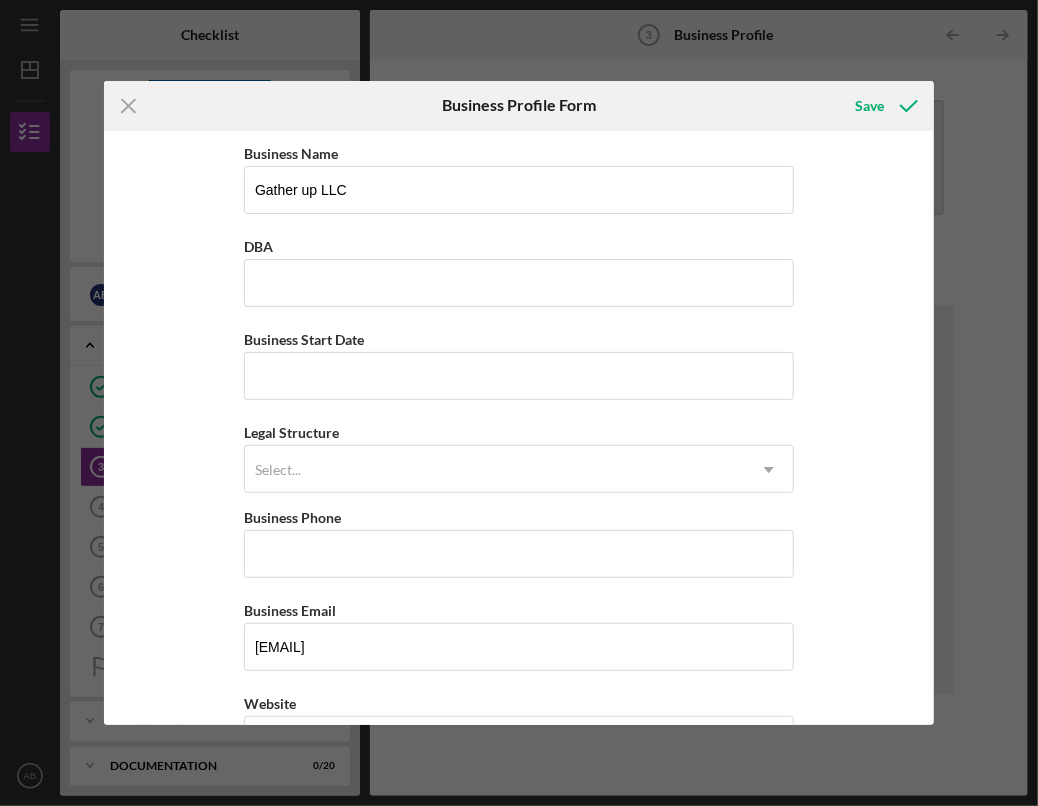 click on "Business Name" at bounding box center [519, 153] 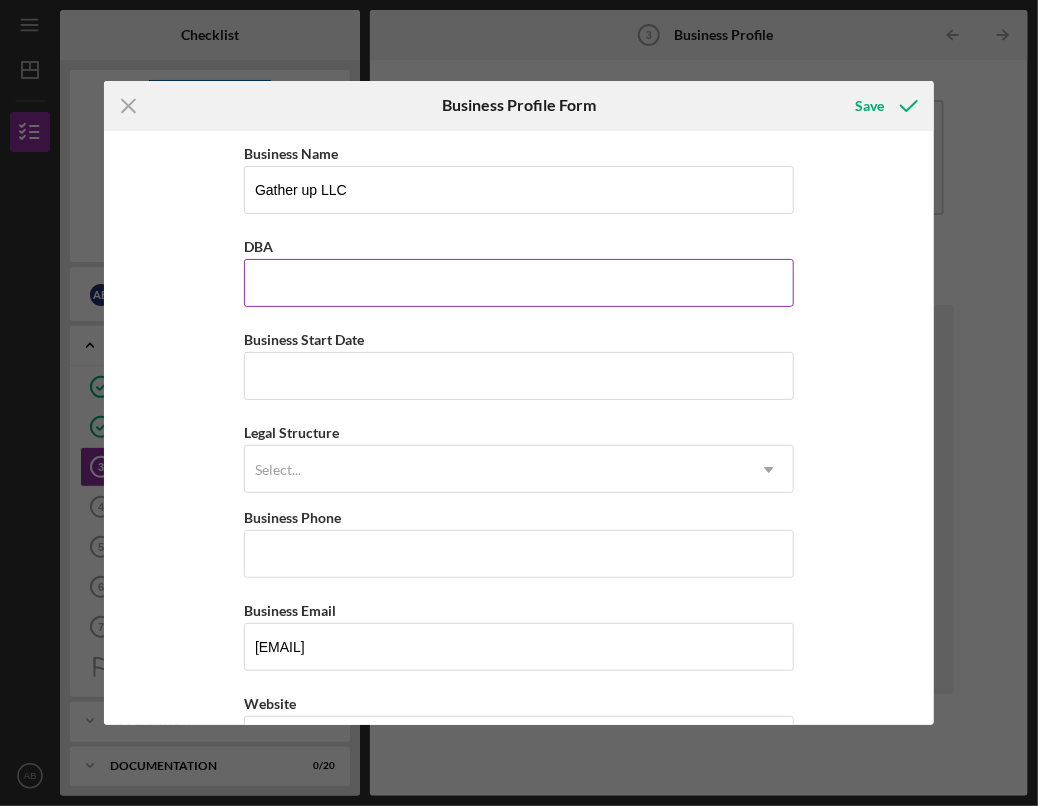 click on "DBA" at bounding box center [519, 246] 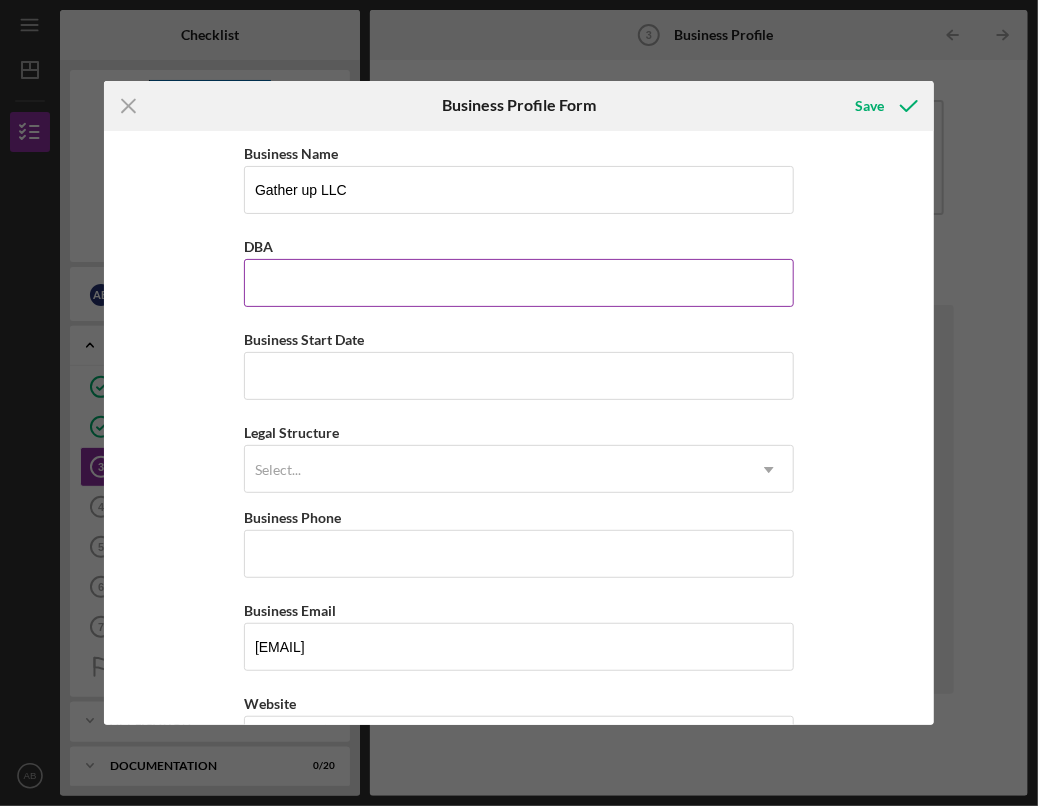 click on "DBA" at bounding box center (519, 283) 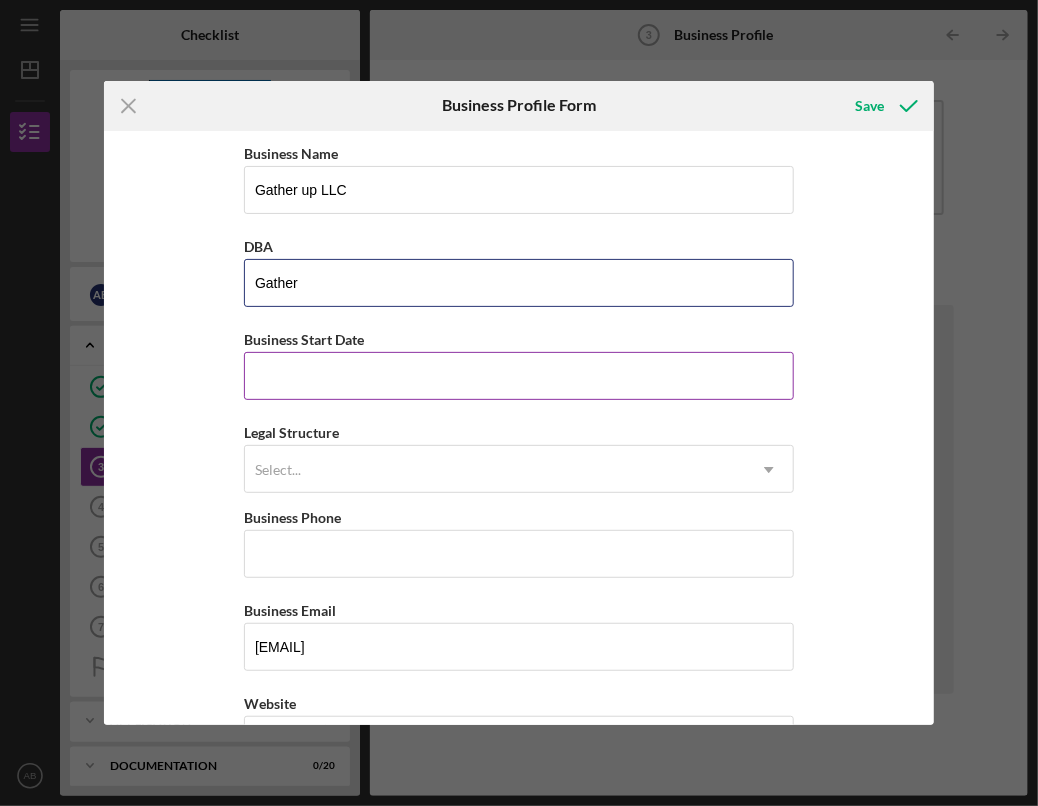 type on "Gather" 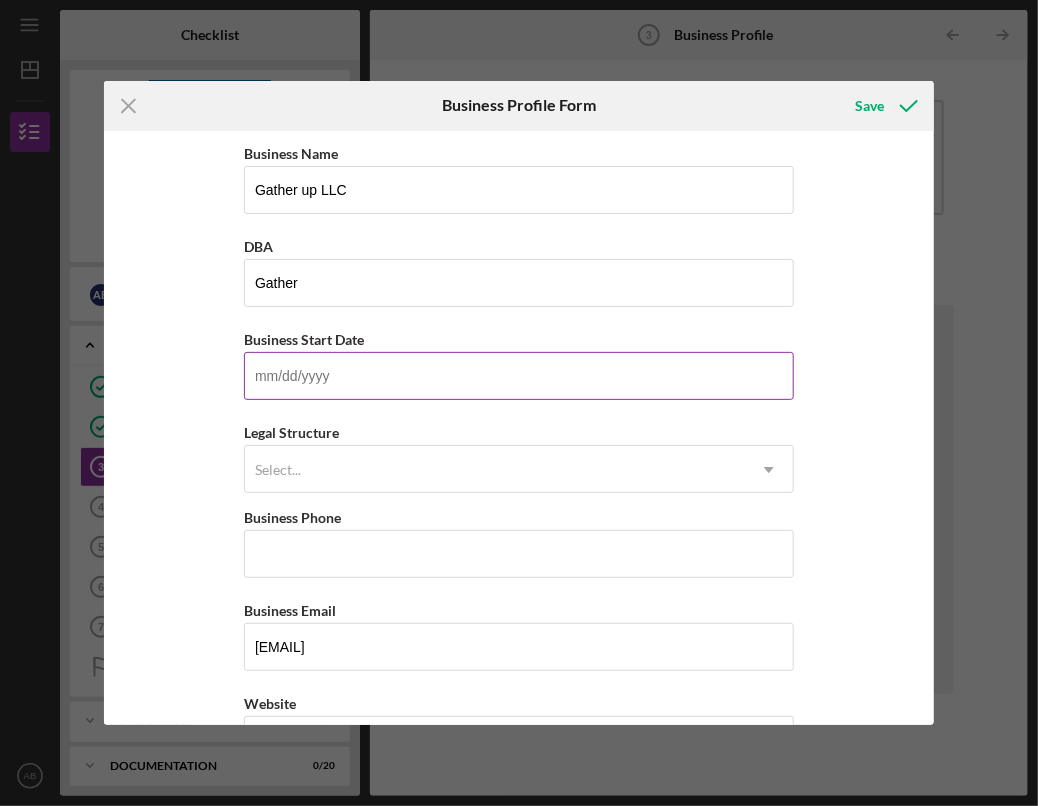 click on "Business Start Date" at bounding box center [519, 376] 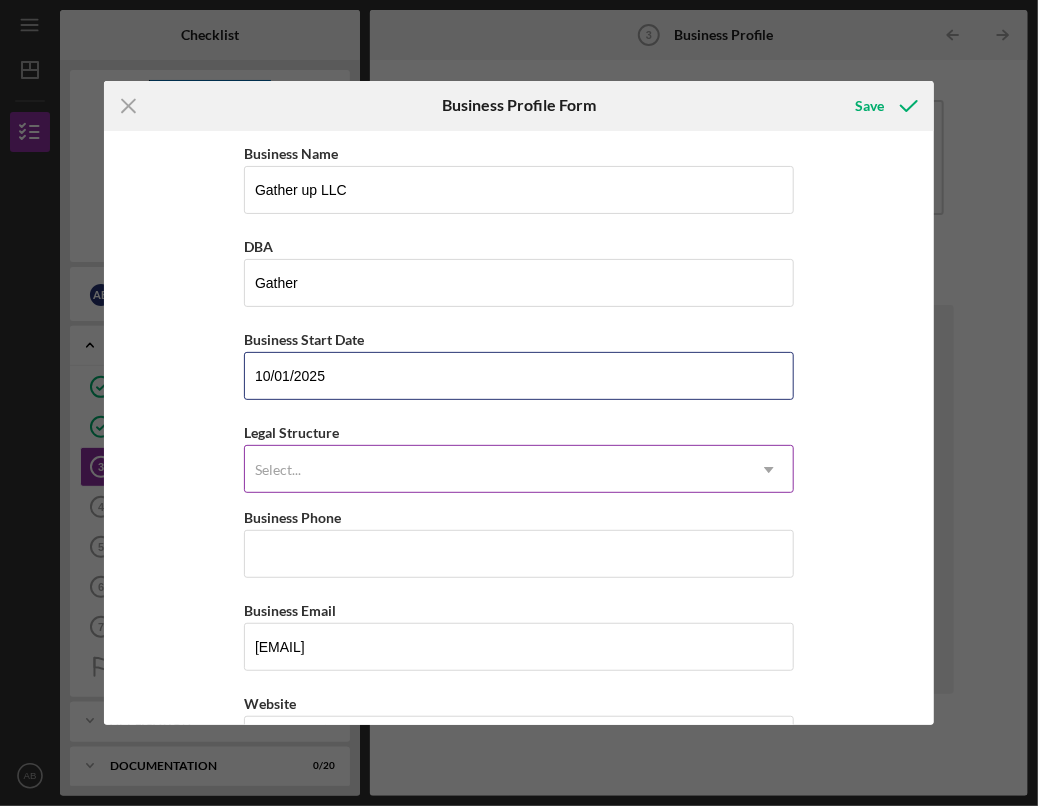 type on "10/01/2025" 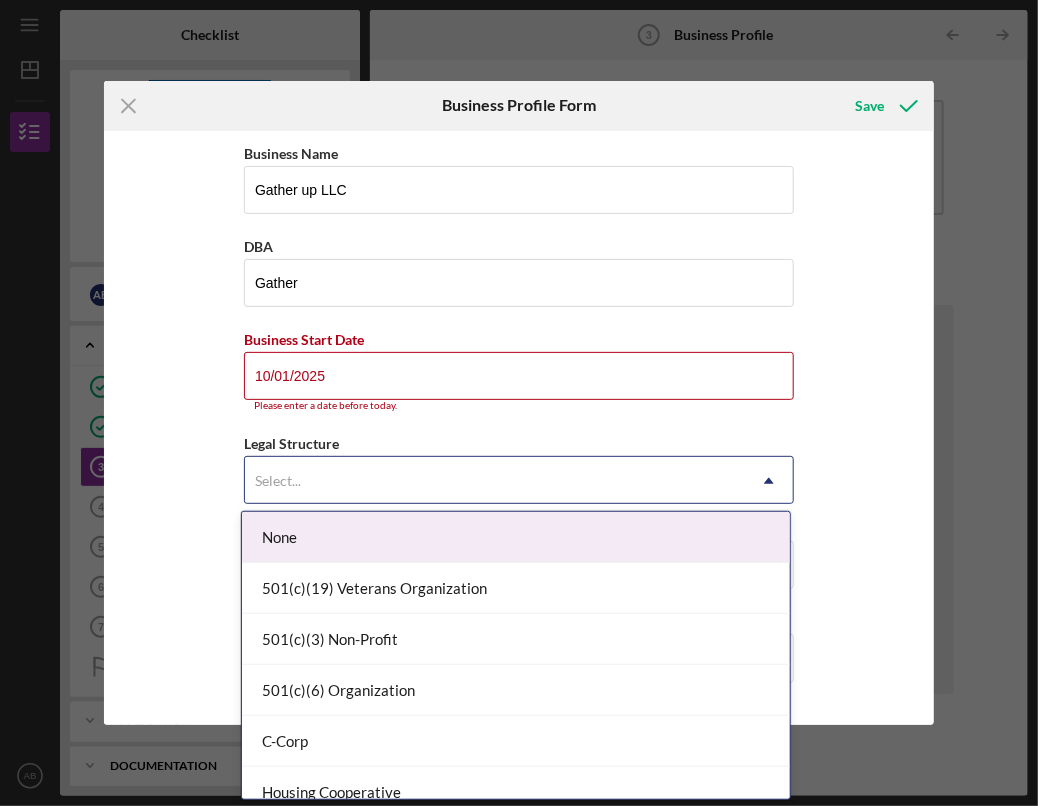 click on "Icon/Dropdown Arrow" 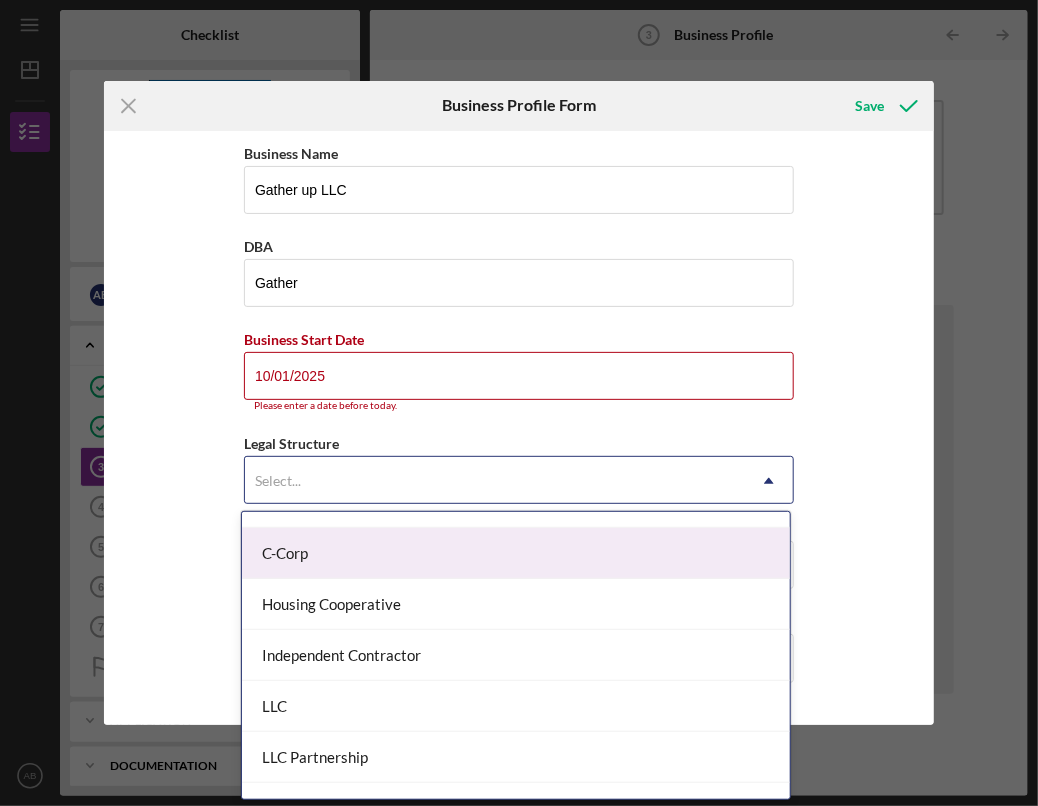 scroll, scrollTop: 200, scrollLeft: 0, axis: vertical 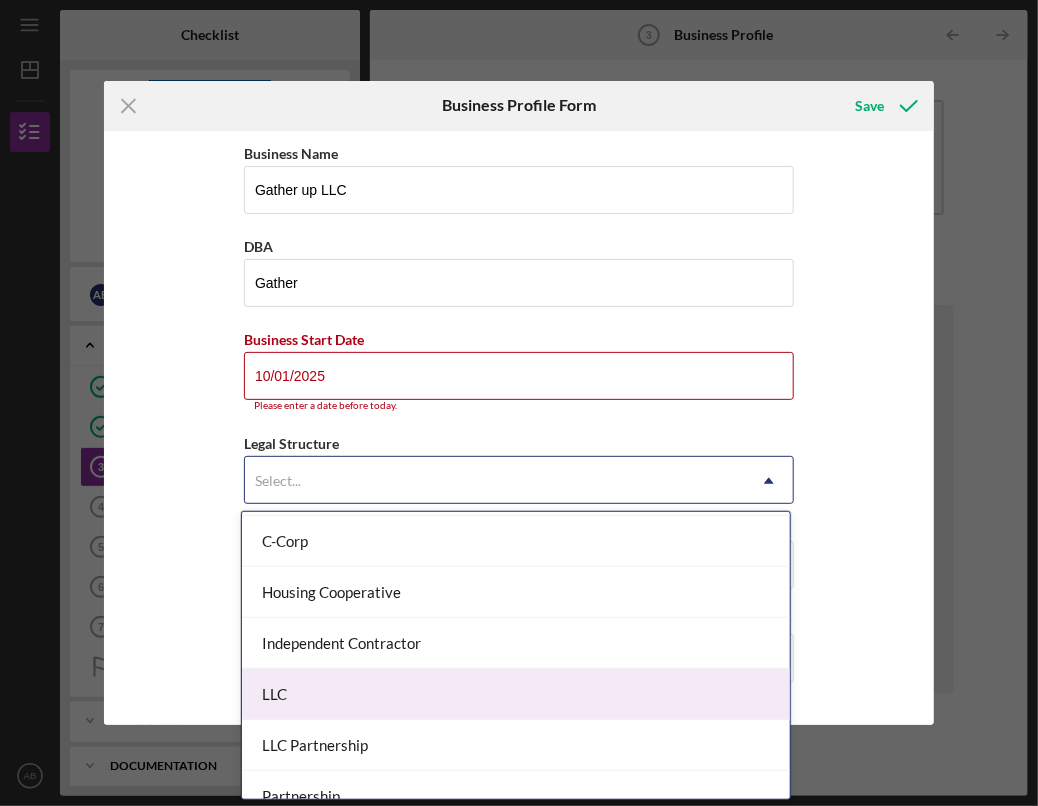 click on "LLC" at bounding box center [516, 694] 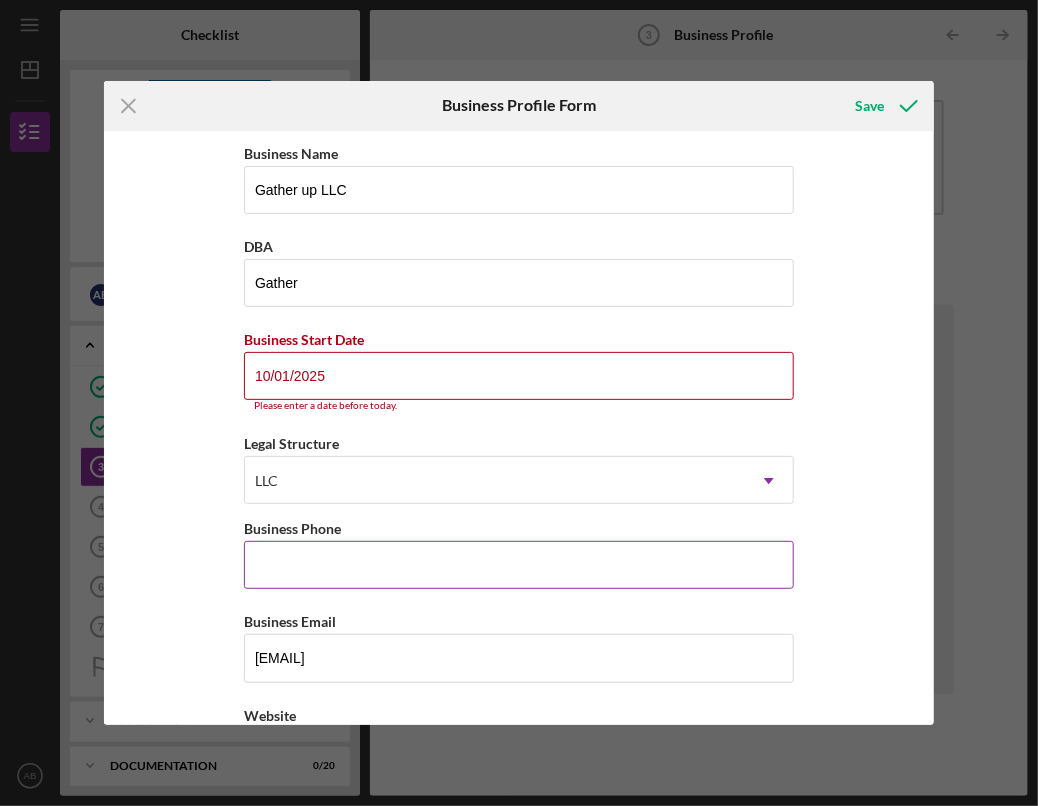 click on "Business Phone" at bounding box center (519, 565) 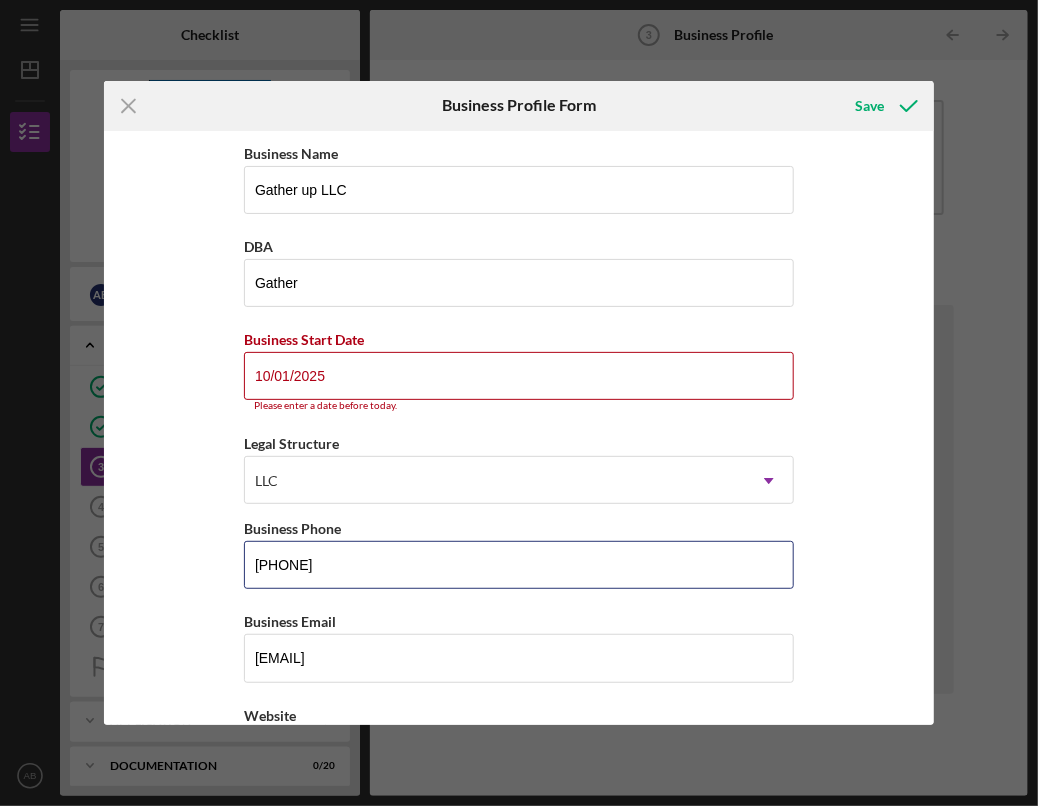 type on "([PHONE])" 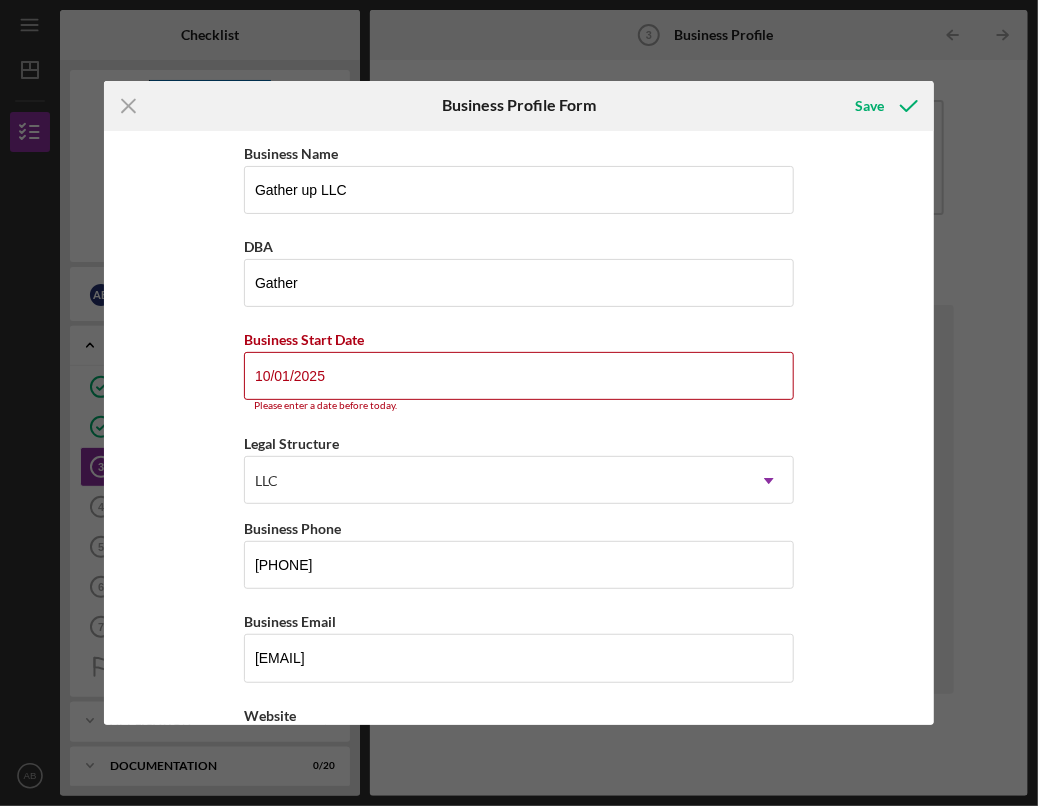 click on "Business Name Gather up LLC DBA Gather Business Start Date 10/01/2025 Please enter a date before today. Legal Structure LLC Icon/Dropdown Arrow Business Phone (347) 366-8176 Business Email amelaboots@gmail.com Website Industry Industry NAICS Code EIN Ownership Business Ownership Type Select... Icon/Dropdown Arrow Do you own 100% of the business? Yes No Business Street Address City State Select... Icon/Dropdown Arrow Zip County Is your Mailing Address the same as your Business Address? Yes No Do you own or lease your business premisses? Select... Icon/Dropdown Arrow Annual Gross Revenue Number of Full-Time Employees Number of Part-Time Employees" at bounding box center (519, 428) 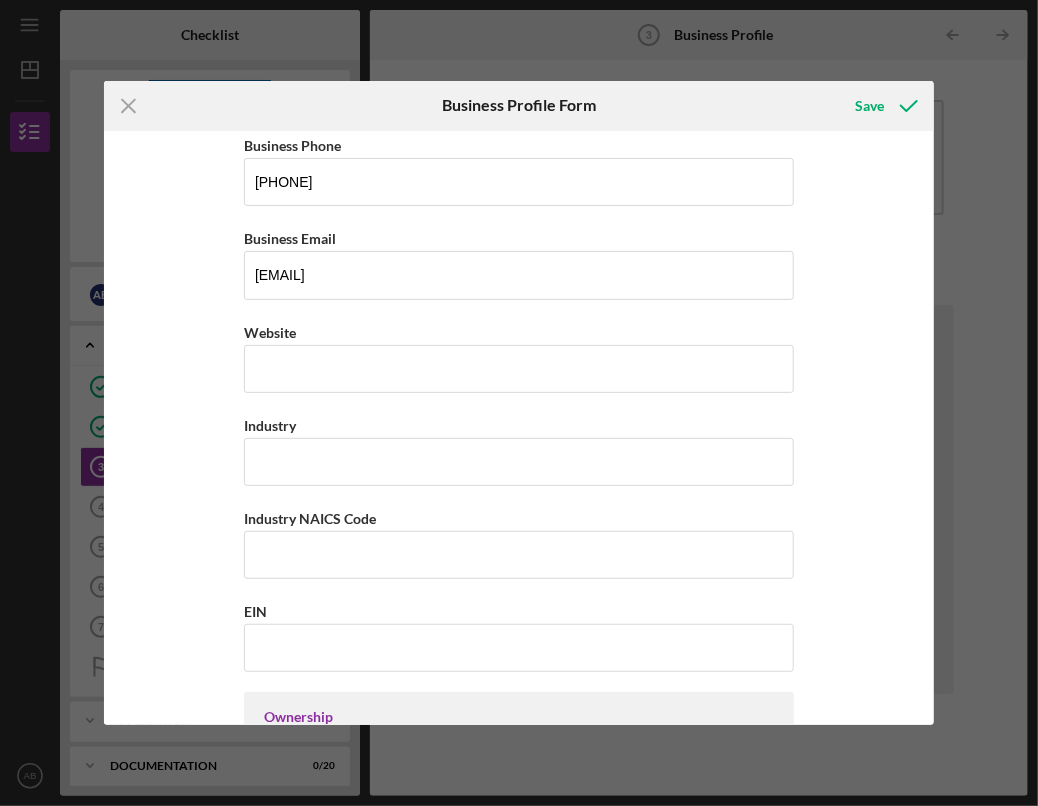 scroll, scrollTop: 412, scrollLeft: 0, axis: vertical 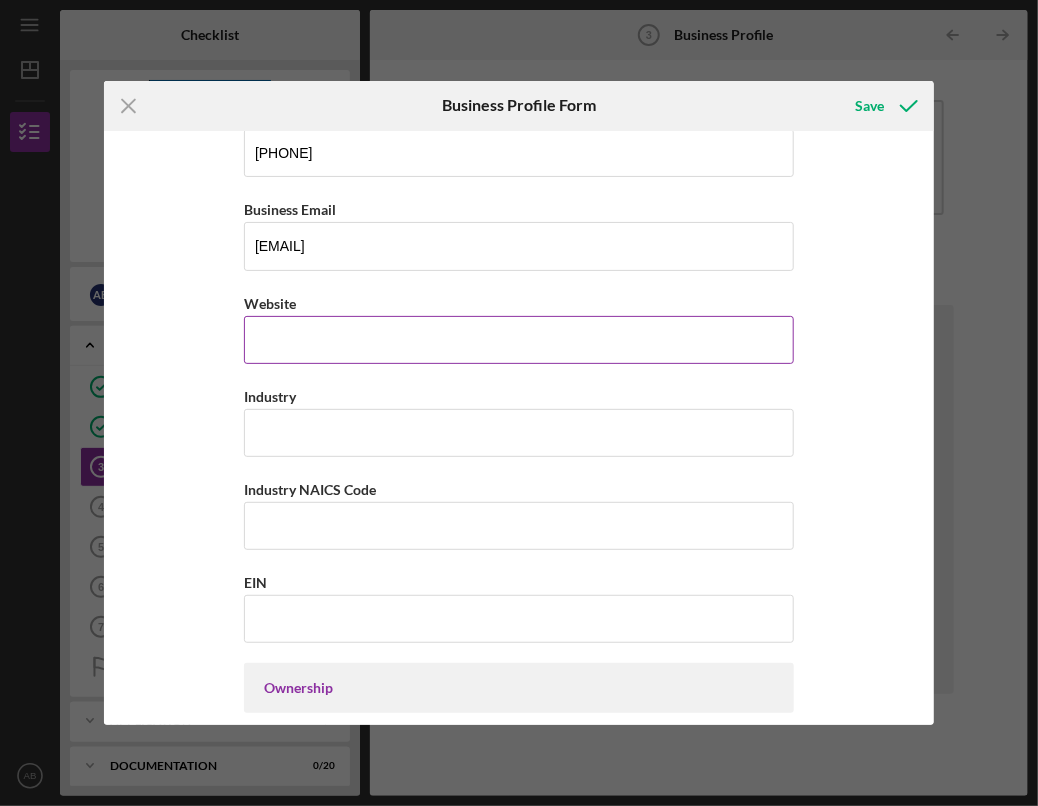 click on "Website" at bounding box center [519, 327] 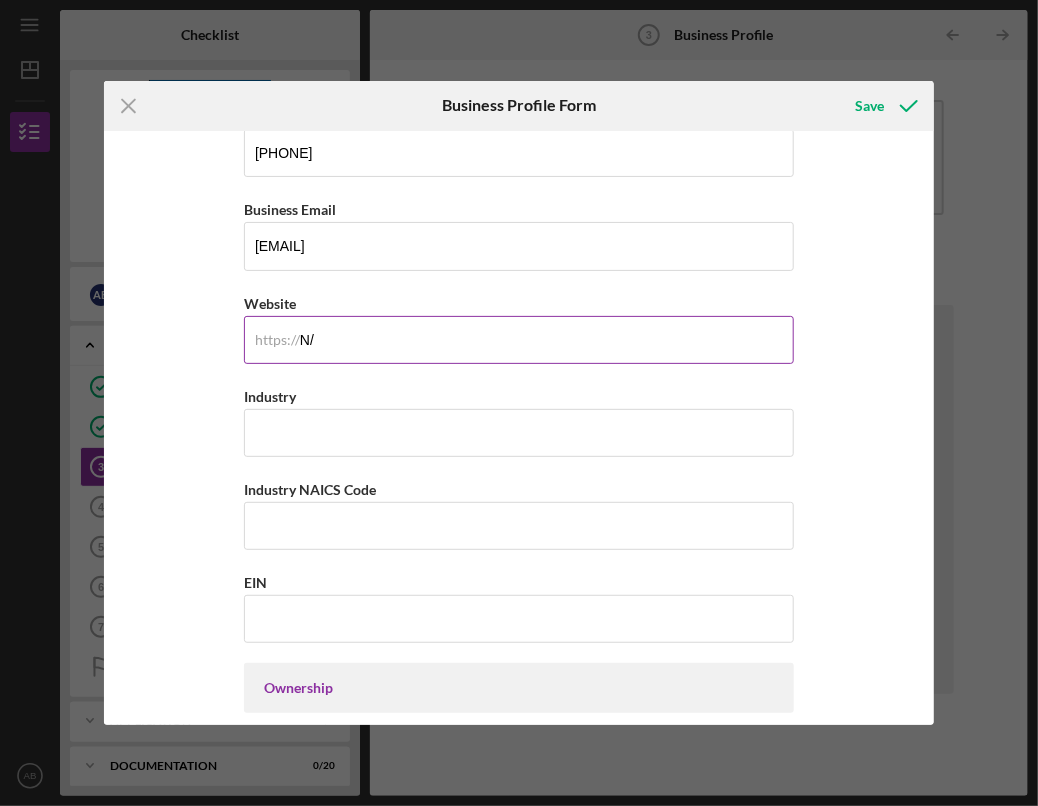 type on "N" 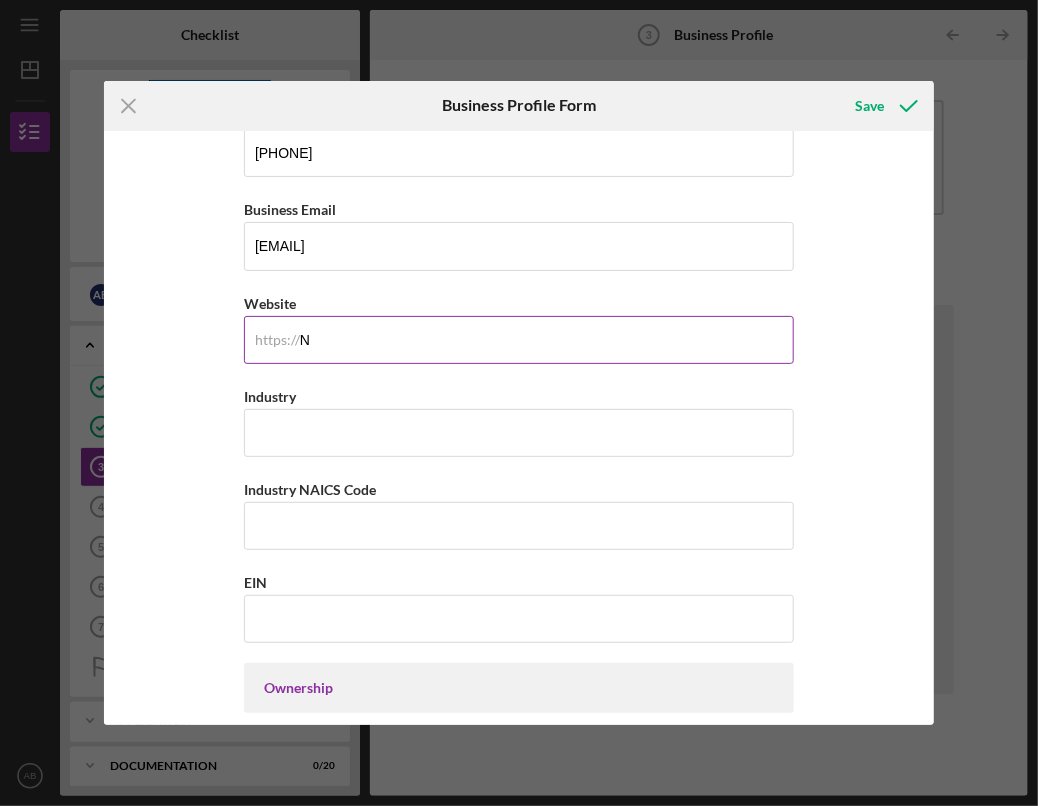 type 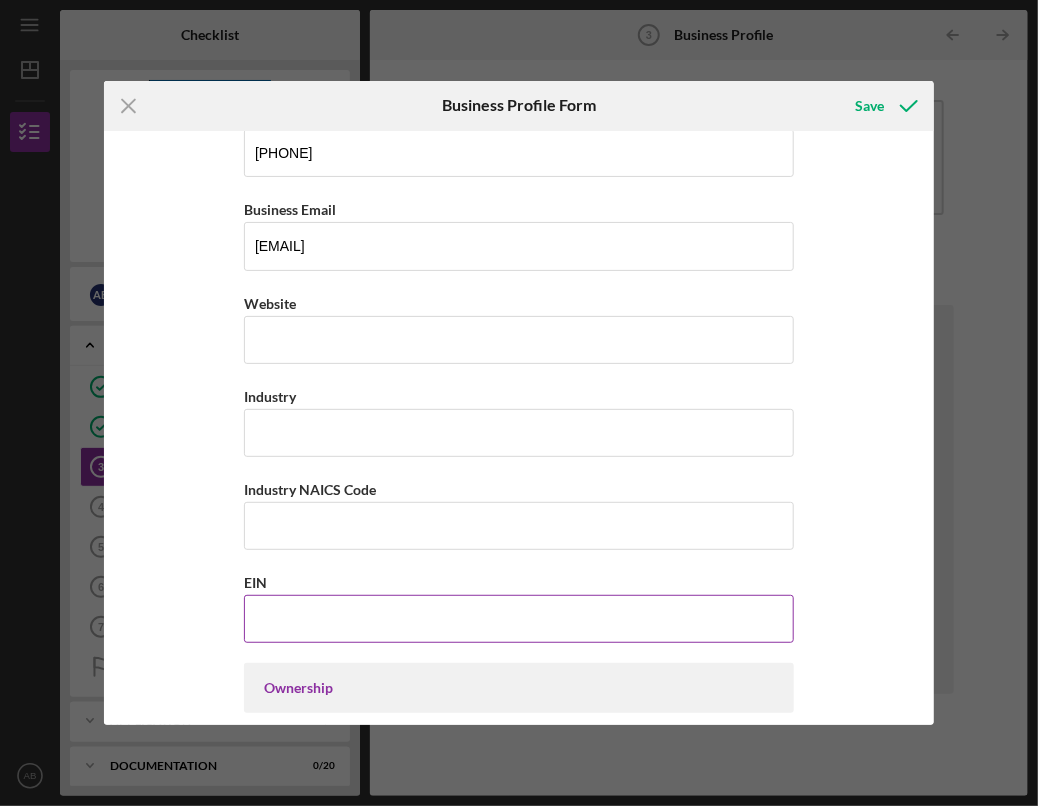 click on "EIN" at bounding box center (519, 619) 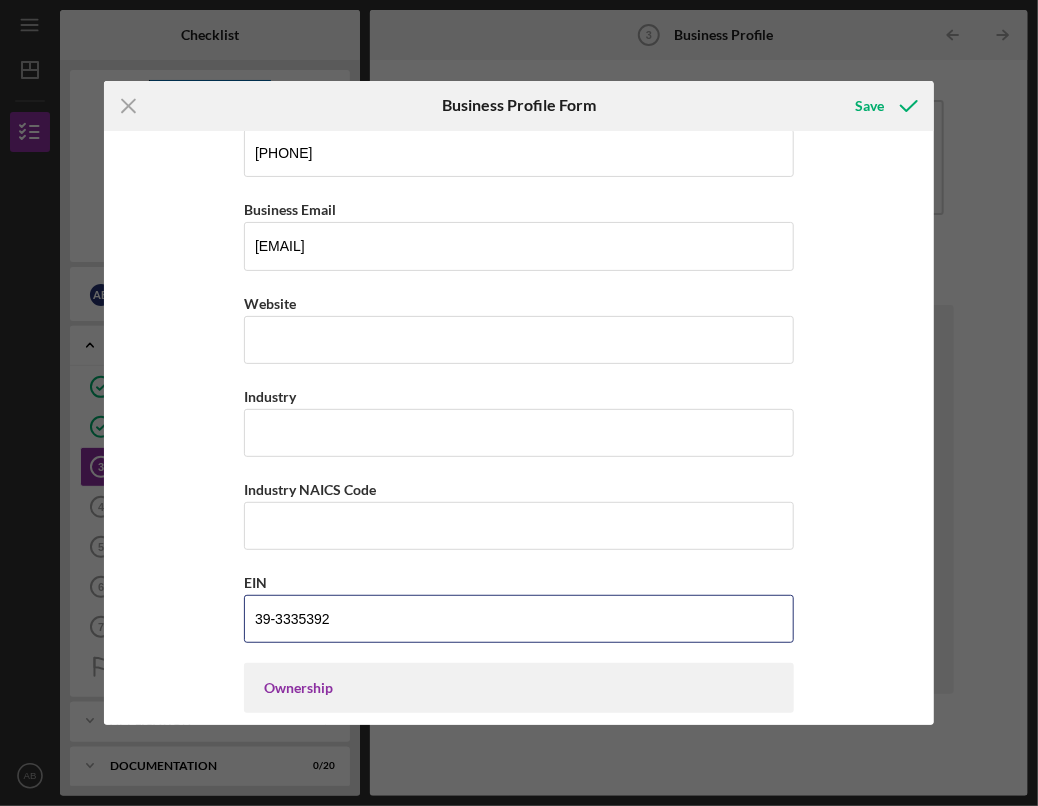 type on "39-########" 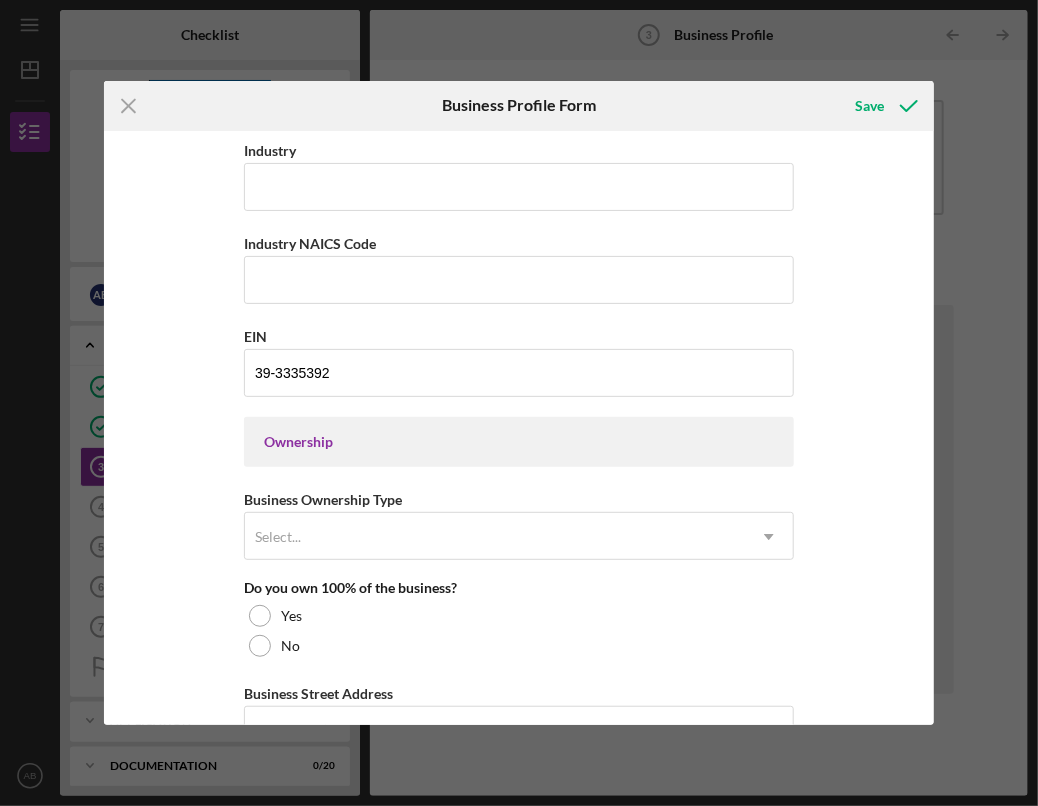 scroll, scrollTop: 655, scrollLeft: 0, axis: vertical 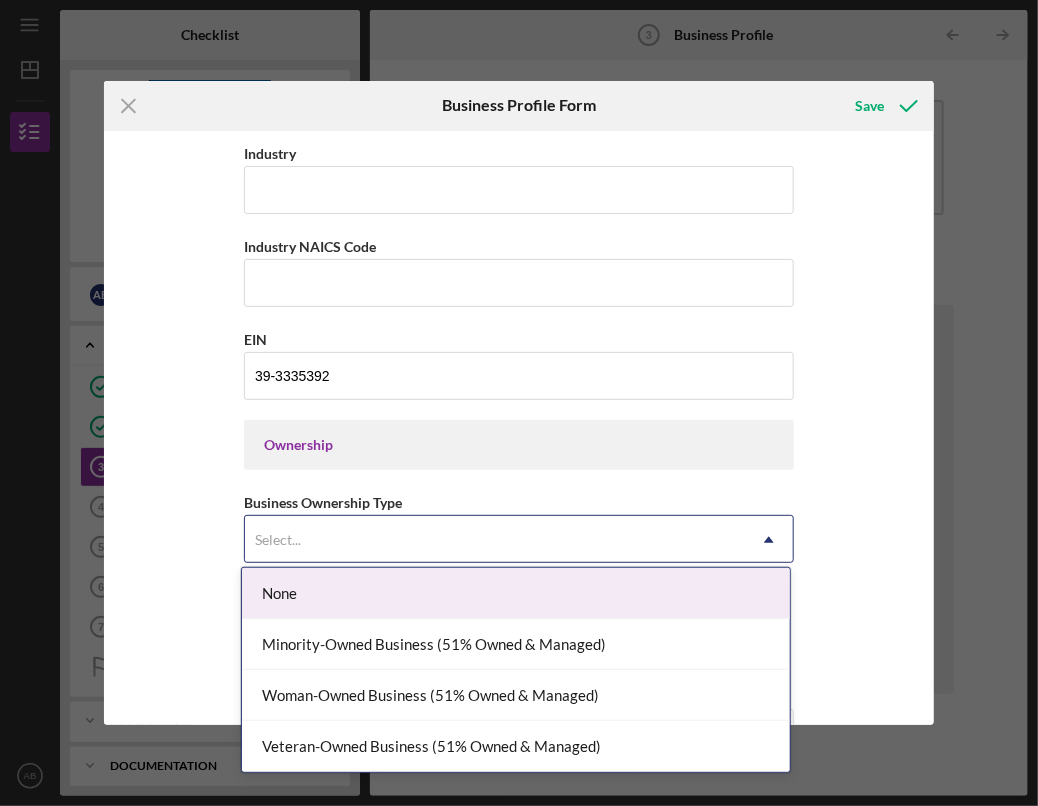 click on "Icon/Dropdown Arrow" 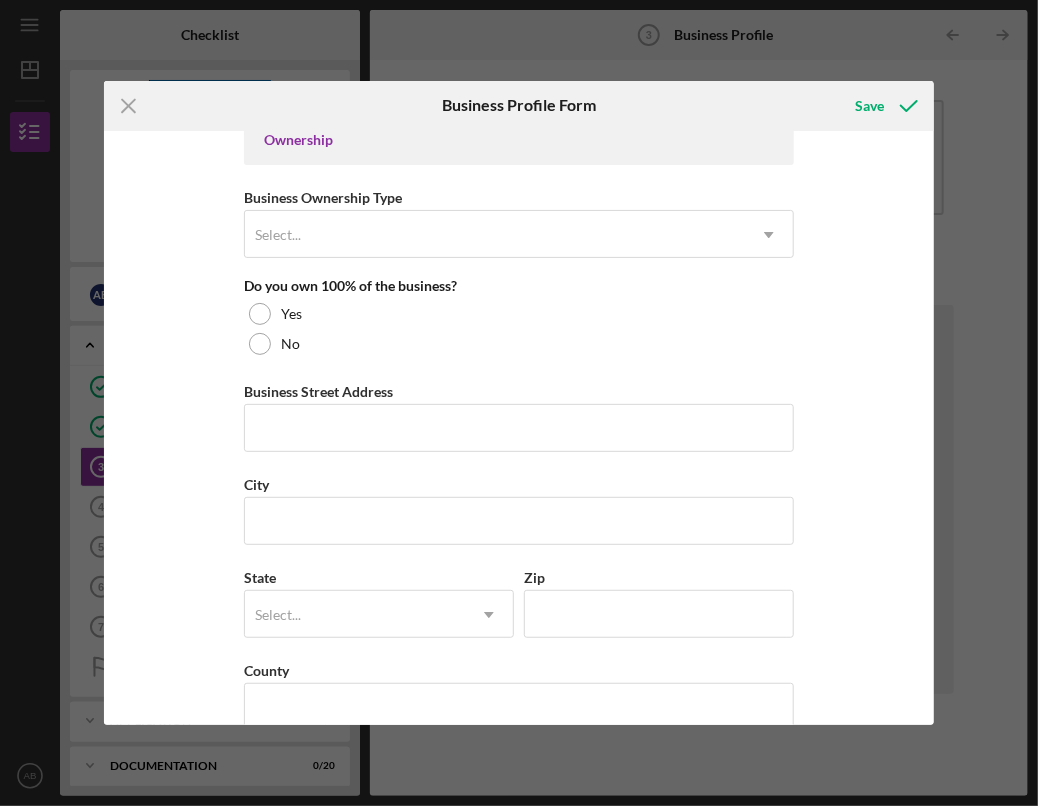 scroll, scrollTop: 964, scrollLeft: 0, axis: vertical 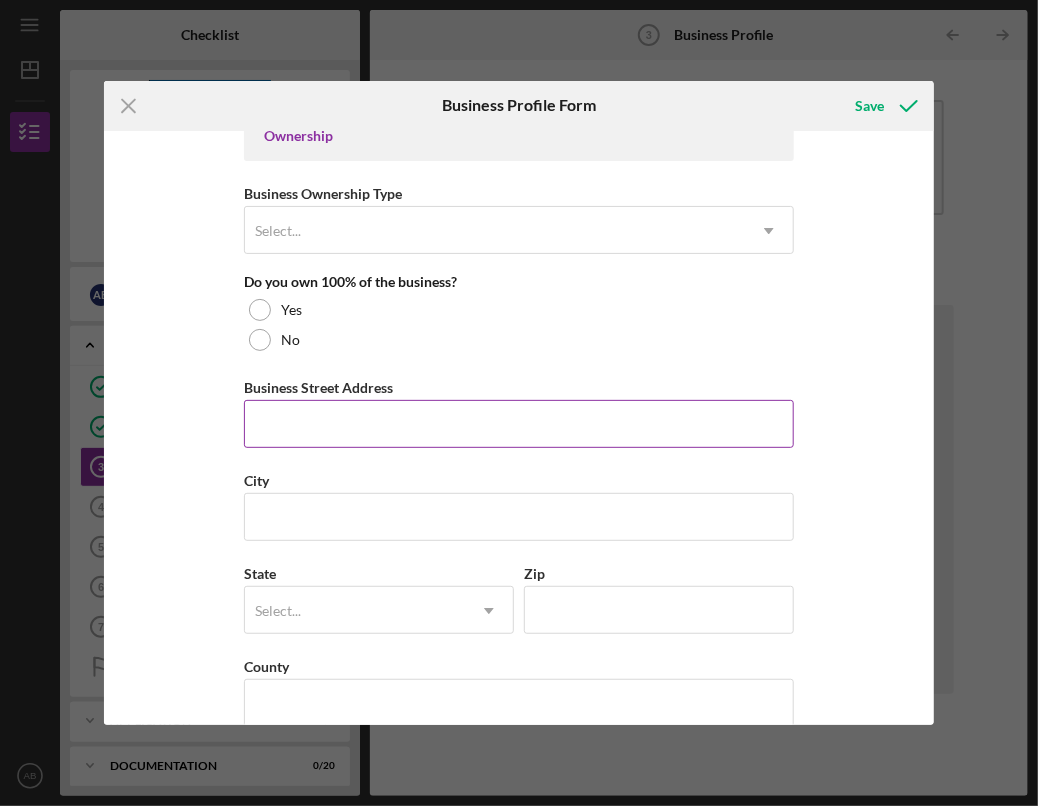 click on "Business Street Address" at bounding box center [519, 424] 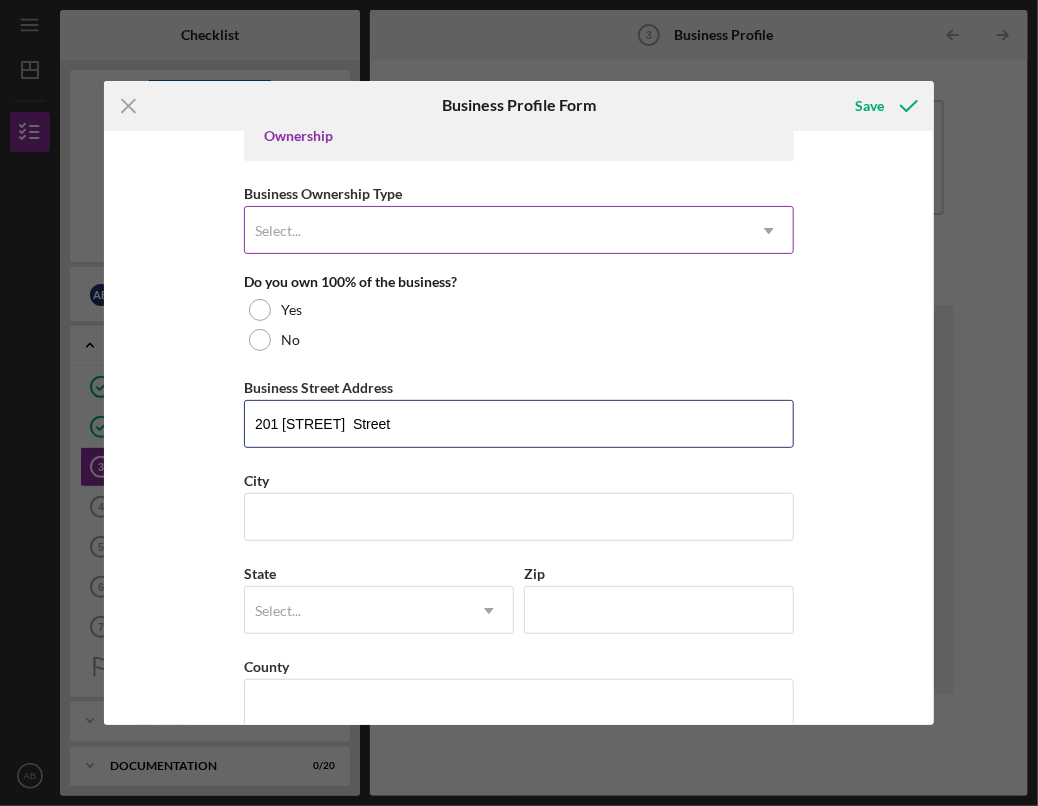 type on "201 Main  Street" 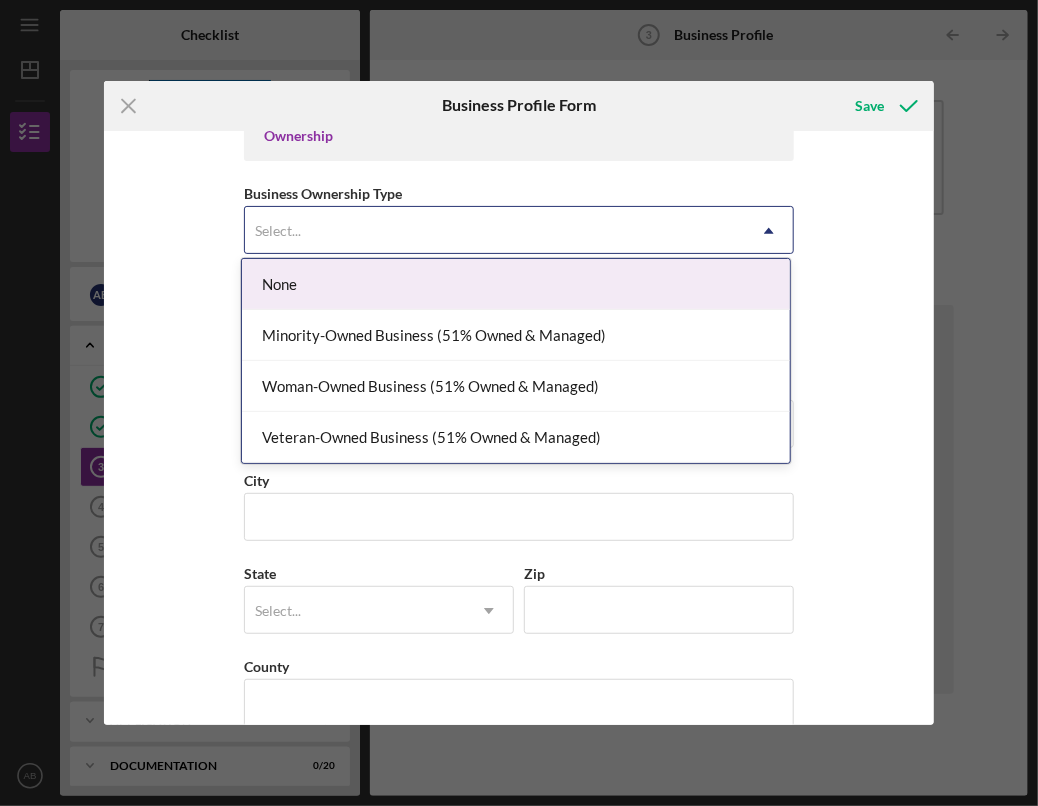 click on "Icon/Dropdown Arrow" 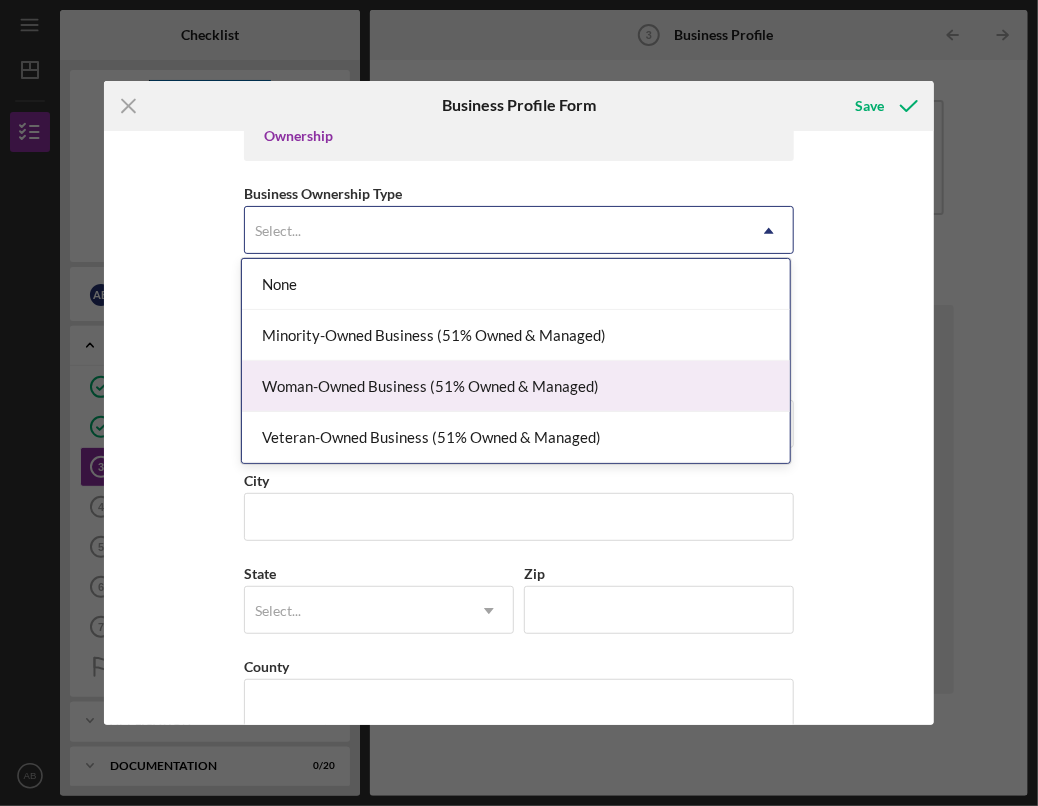 click on "Woman-Owned Business (51% Owned & Managed)" at bounding box center [516, 386] 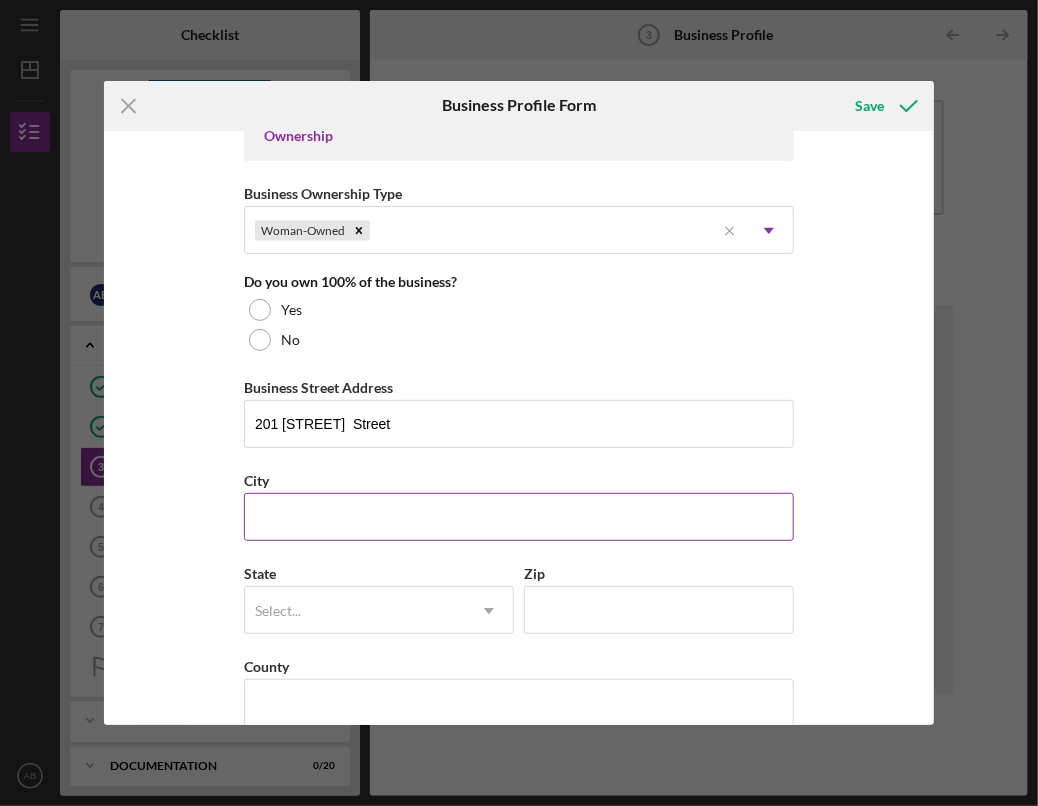 click on "City" at bounding box center [519, 517] 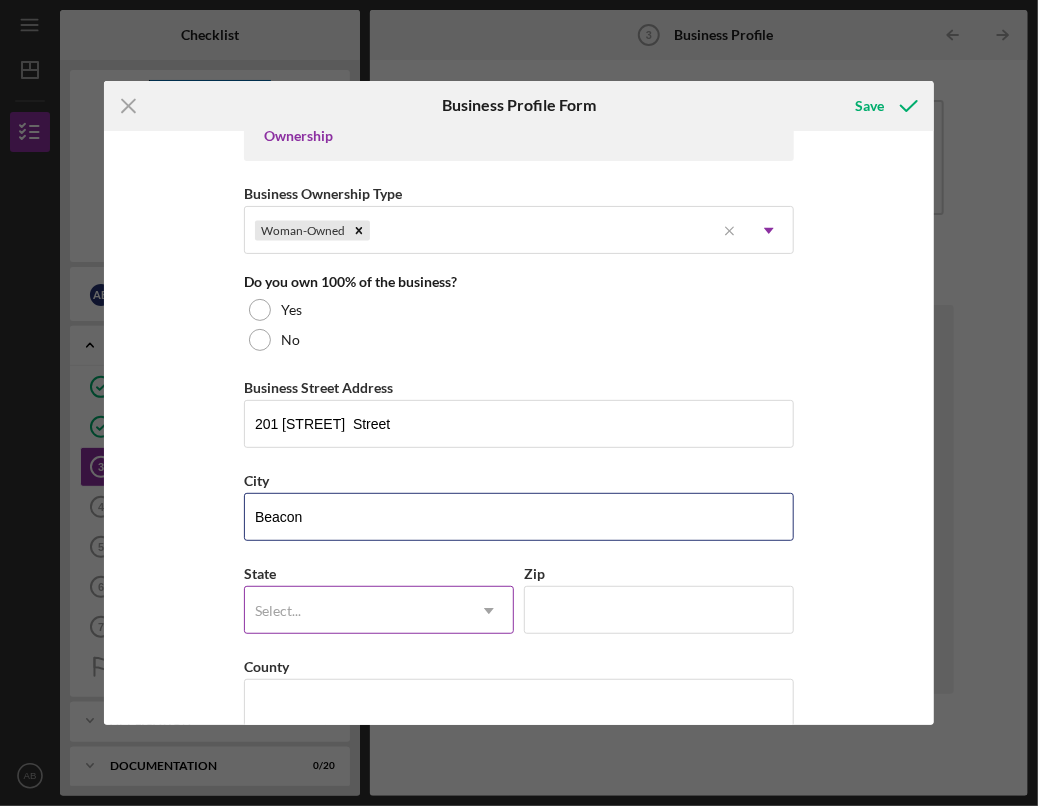 type on "Beacon" 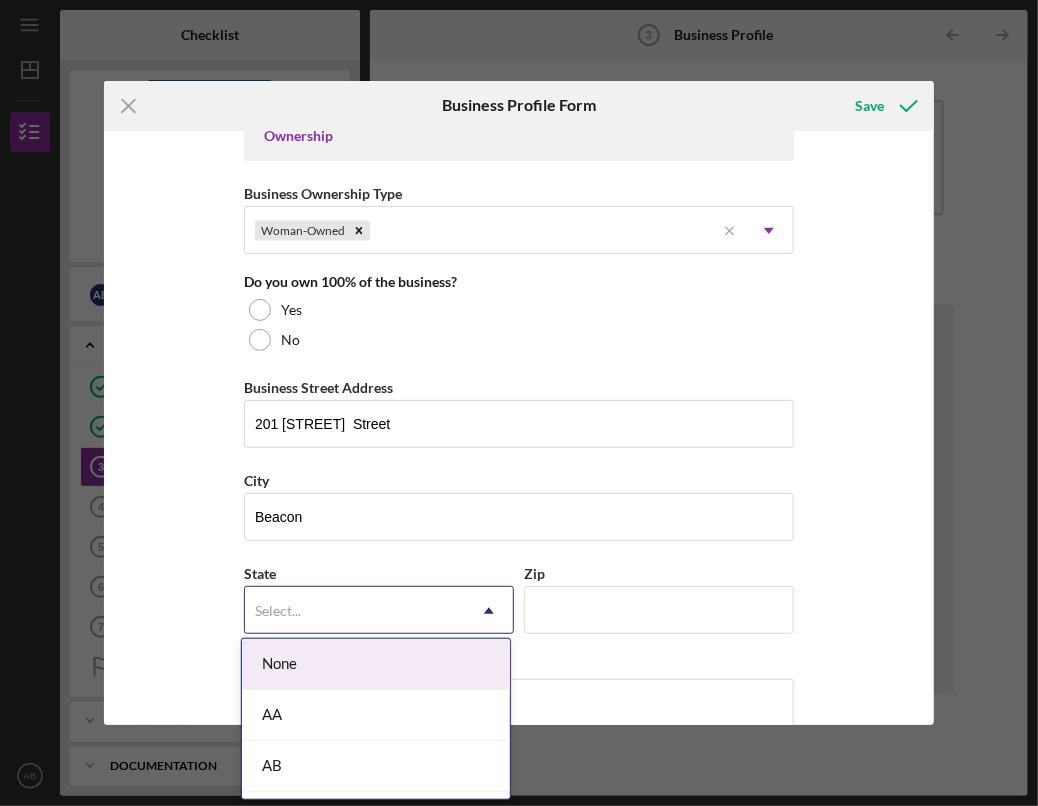 click on "Select..." at bounding box center [355, 611] 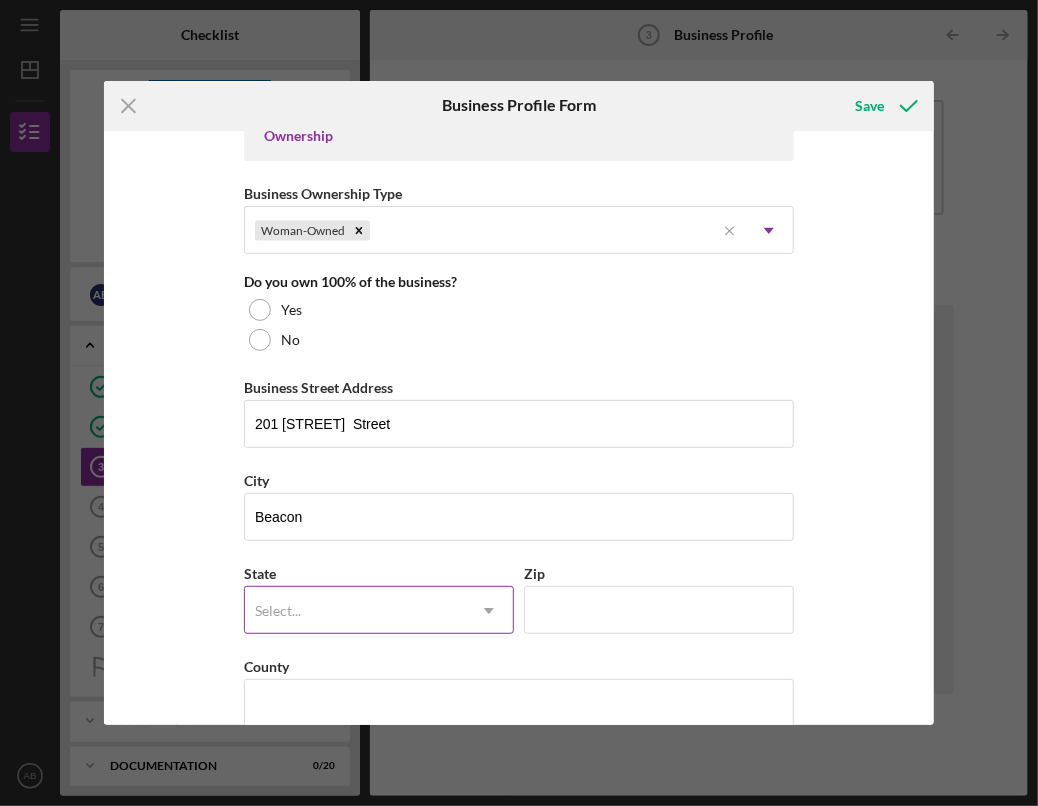 click on "Icon/Dropdown Arrow" 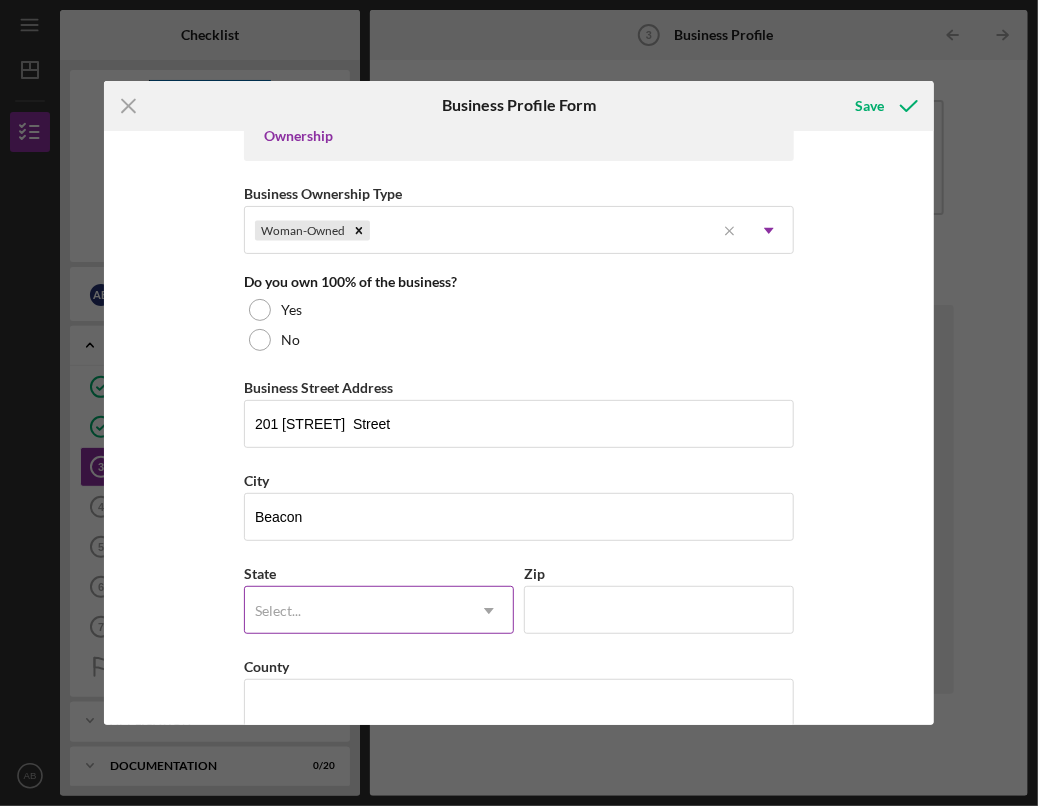 click on "Icon/Dropdown Arrow" 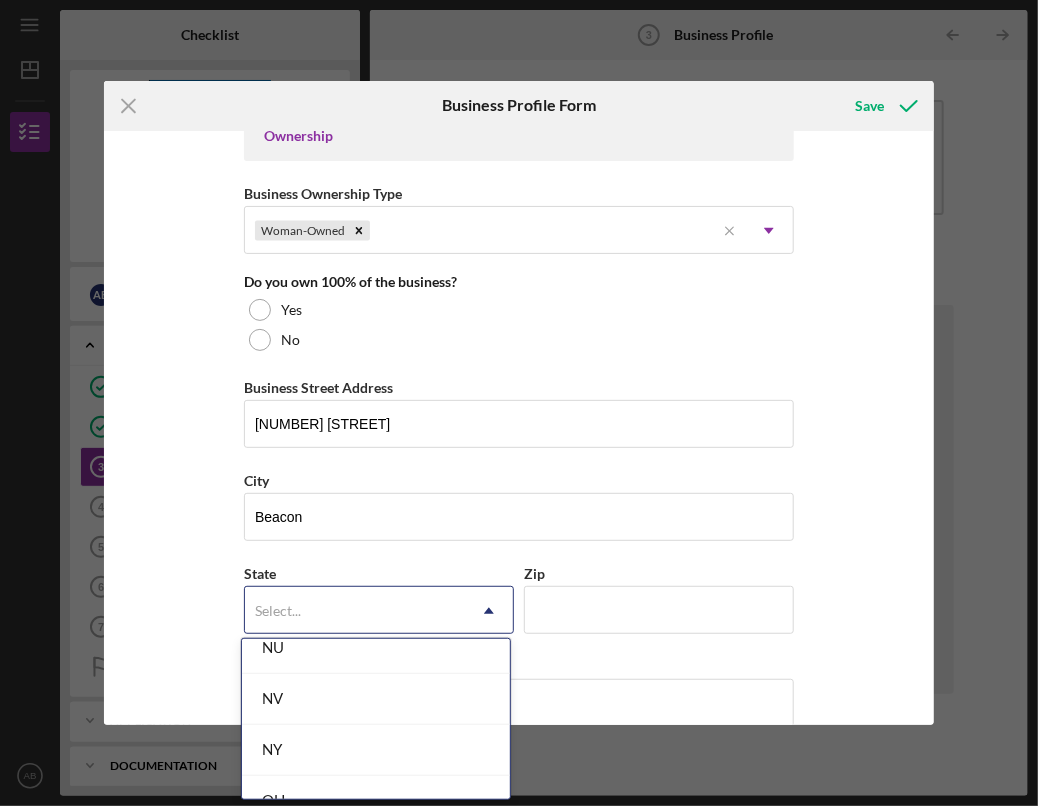 scroll, scrollTop: 2546, scrollLeft: 0, axis: vertical 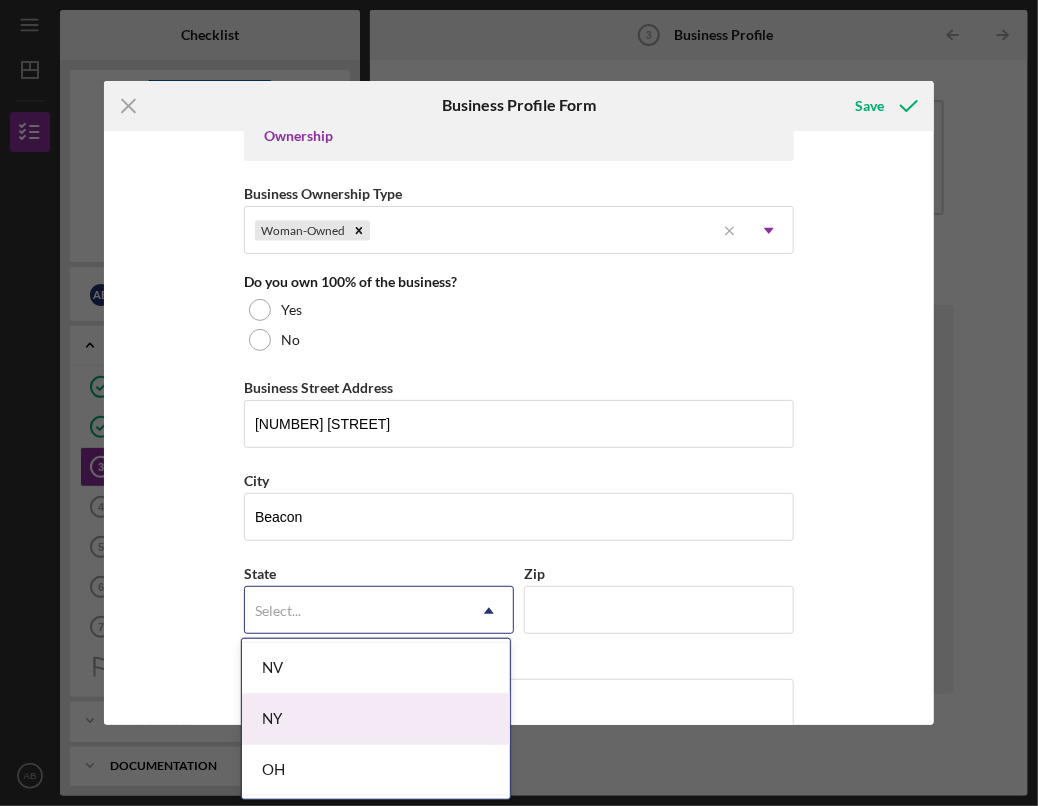 click on "NY" at bounding box center [376, 719] 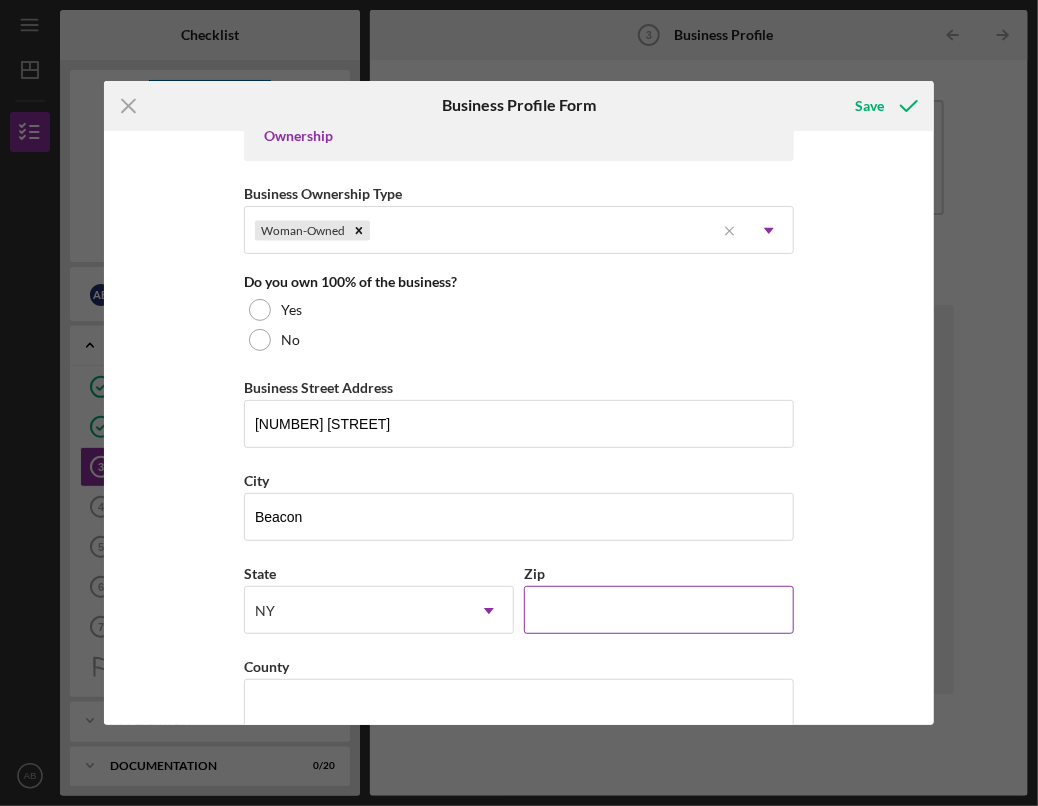 click on "Zip" at bounding box center [659, 610] 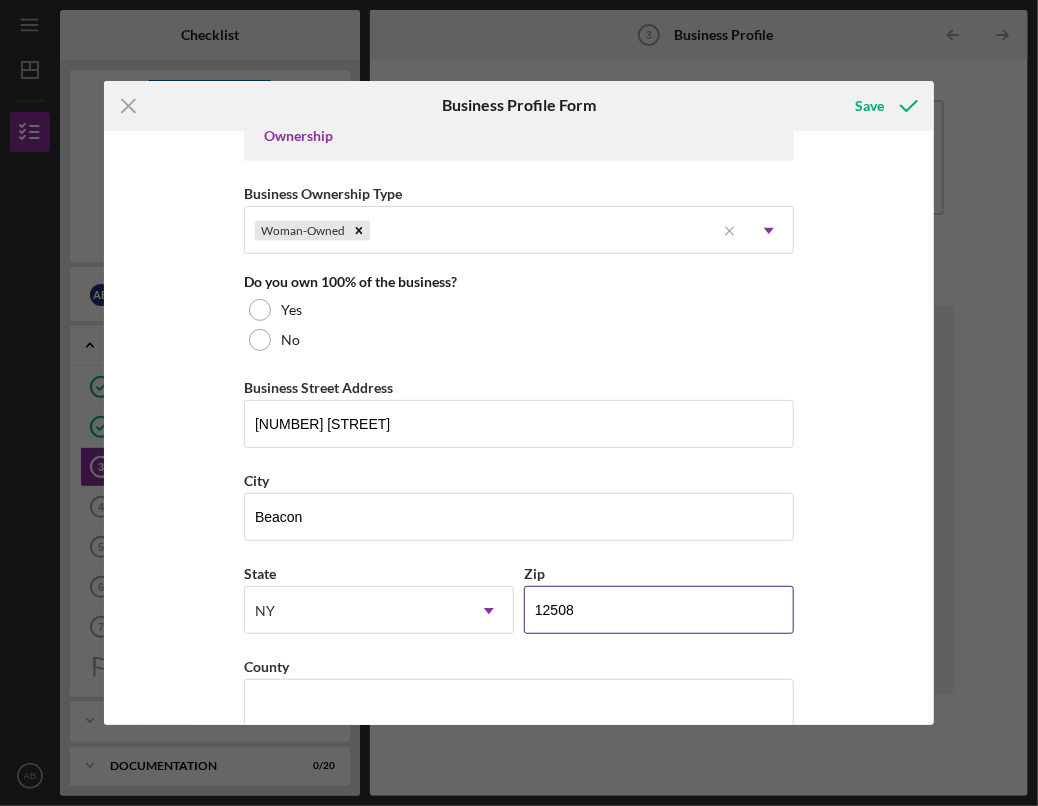 type on "12508" 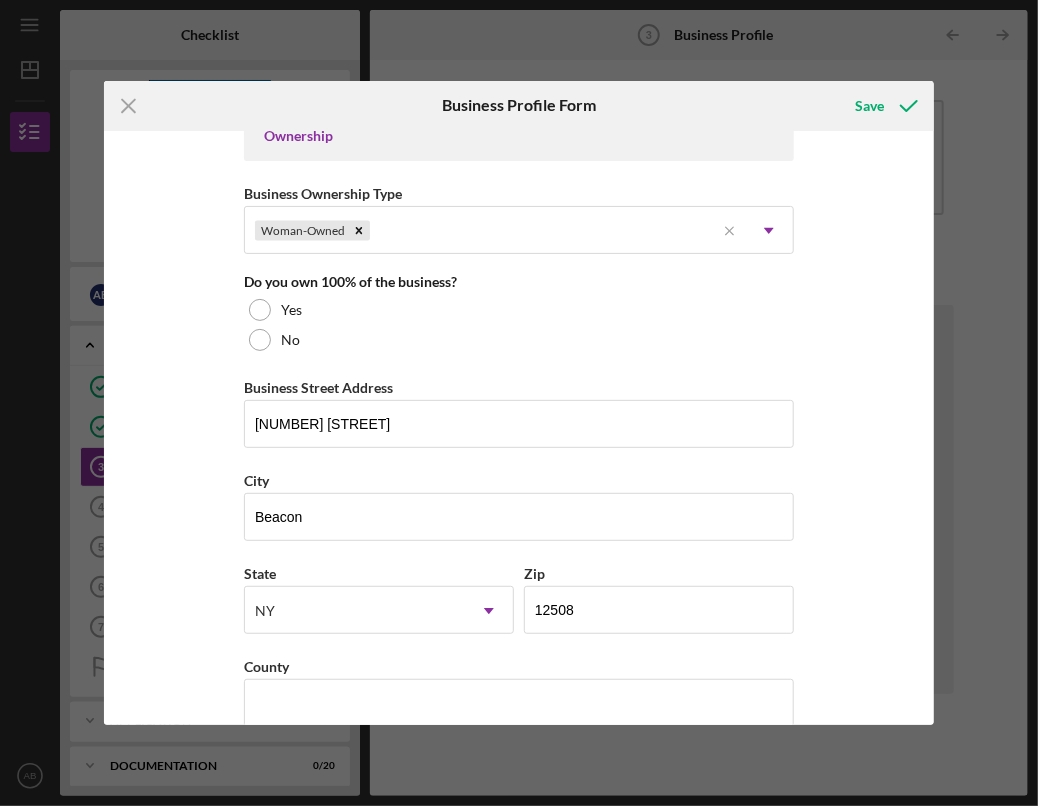 drag, startPoint x: 927, startPoint y: 541, endPoint x: 917, endPoint y: 521, distance: 22.36068 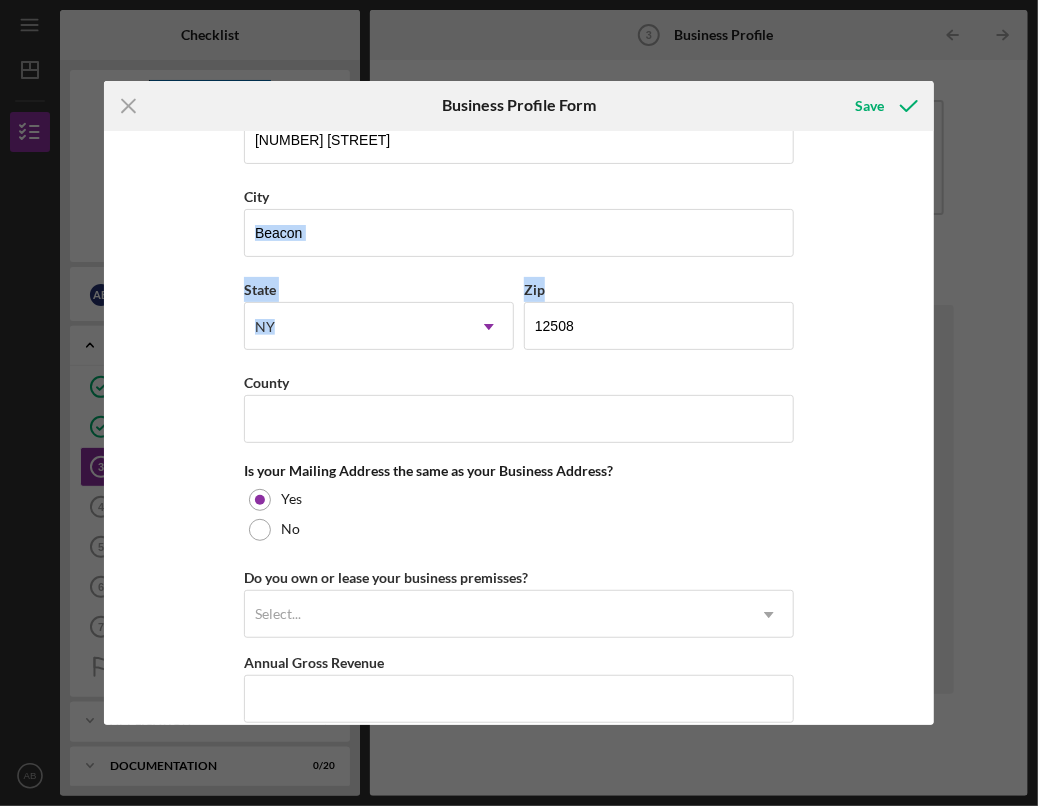 scroll, scrollTop: 1241, scrollLeft: 0, axis: vertical 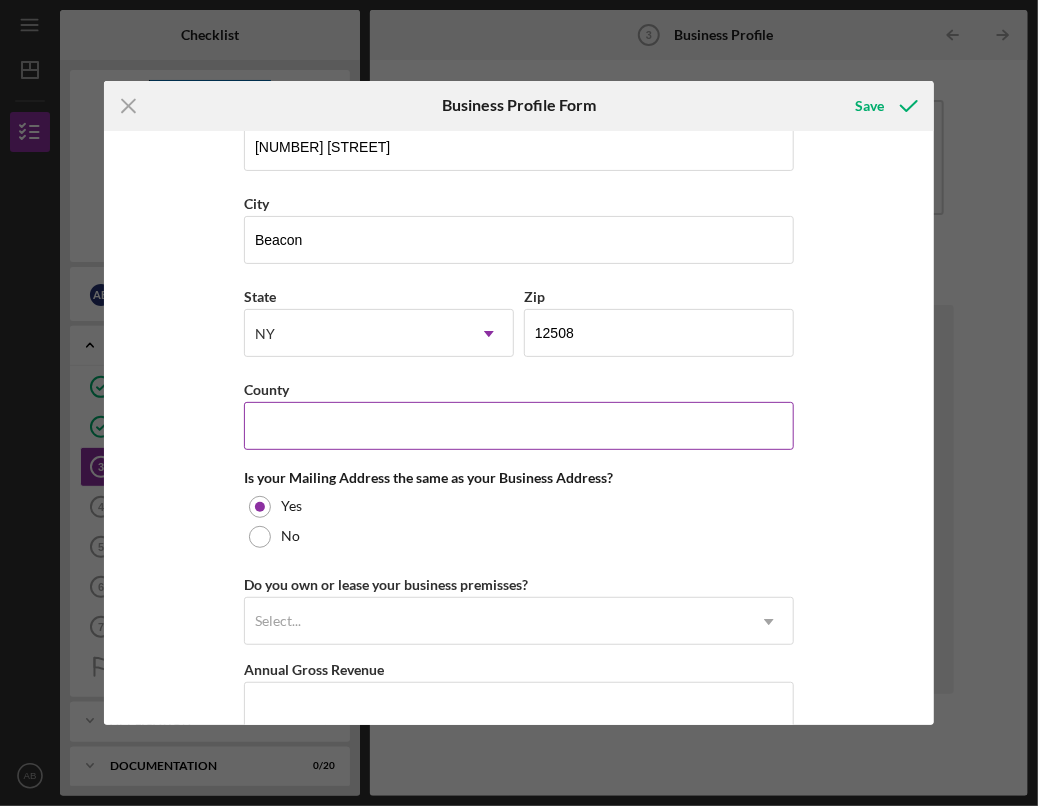 click on "County" at bounding box center (519, 426) 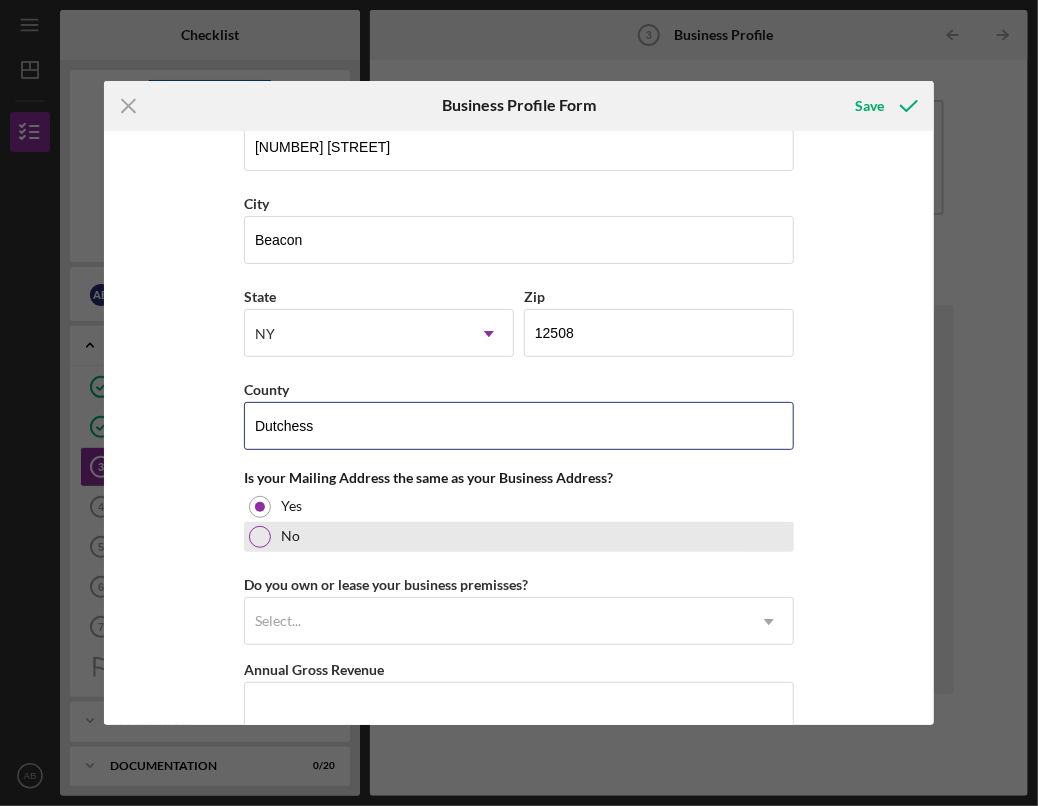 type on "Dutchess" 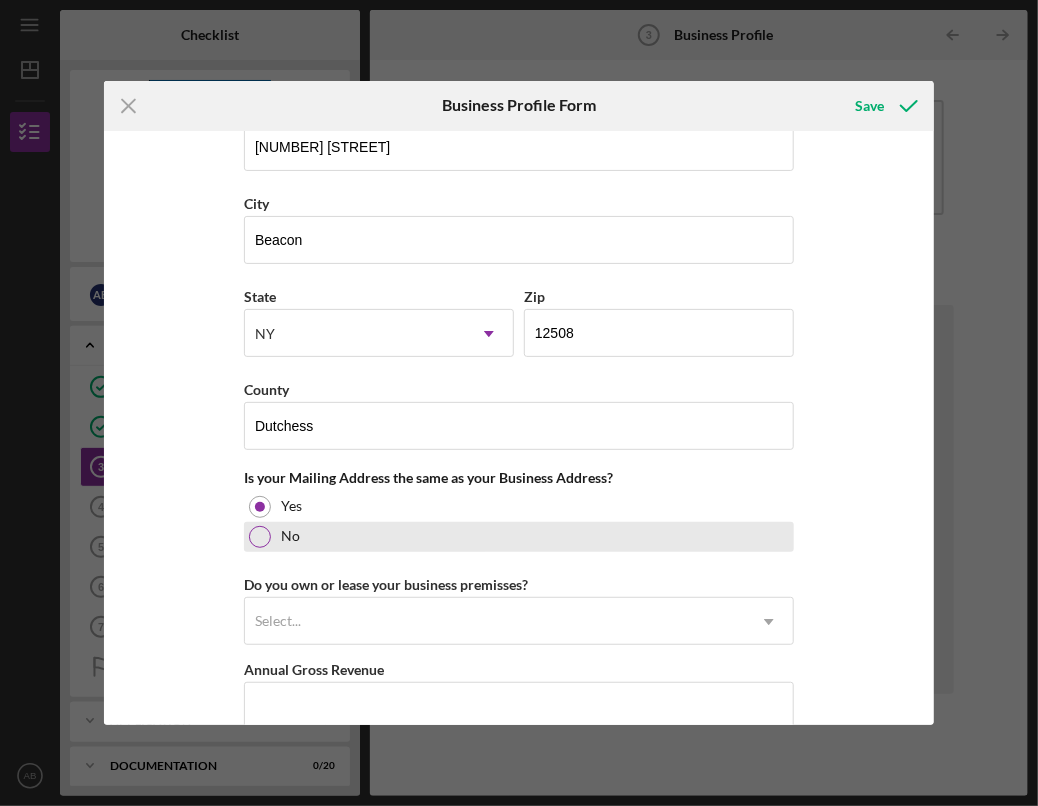 click at bounding box center [260, 537] 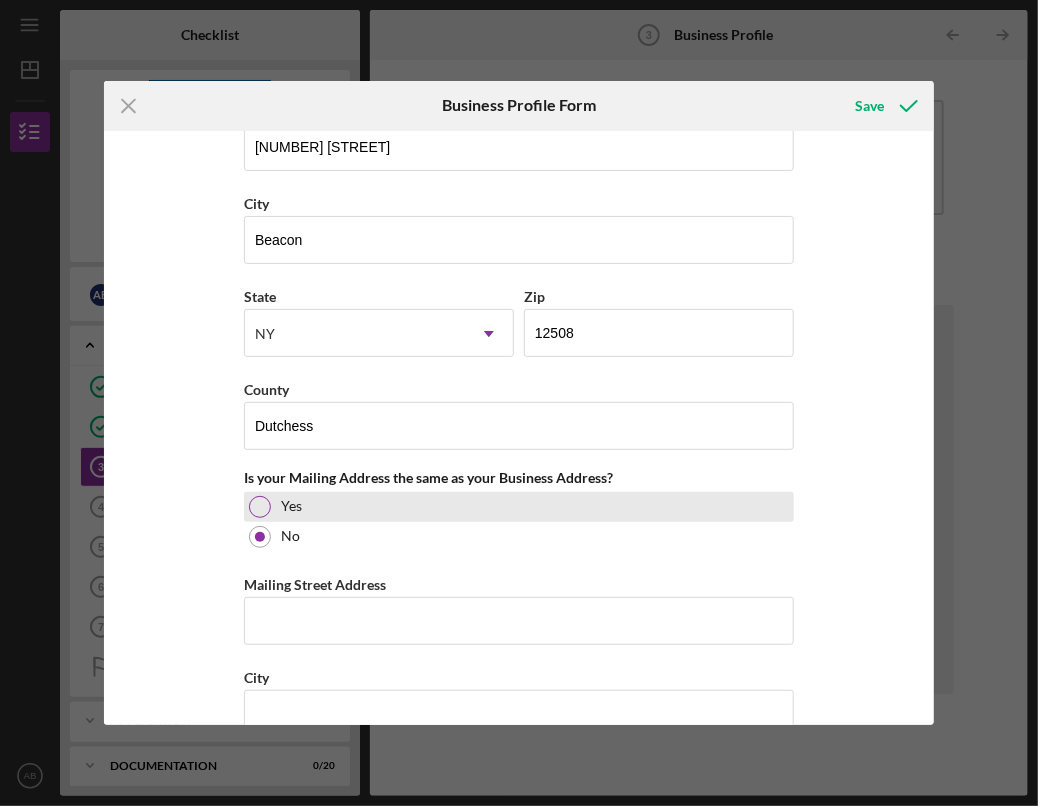 click at bounding box center (260, 507) 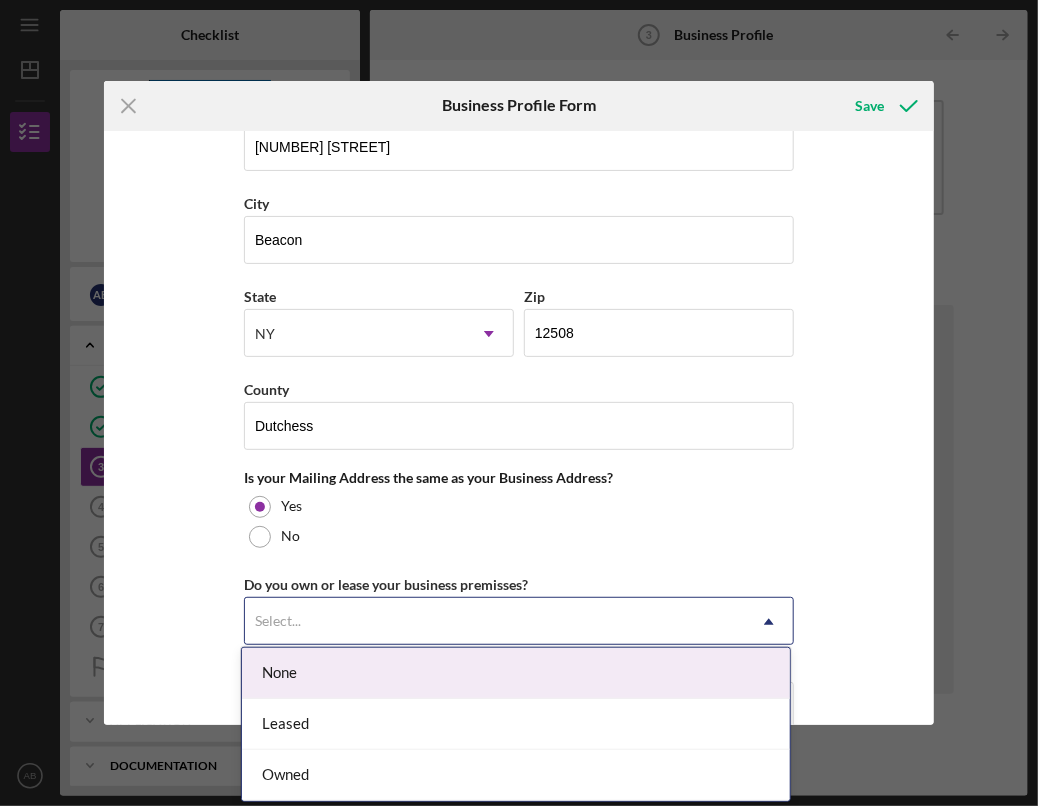 click on "Icon/Dropdown Arrow" 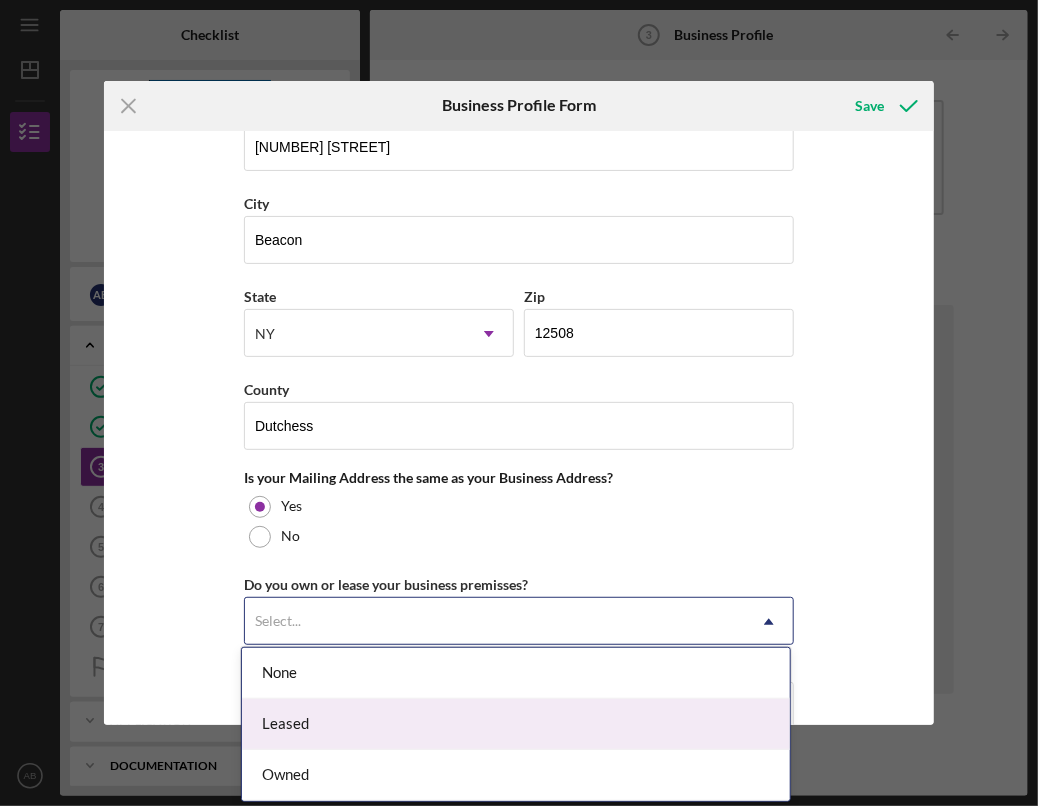 click on "Leased" at bounding box center (516, 724) 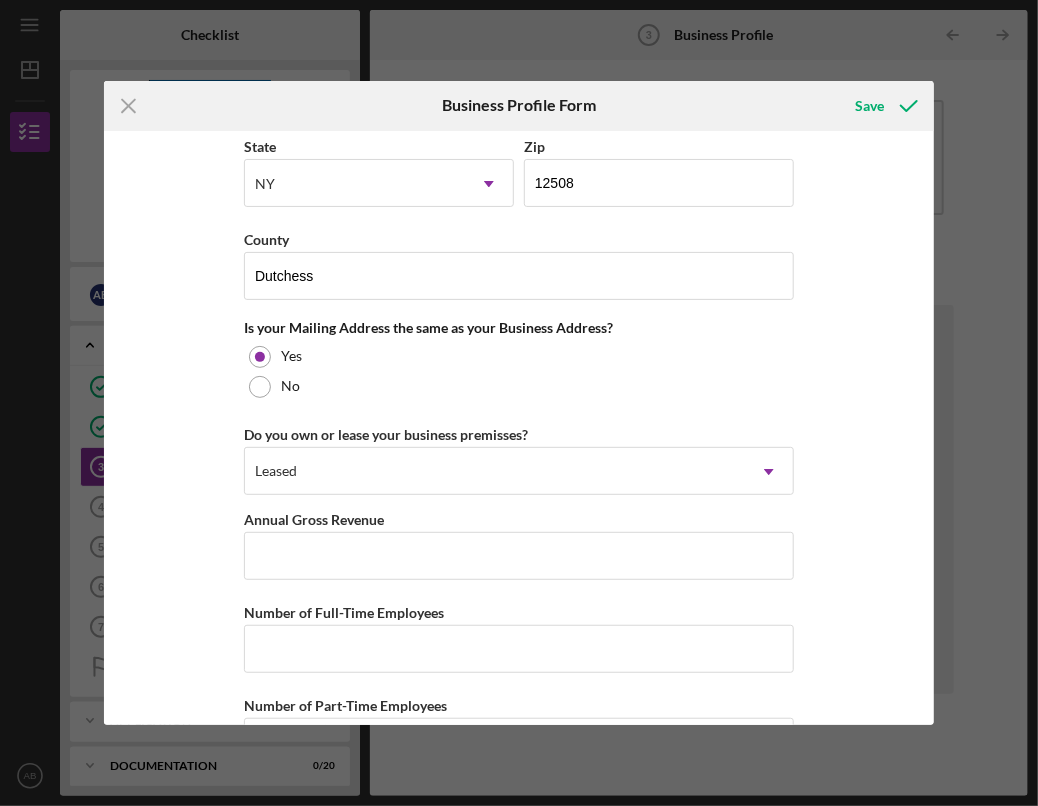 scroll, scrollTop: 1416, scrollLeft: 0, axis: vertical 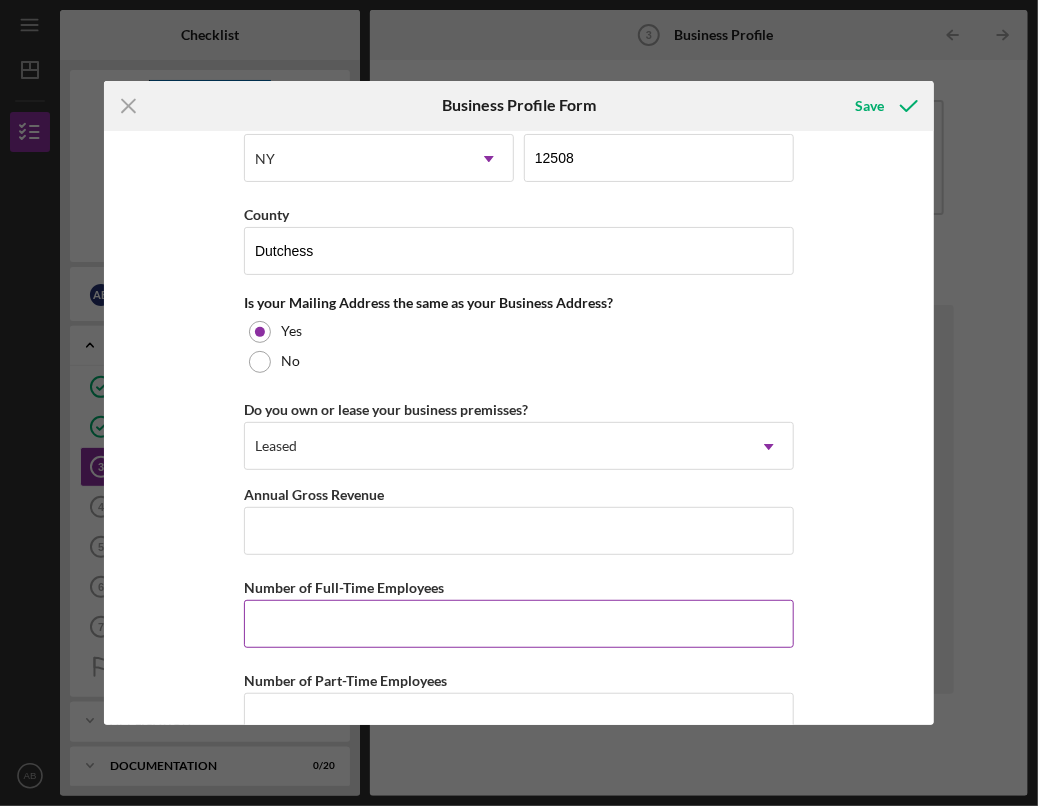 click on "Number of Full-Time Employees" at bounding box center (519, 624) 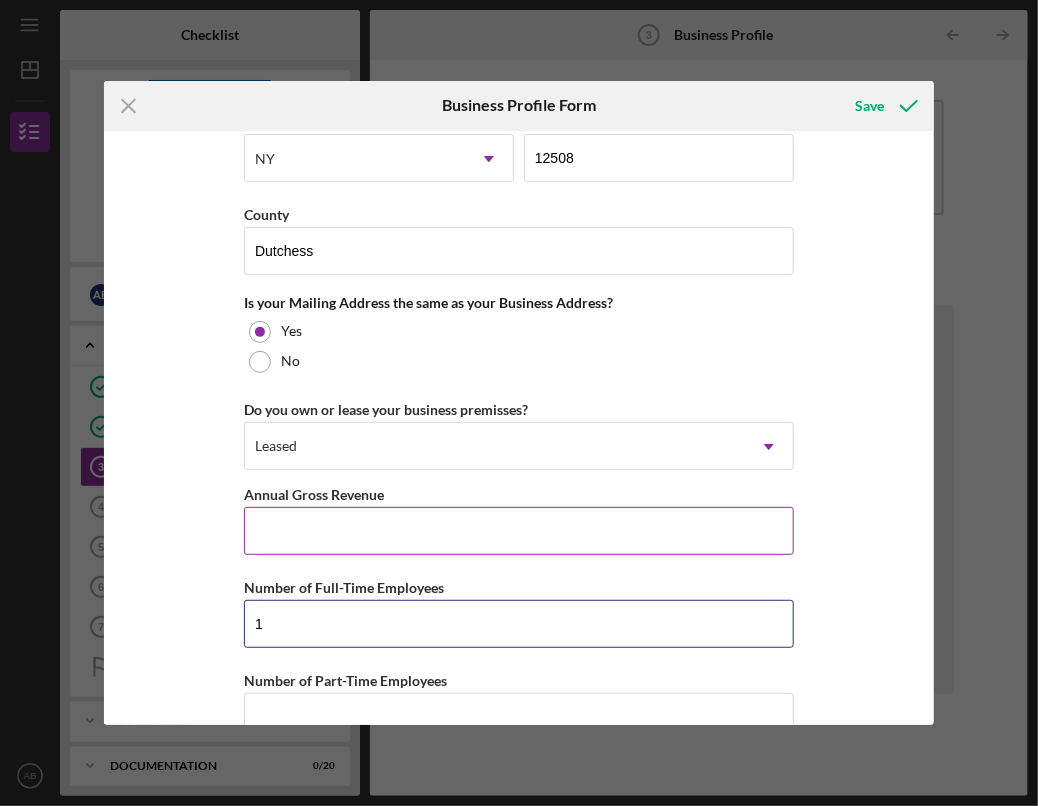 type on "1" 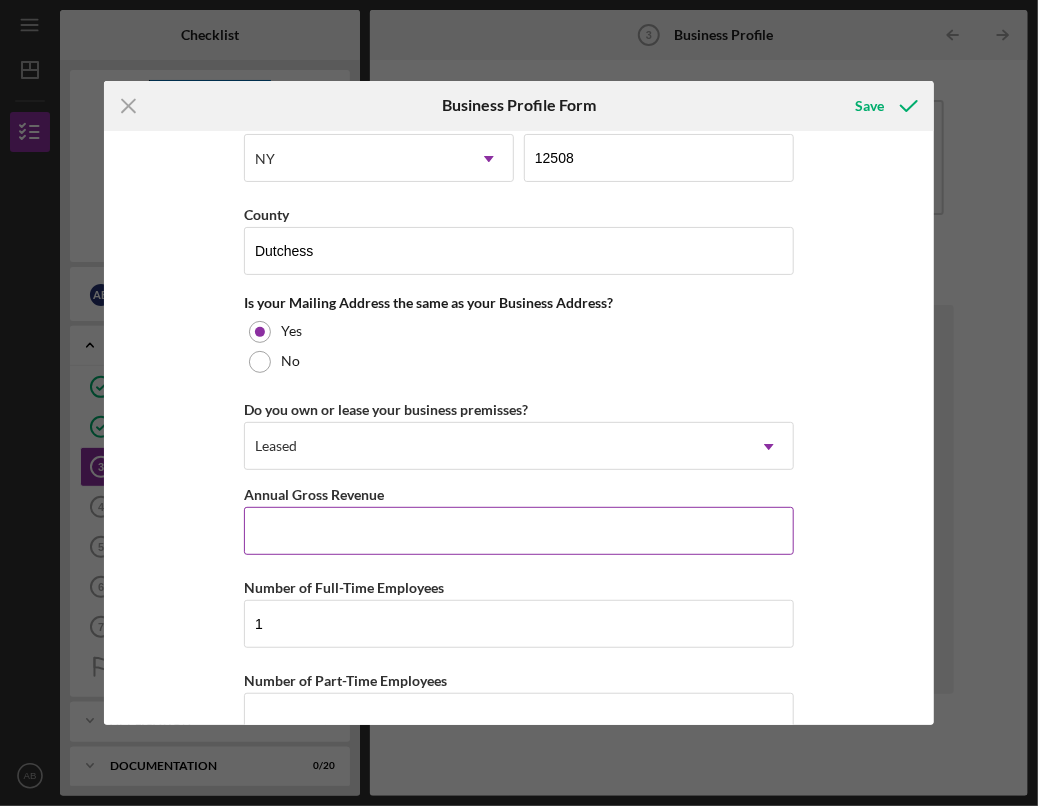 click on "Annual Gross Revenue" at bounding box center [519, 531] 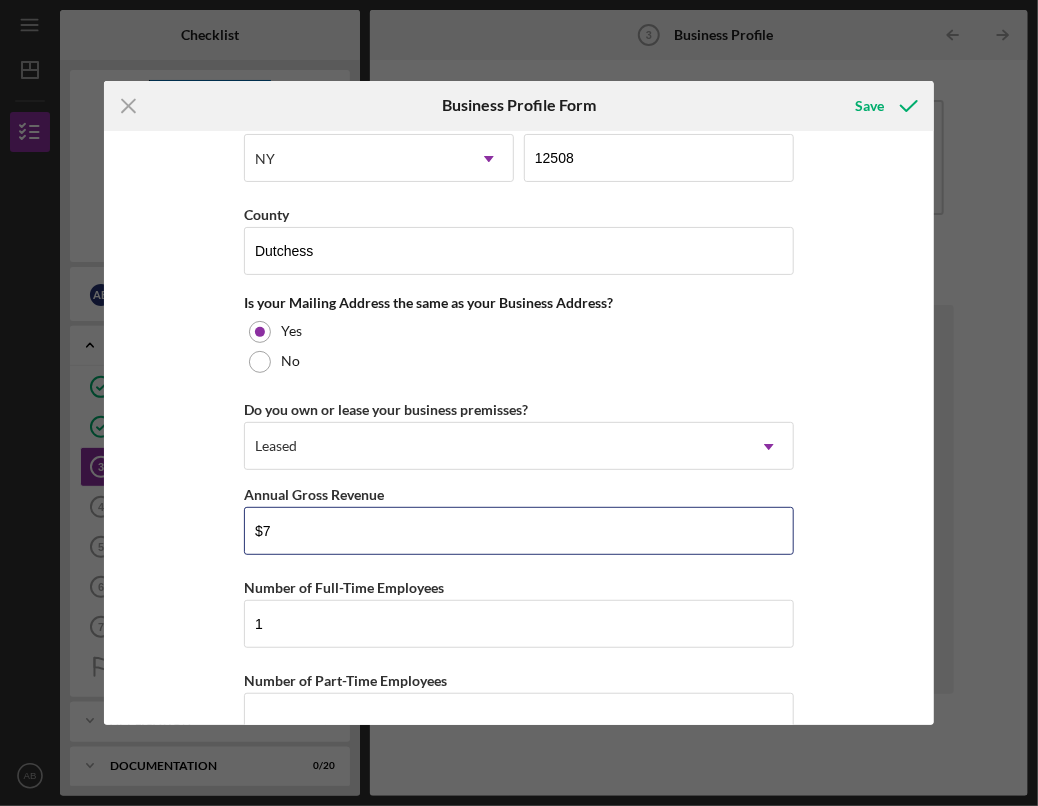 type on "$7" 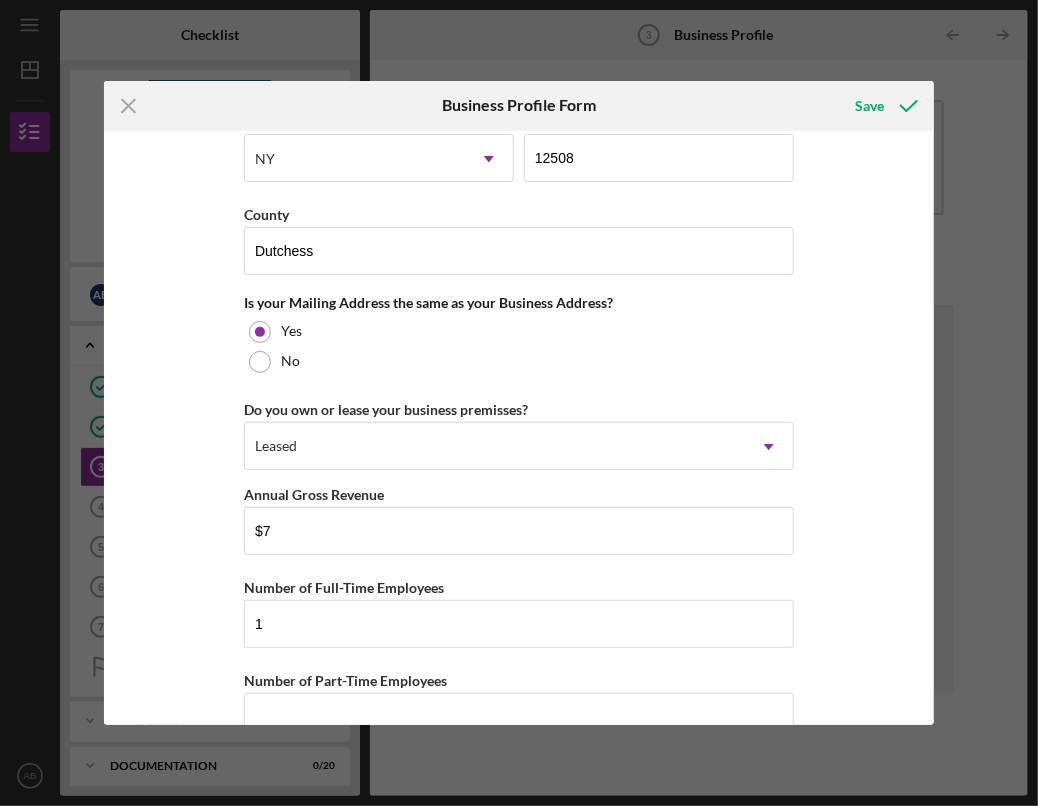 scroll, scrollTop: 1454, scrollLeft: 0, axis: vertical 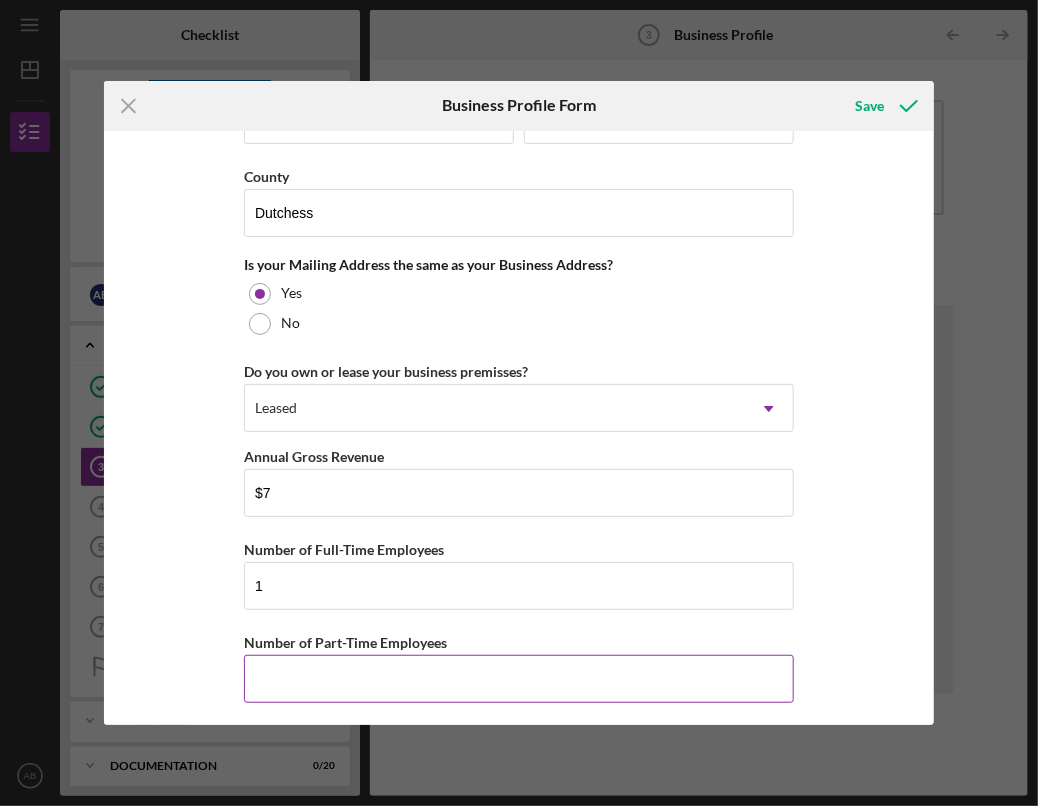 click on "Number of Part-Time Employees" at bounding box center [519, 679] 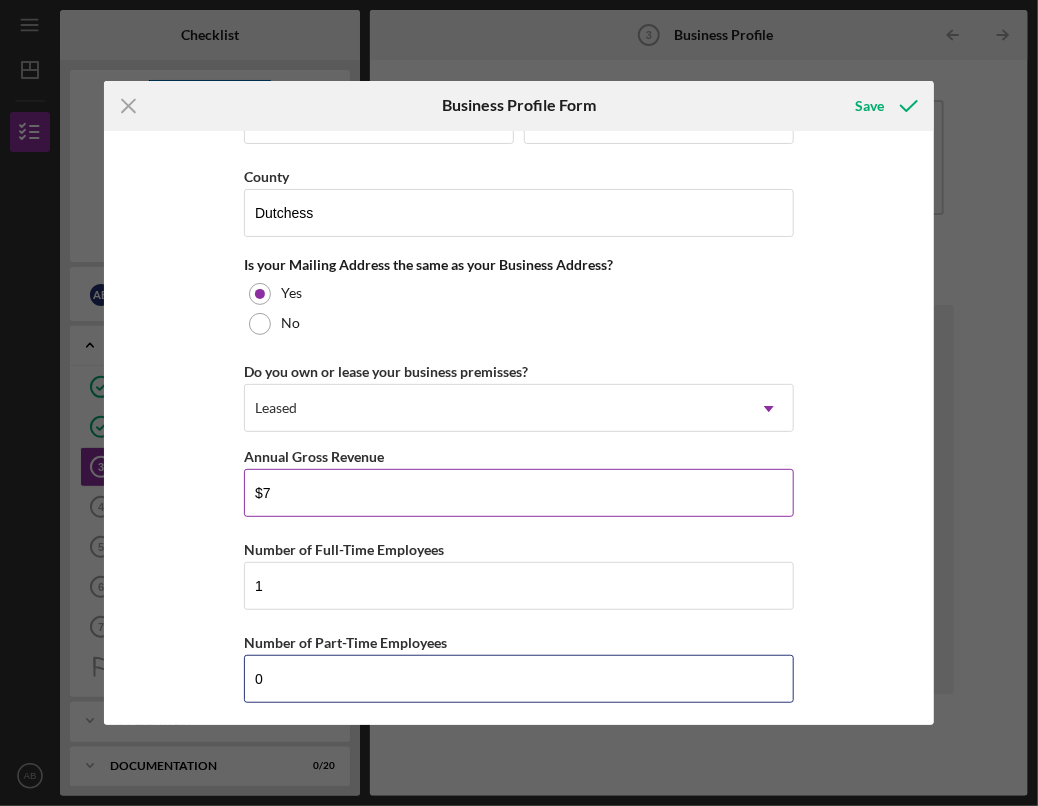 type on "0" 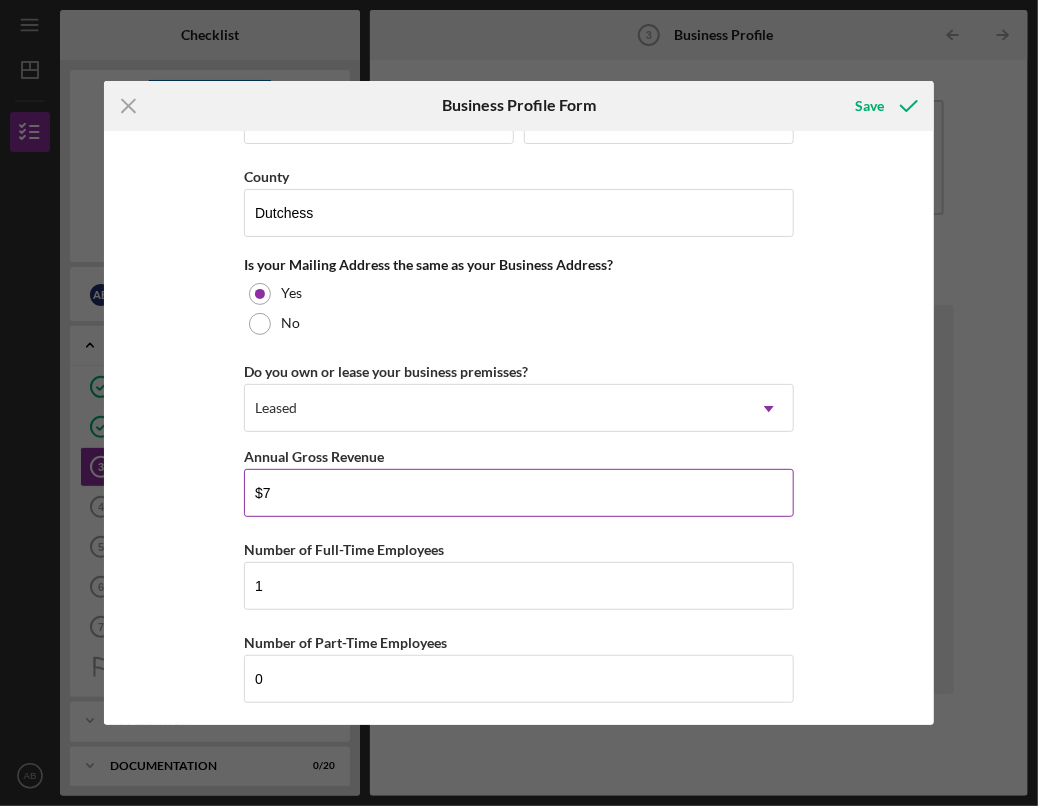 click on "$7" at bounding box center [519, 493] 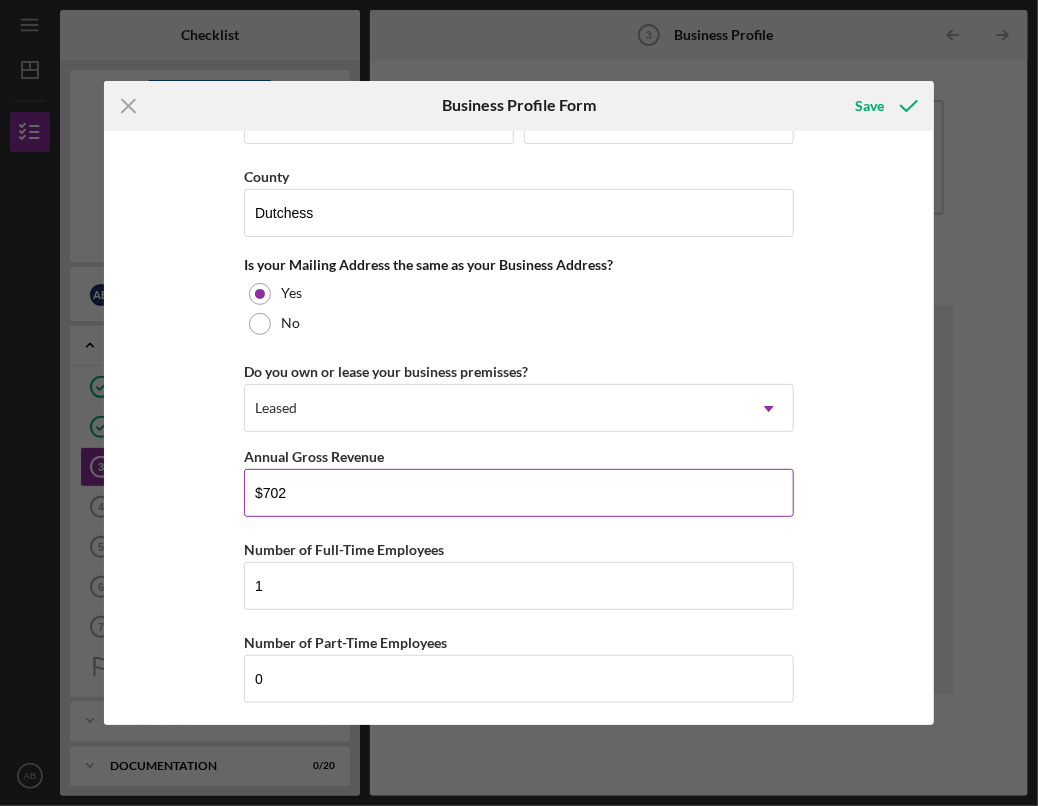 click on "$702" at bounding box center [519, 493] 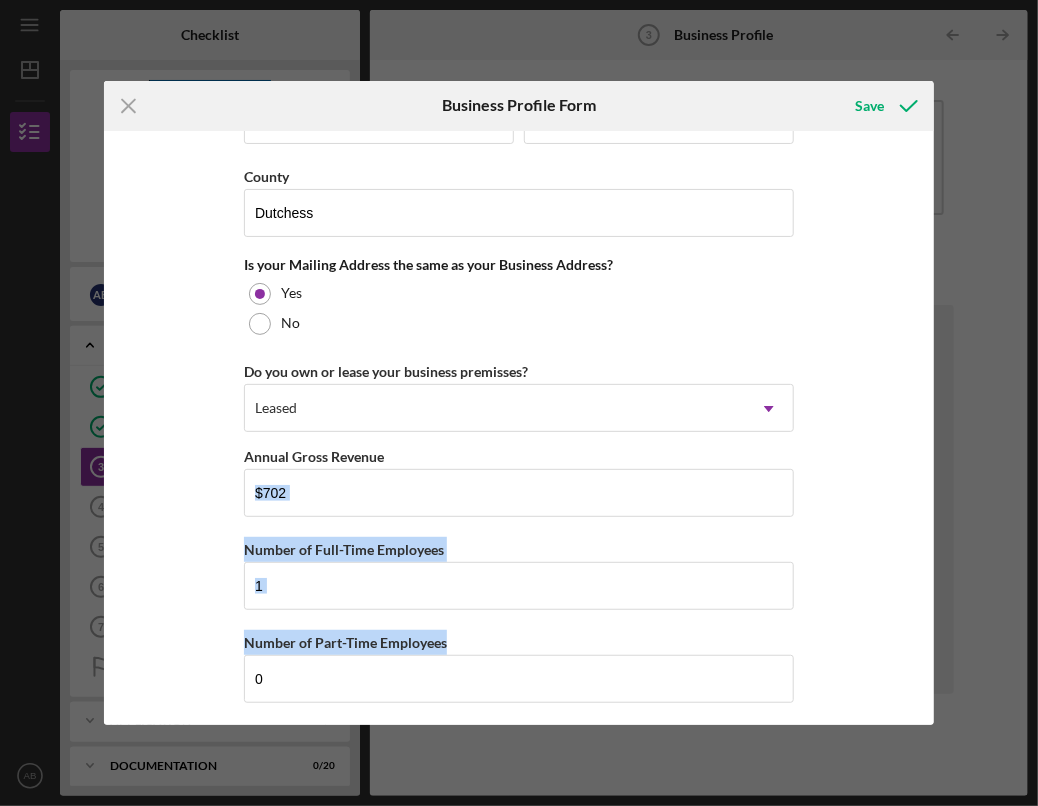 drag, startPoint x: 923, startPoint y: 610, endPoint x: 924, endPoint y: 489, distance: 121.004135 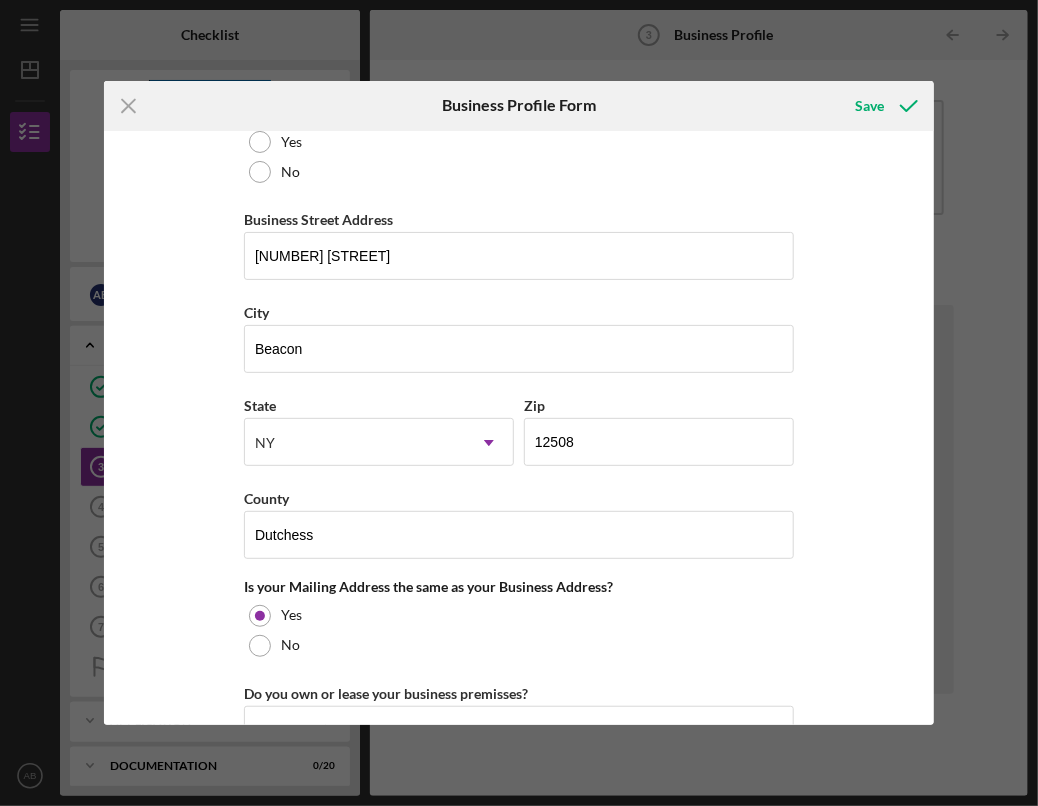 scroll, scrollTop: 1096, scrollLeft: 0, axis: vertical 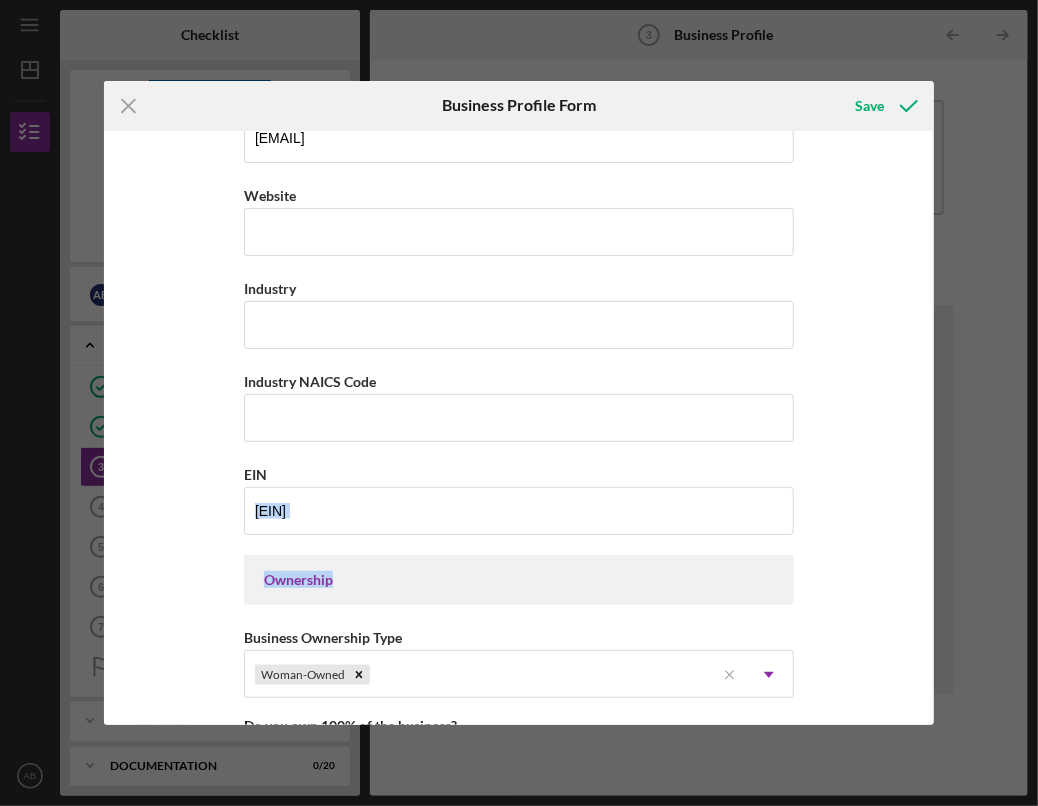 drag, startPoint x: 938, startPoint y: 491, endPoint x: 929, endPoint y: 556, distance: 65.62012 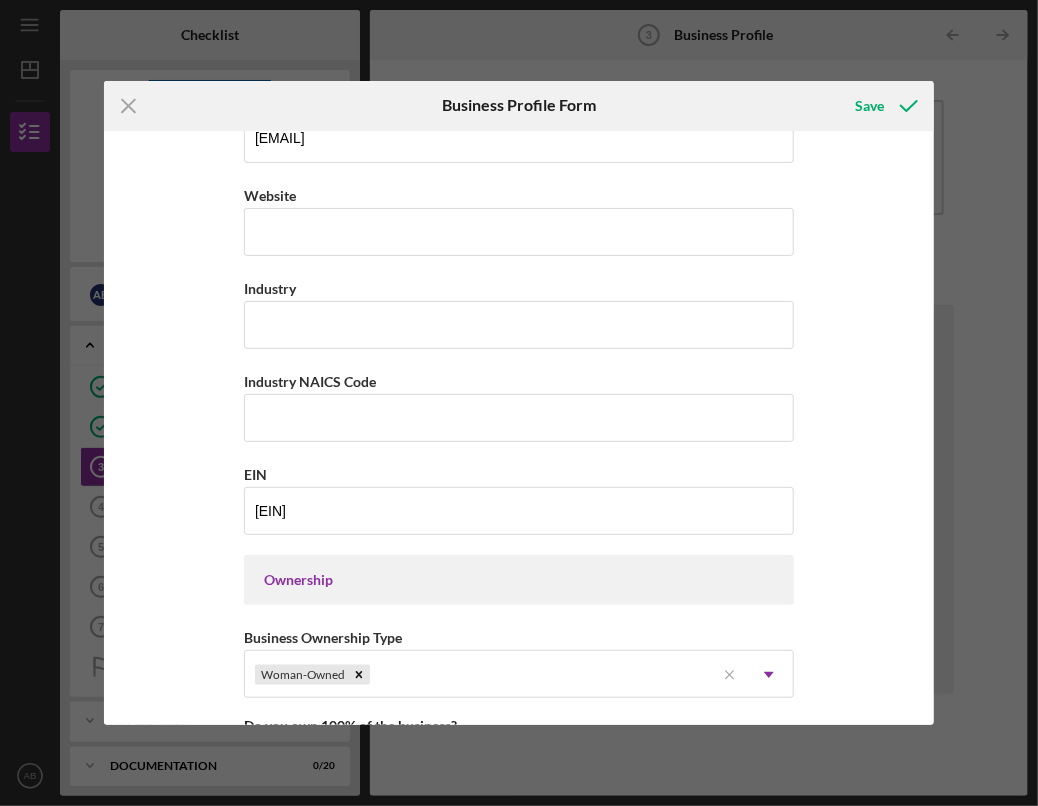 drag, startPoint x: 934, startPoint y: 450, endPoint x: 933, endPoint y: 509, distance: 59.008472 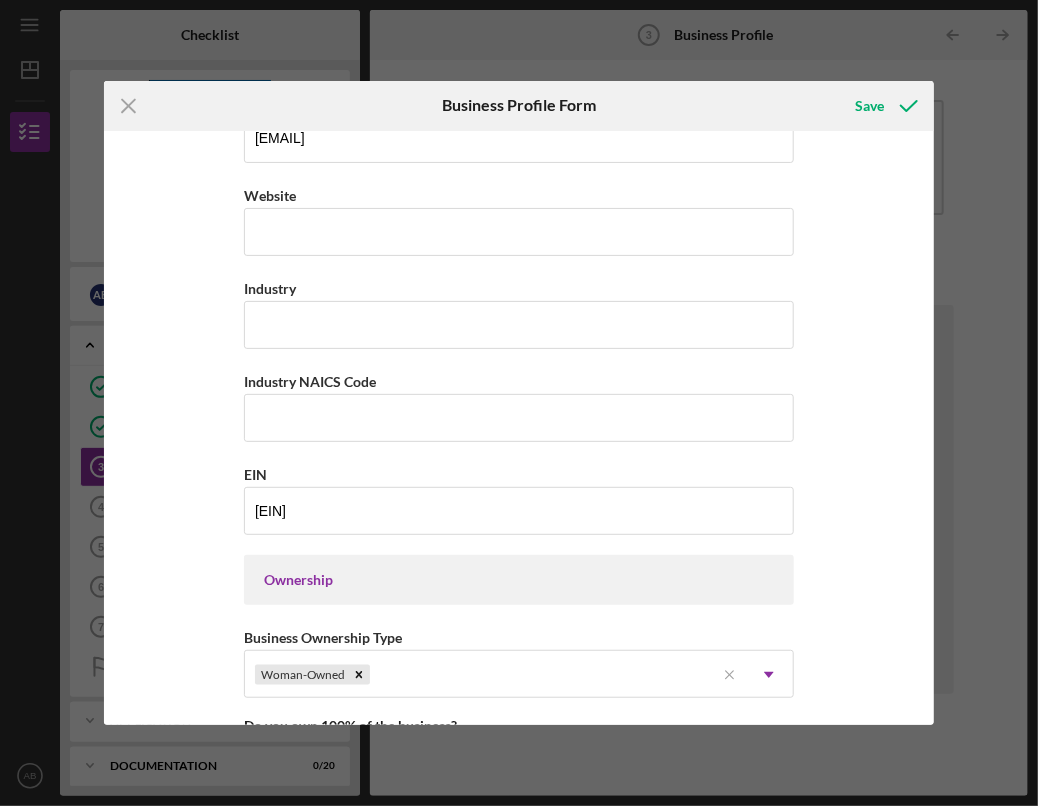 click on "Business Name Gather up LLC DBA Gather Business Start Date 10/01/2025 Please enter a date before today. Legal Structure LLC Icon/Dropdown Arrow Business Phone (347) 366-8176 Business Email amelaboots@gmail.com Website Industry Industry NAICS Code EIN 39-3335392 Ownership Business Ownership Type Woman-Owned Icon/Menu Close Icon/Dropdown Arrow Do you own 100% of the business? Yes No Business Street Address 201 Main  Street City Beacon State NY Icon/Dropdown Arrow Zip 12508 County Dutchess Is your Mailing Address the same as your Business Address? Yes No Do you own or lease your business premisses? Leased Icon/Dropdown Arrow Annual Gross Revenue $702 Number of Full-Time Employees 1 Number of Part-Time Employees 0" at bounding box center (519, 428) 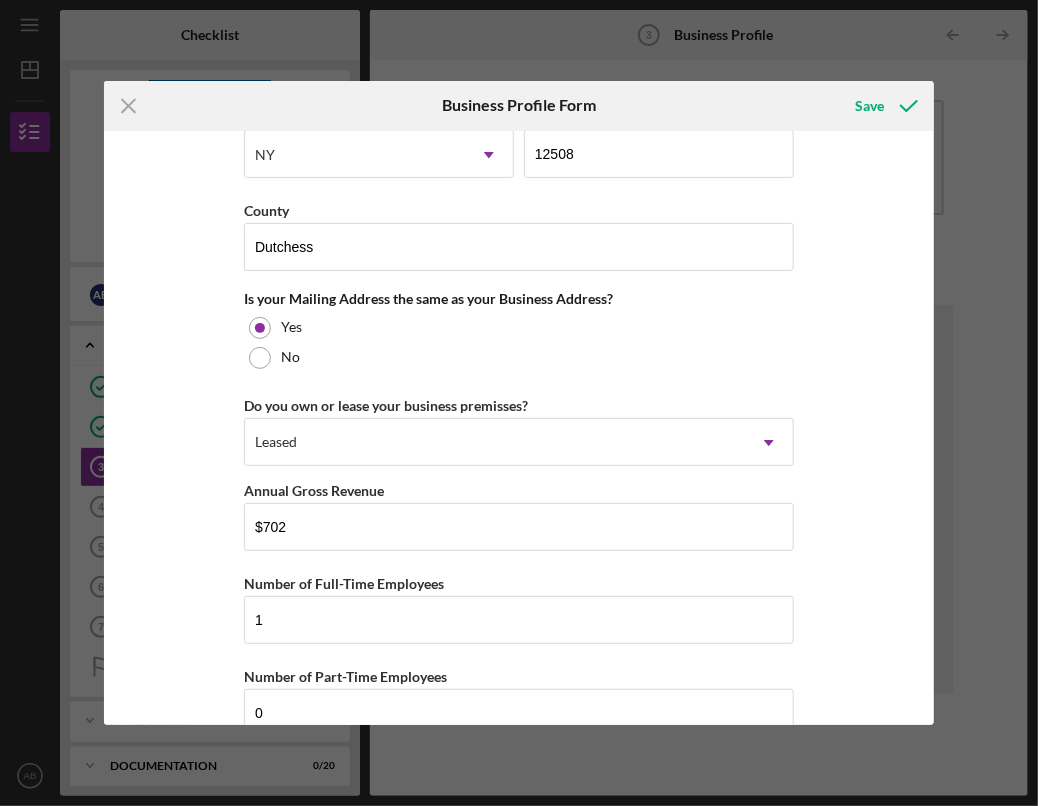scroll, scrollTop: 1454, scrollLeft: 0, axis: vertical 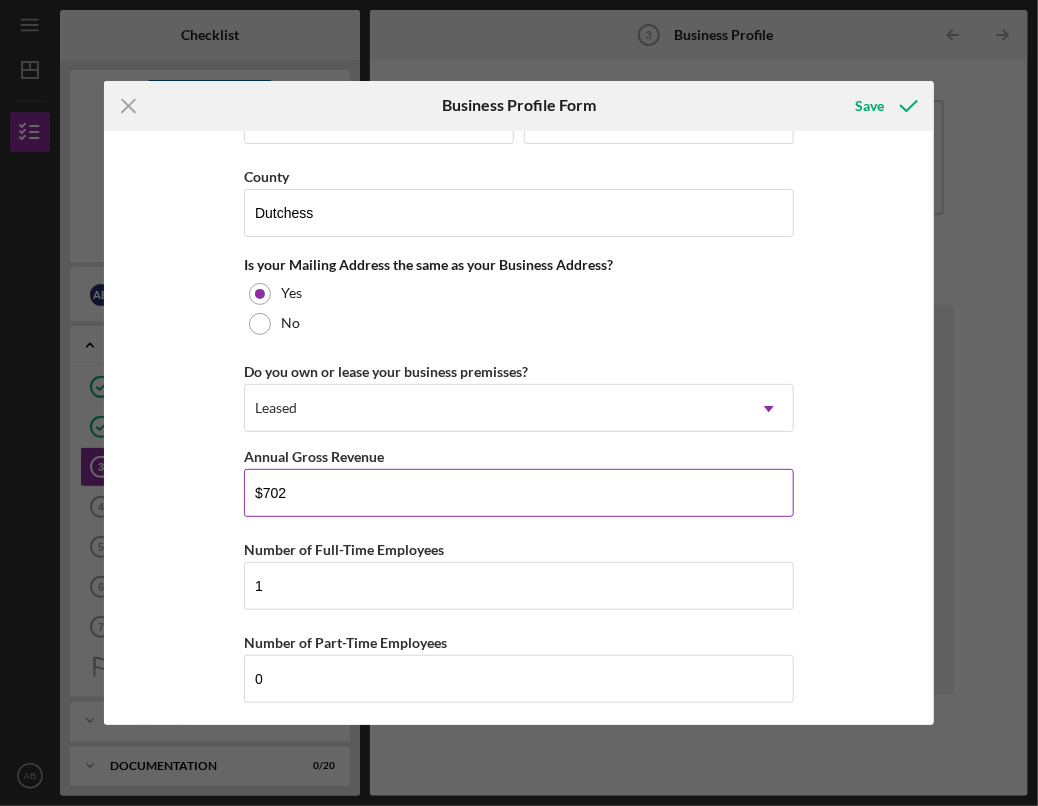 click on "$702" at bounding box center [519, 493] 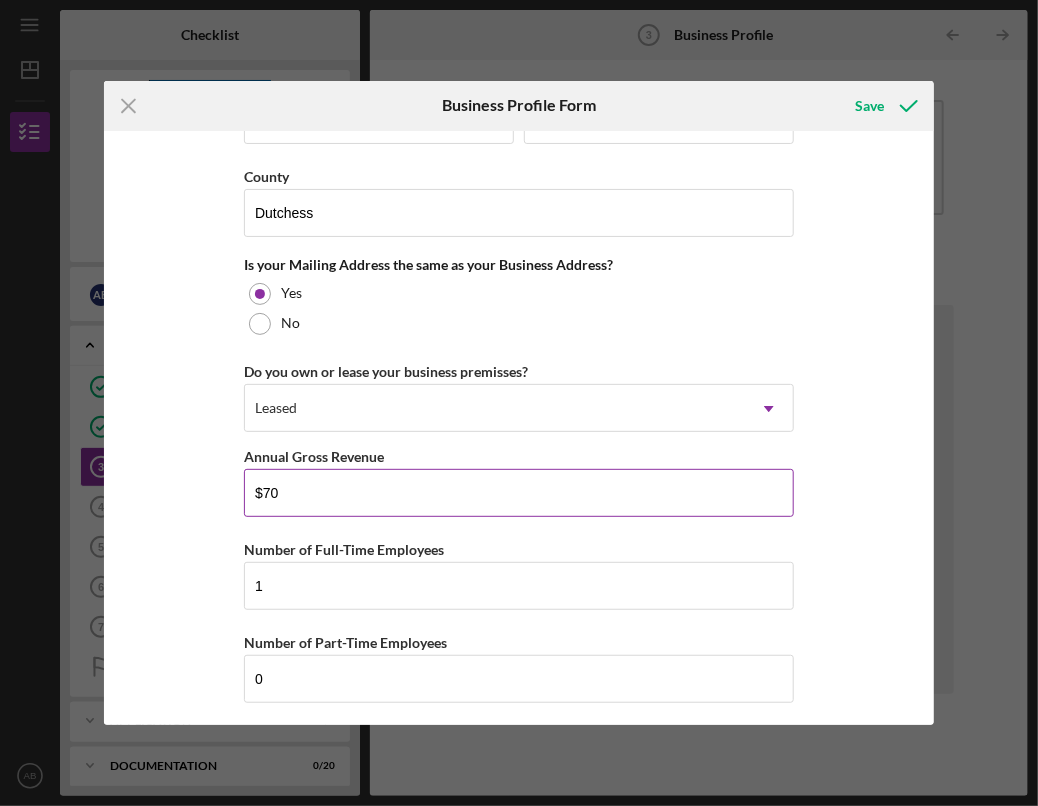 type on "$7" 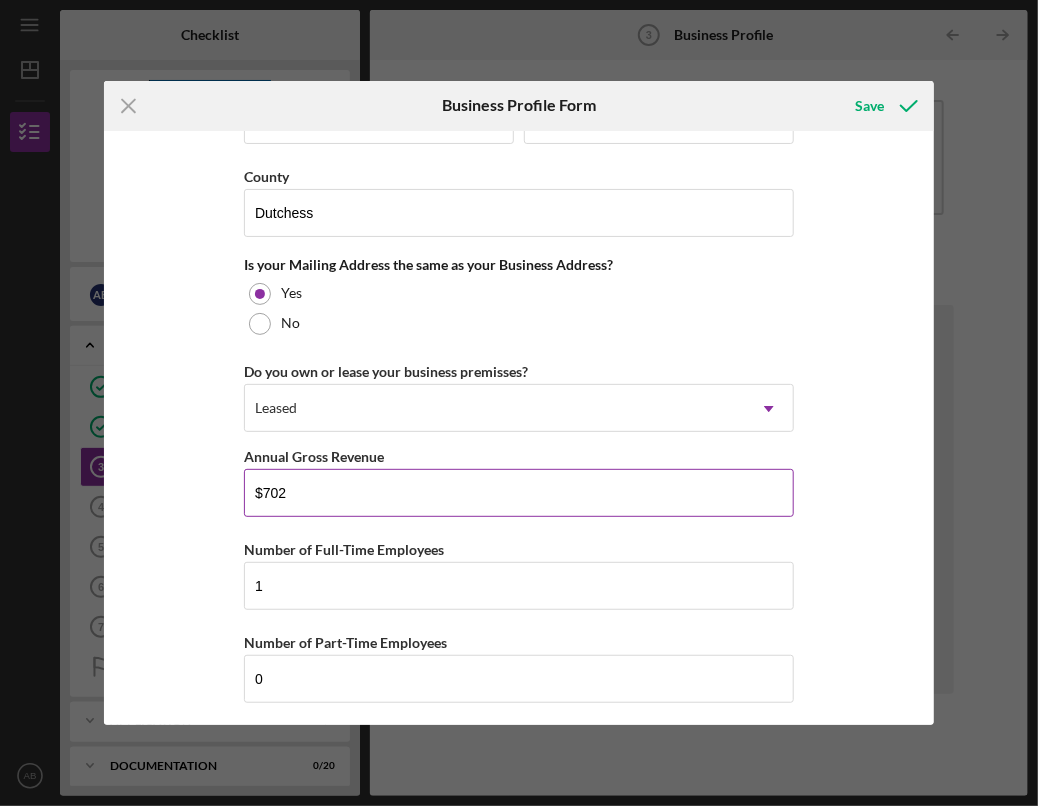 type on "$702" 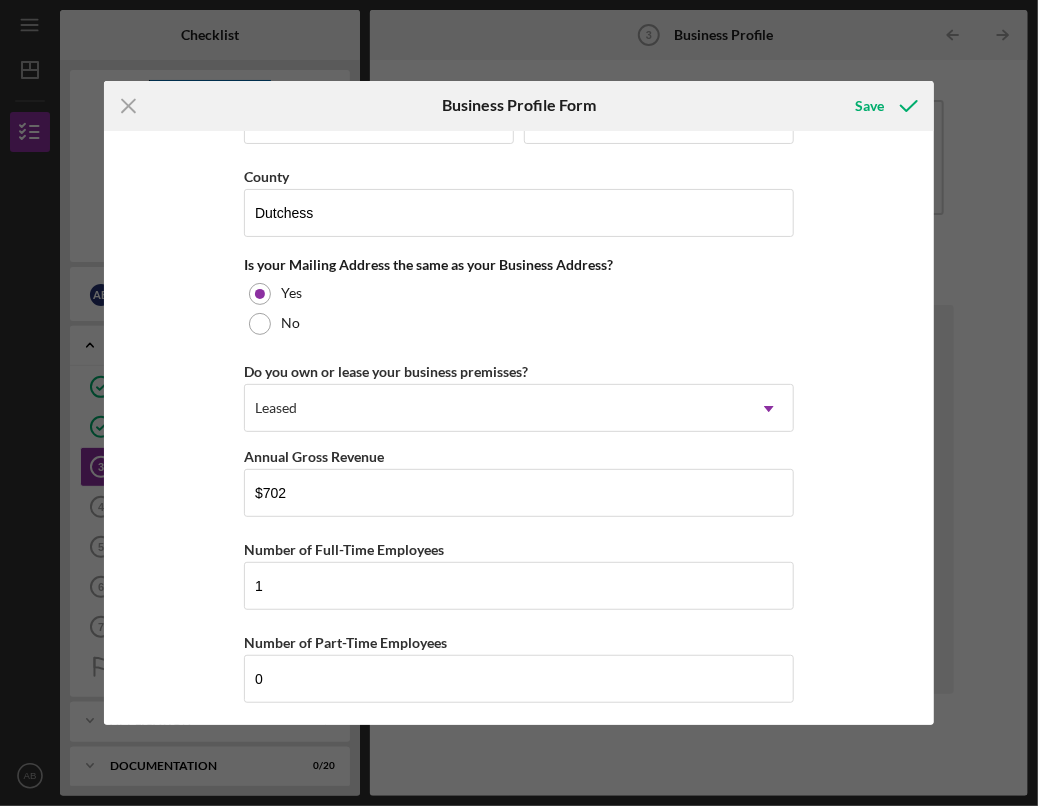 click on "Business Name Gather up LLC DBA Gather Business Start Date 10/01/2025 Please enter a date before today. Legal Structure LLC Icon/Dropdown Arrow Business Phone (347) 366-8176 Business Email amelaboots@gmail.com Website Industry Industry NAICS Code EIN 39-3335392 Ownership Business Ownership Type Woman-Owned Icon/Menu Close Icon/Dropdown Arrow Do you own 100% of the business? Yes No Business Street Address 201 Main  Street City Beacon State NY Icon/Dropdown Arrow Zip 12508 County Dutchess Is your Mailing Address the same as your Business Address? Yes No Do you own or lease your business premisses? Leased Icon/Dropdown Arrow Annual Gross Revenue $702 Number of Full-Time Employees 1 Number of Part-Time Employees 0" at bounding box center (519, 428) 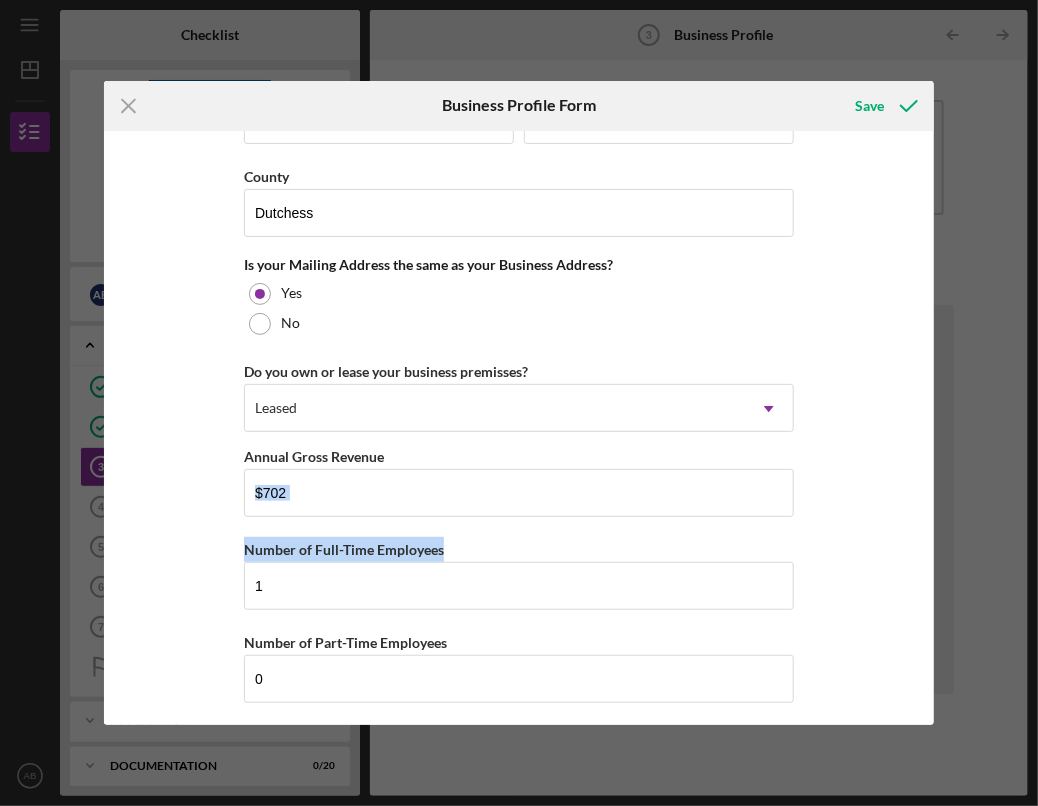 drag, startPoint x: 928, startPoint y: 602, endPoint x: 926, endPoint y: 513, distance: 89.02247 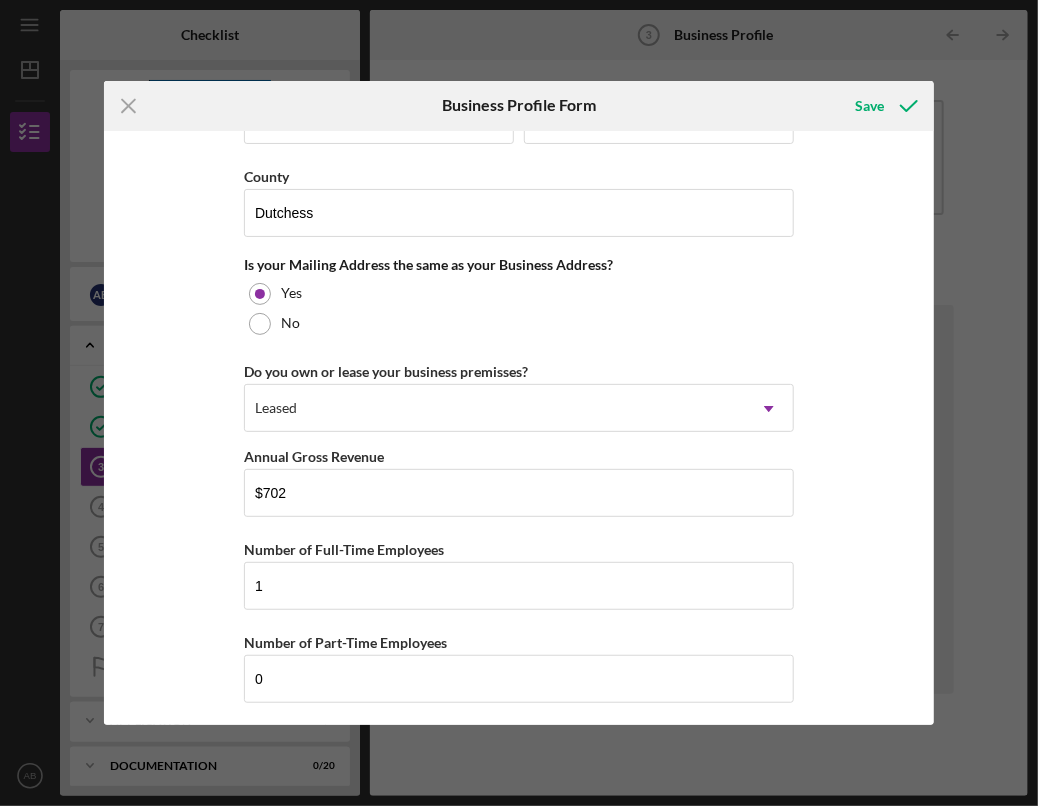 click on "Business Name Gather up LLC DBA Gather Business Start Date 10/01/2025 Please enter a date before today. Legal Structure LLC Icon/Dropdown Arrow Business Phone (347) 366-8176 Business Email amelaboots@gmail.com Website Industry Industry NAICS Code EIN 39-3335392 Ownership Business Ownership Type Woman-Owned Icon/Menu Close Icon/Dropdown Arrow Do you own 100% of the business? Yes No Business Street Address 201 Main  Street City Beacon State NY Icon/Dropdown Arrow Zip 12508 County Dutchess Is your Mailing Address the same as your Business Address? Yes No Do you own or lease your business premisses? Leased Icon/Dropdown Arrow Annual Gross Revenue $702 Number of Full-Time Employees 1 Number of Part-Time Employees 0" at bounding box center [519, 428] 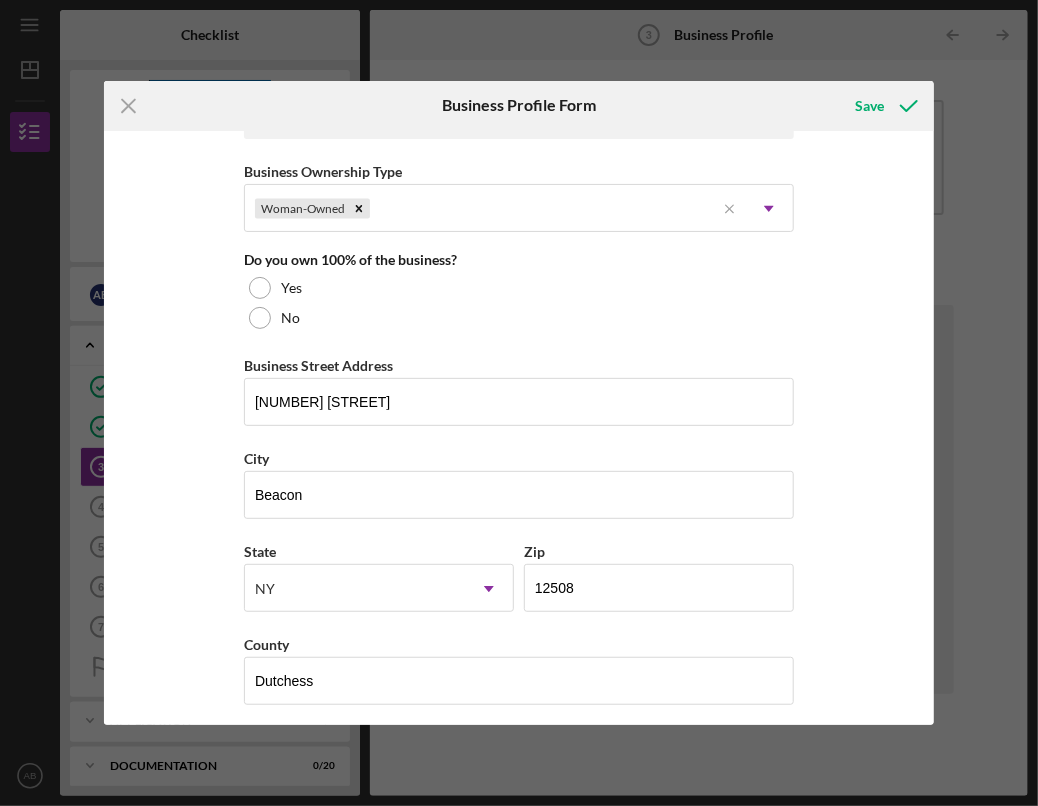 scroll, scrollTop: 972, scrollLeft: 0, axis: vertical 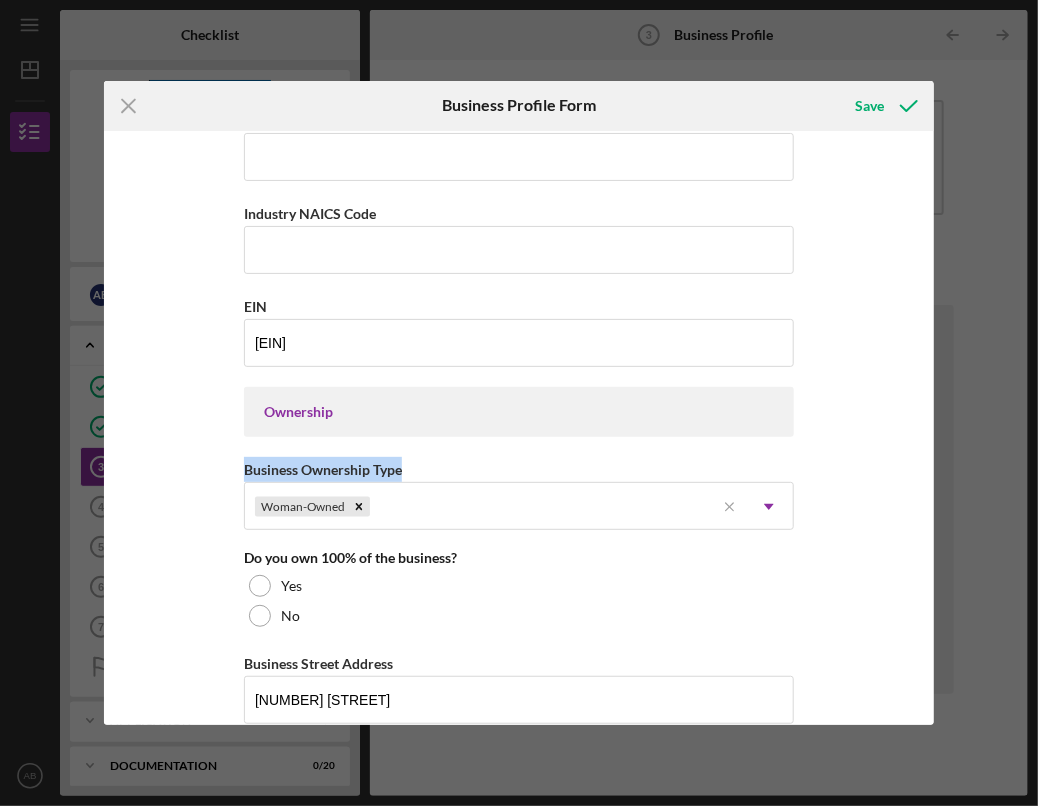 drag, startPoint x: 928, startPoint y: 459, endPoint x: 924, endPoint y: 365, distance: 94.08507 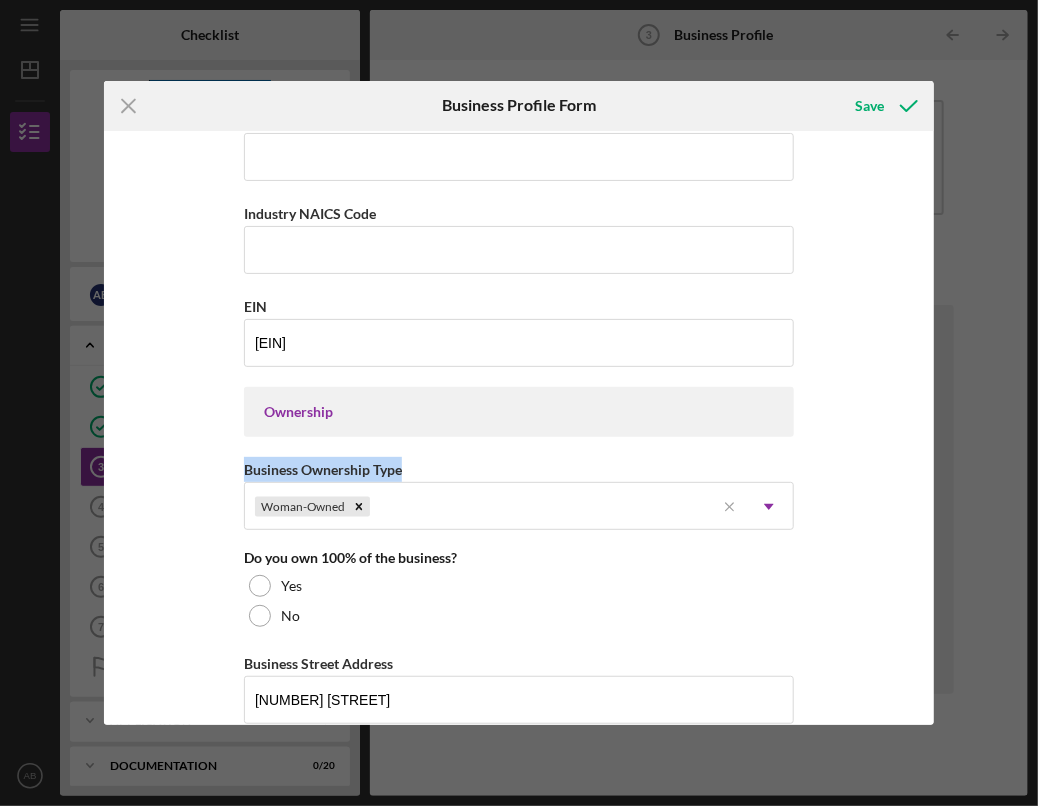 click on "Business Name Gather up LLC DBA Gather Business Start Date 10/01/2025 Please enter a date before today. Legal Structure LLC Icon/Dropdown Arrow Business Phone (347) 366-8176 Business Email amelaboots@gmail.com Website Industry Industry NAICS Code EIN 39-3335392 Ownership Business Ownership Type Woman-Owned Icon/Menu Close Icon/Dropdown Arrow Do you own 100% of the business? Yes No Business Street Address 201 Main  Street City Beacon State NY Icon/Dropdown Arrow Zip 12508 County Dutchess Is your Mailing Address the same as your Business Address? Yes No Do you own or lease your business premisses? Leased Icon/Dropdown Arrow Annual Gross Revenue $702 Number of Full-Time Employees 1 Number of Part-Time Employees 0" at bounding box center [519, 428] 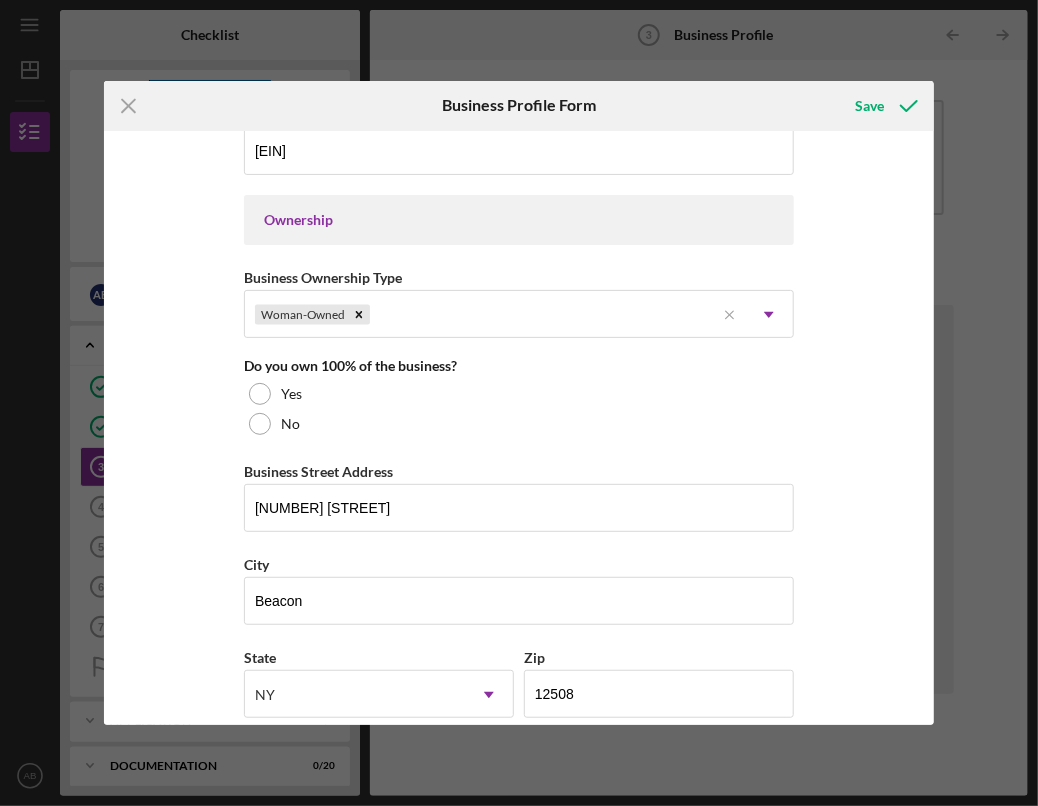 scroll, scrollTop: 912, scrollLeft: 0, axis: vertical 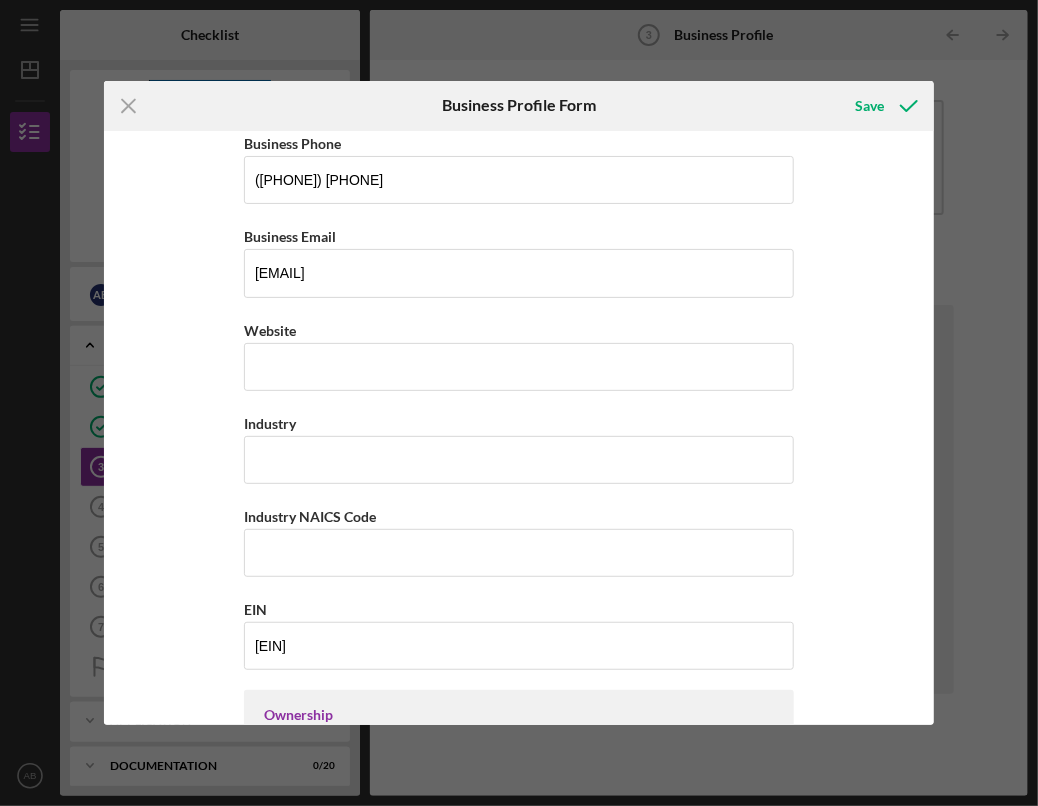 click on "Icon/Menu Close Business Profile Form Save Business Name Gather up LLC DBA Gather Business Start Date 10/01/2025 Please enter a date before today. Legal Structure LLC Icon/Dropdown Arrow Business Phone (347) 366-8176 Business Email amelaboots@gmail.com Website Industry Industry NAICS Code EIN 39-3335392 Ownership Business Ownership Type Woman-Owned Icon/Menu Close Icon/Dropdown Arrow Do you own 100% of the business? Yes No Business Street Address 201 Main  Street City Beacon State NY Icon/Dropdown Arrow Zip 12508 County Dutchess Is your Mailing Address the same as your Business Address? Yes No Do you own or lease your business premisses? Leased Icon/Dropdown Arrow Annual Gross Revenue $702 Number of Full-Time Employees 1 Number of Part-Time Employees 0 Cancel Save" at bounding box center [519, 403] 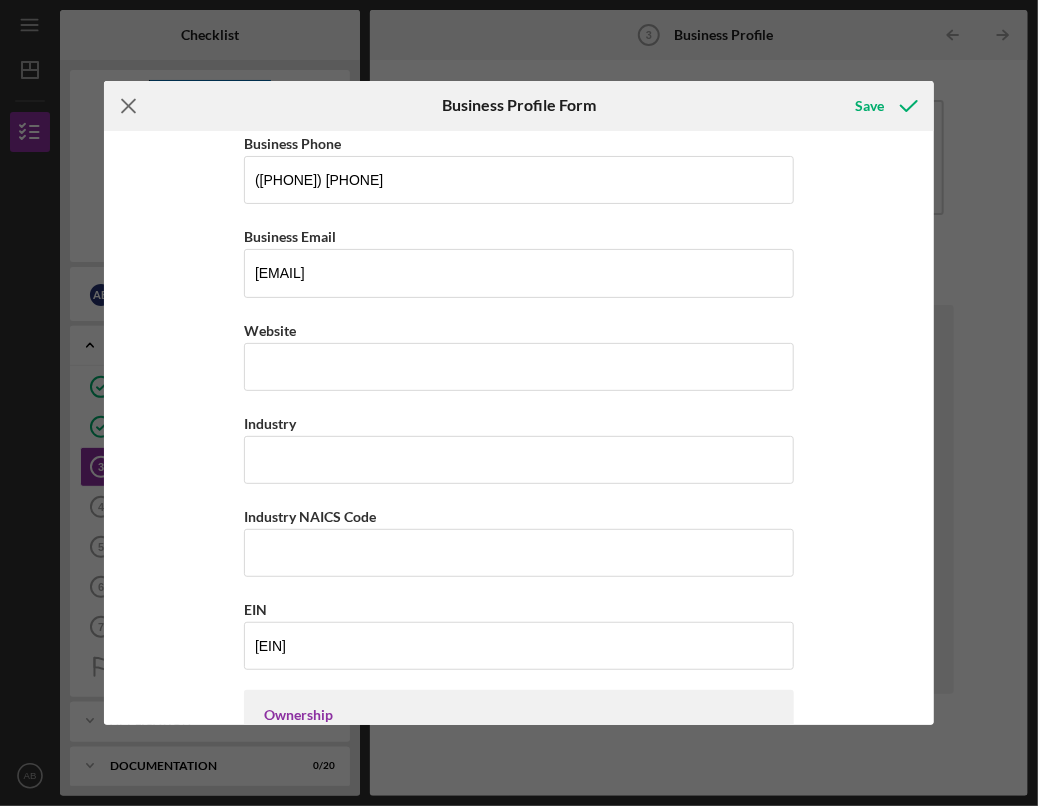 click 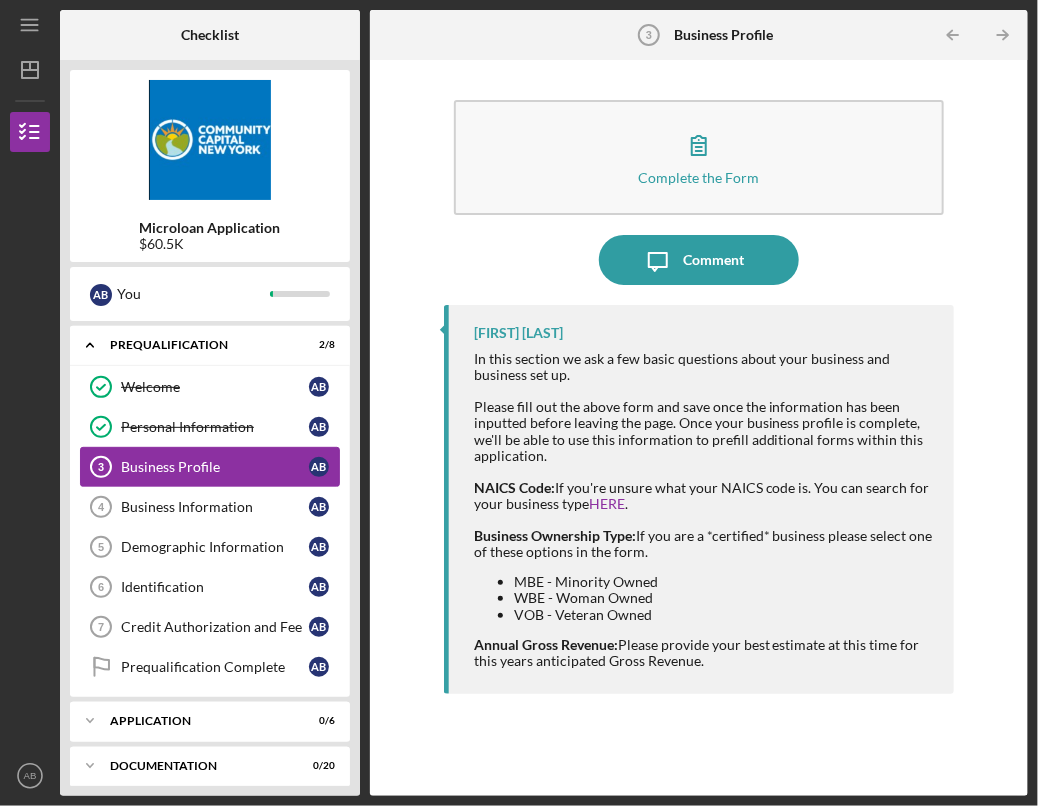 click on "Business Profile" at bounding box center (215, 467) 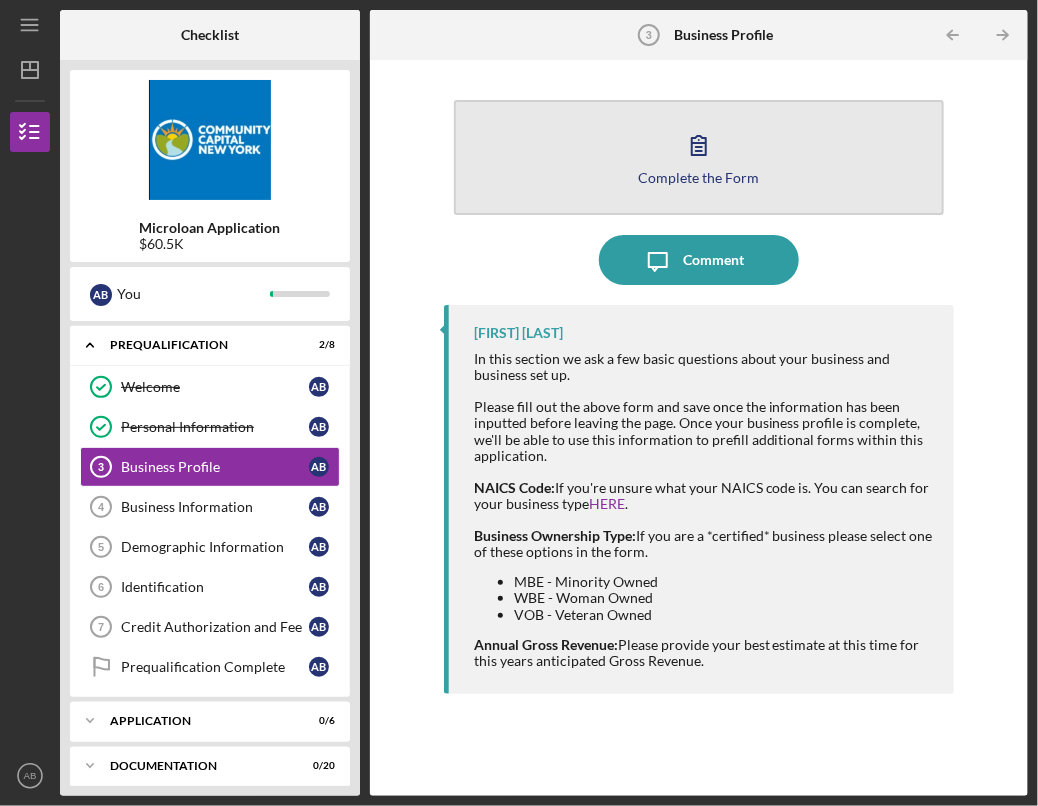 click on "Complete the Form Form" at bounding box center [699, 157] 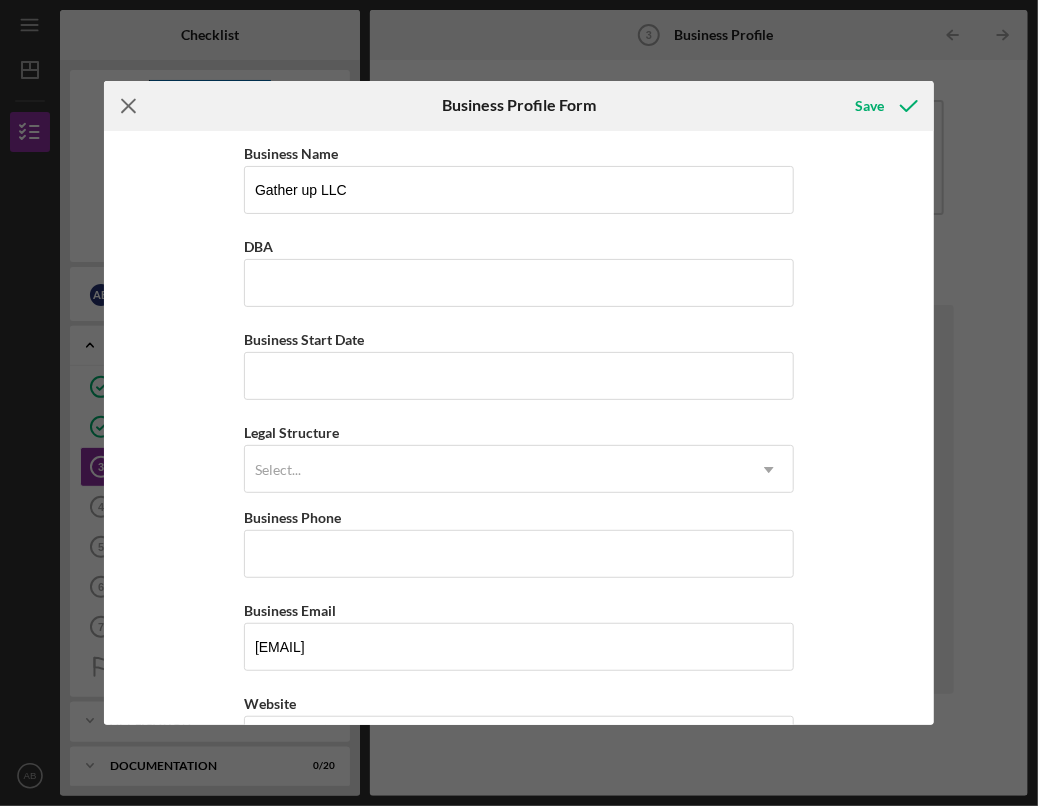click on "Icon/Menu Close" 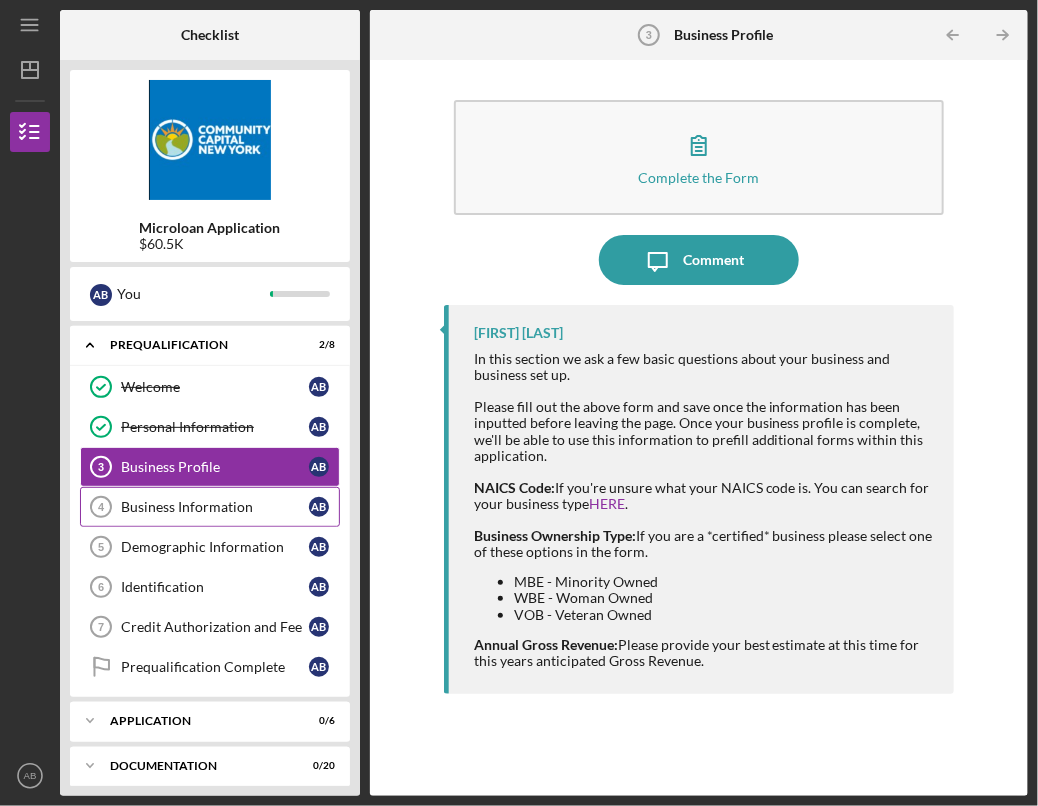 click on "Business Information" at bounding box center (215, 507) 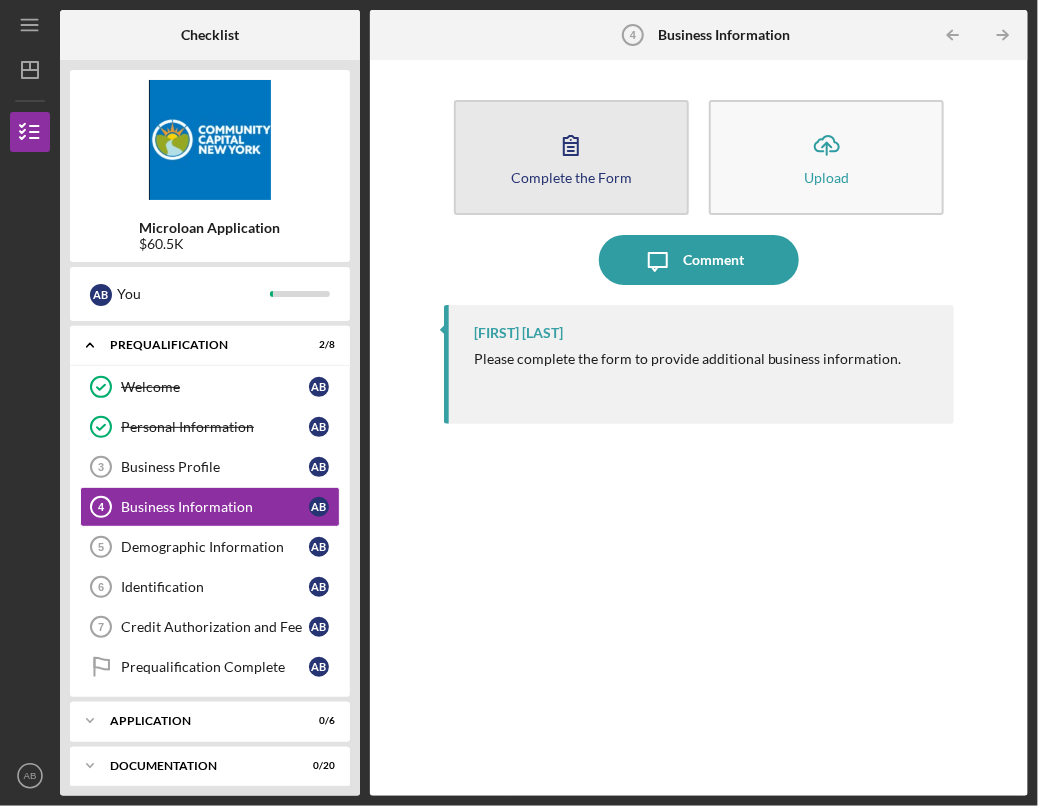 click on "Complete the Form Form" at bounding box center (571, 157) 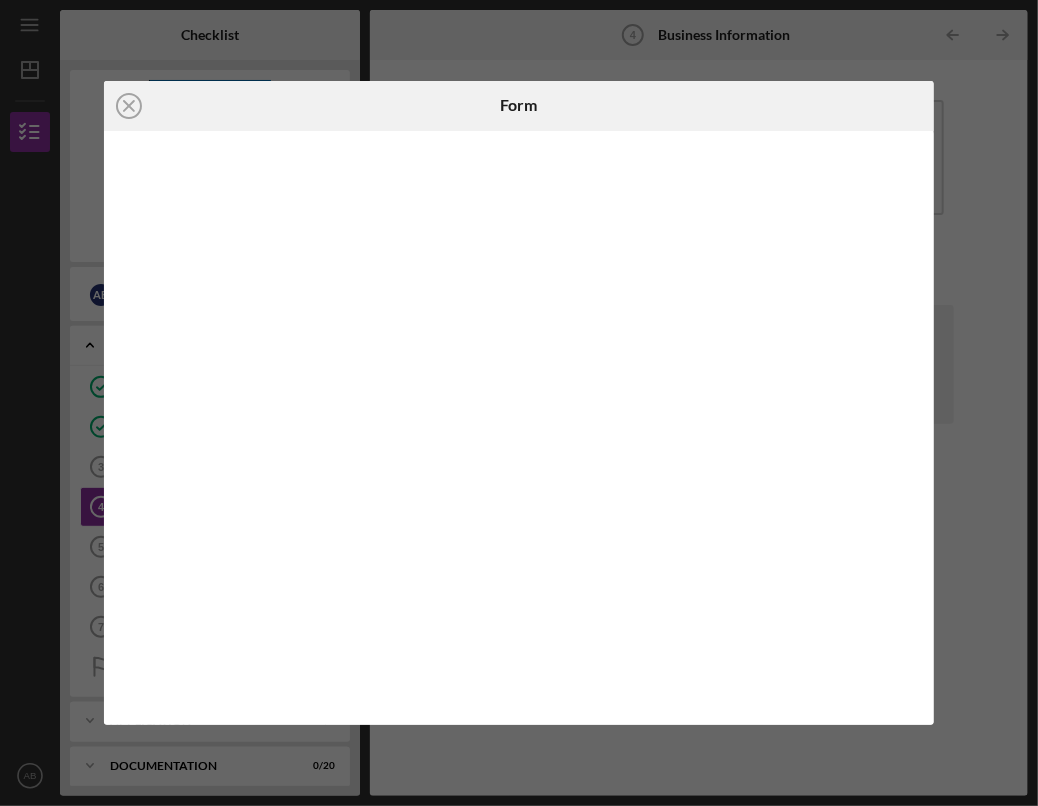 click at bounding box center [519, 428] 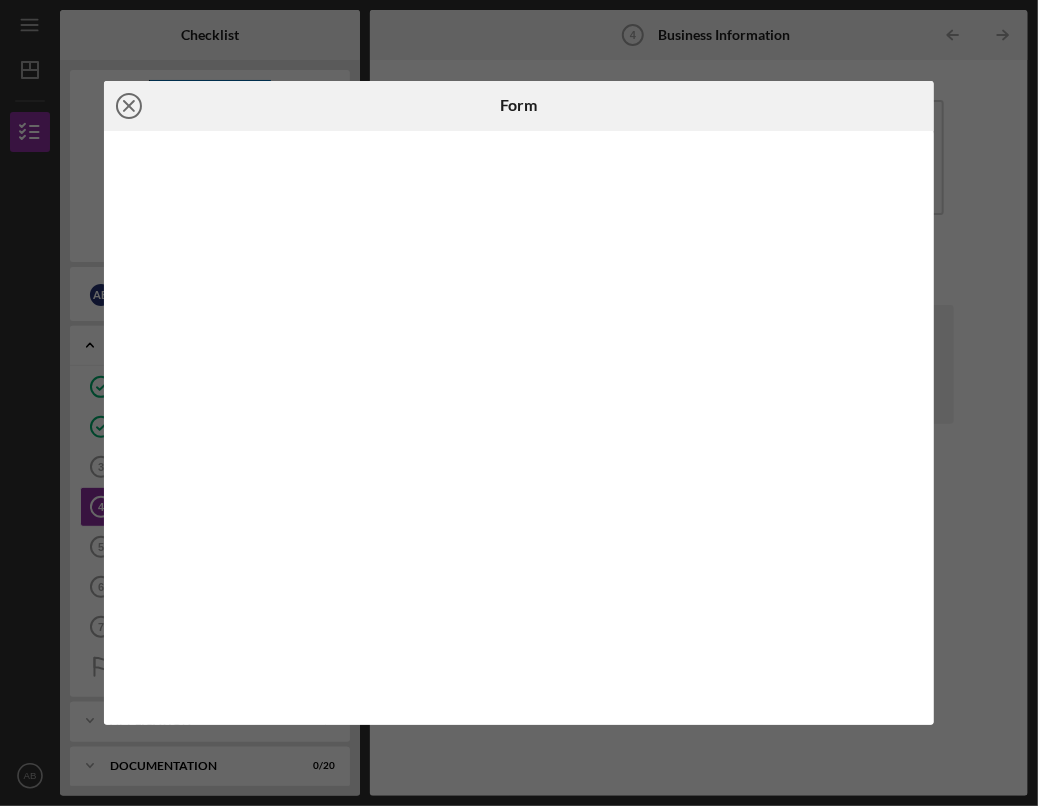 click on "Icon/Close" 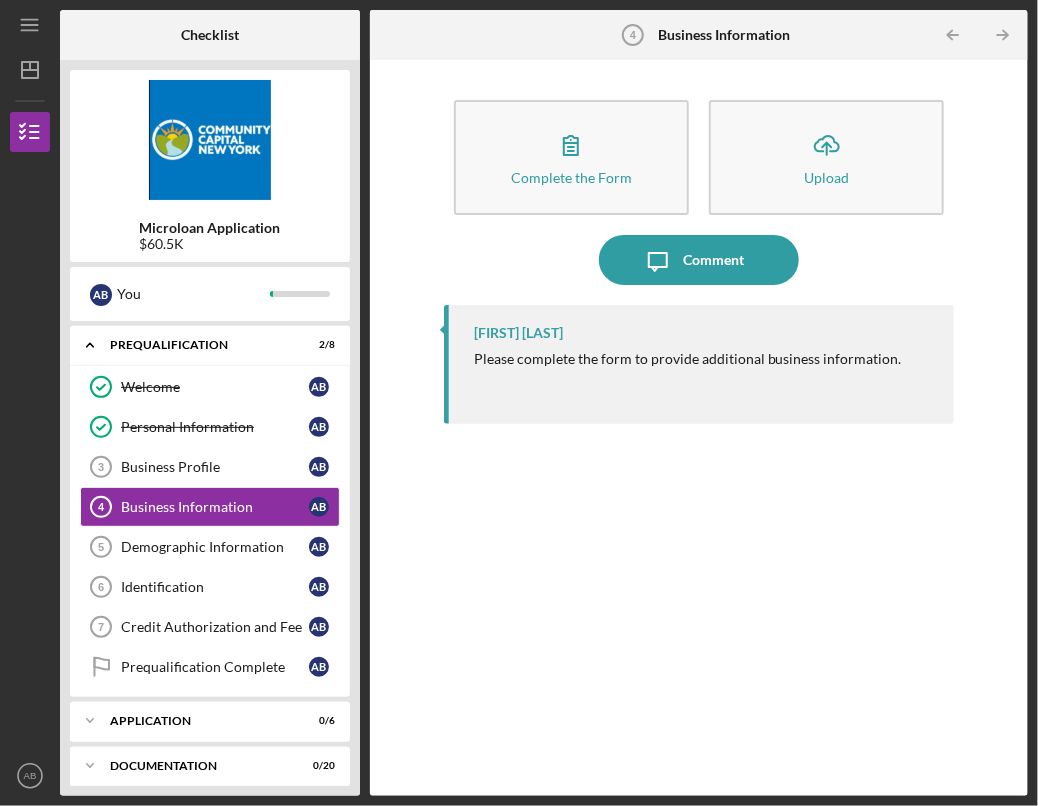 click at bounding box center [210, 140] 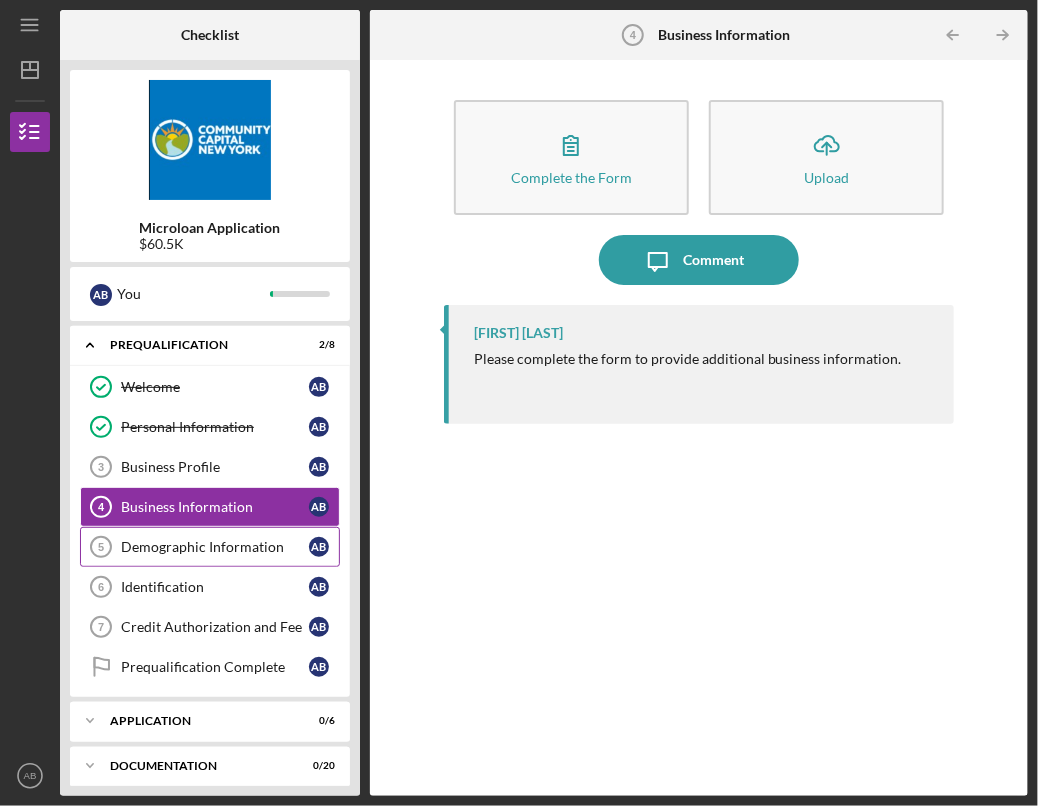 click on "Demographic Information" at bounding box center (215, 547) 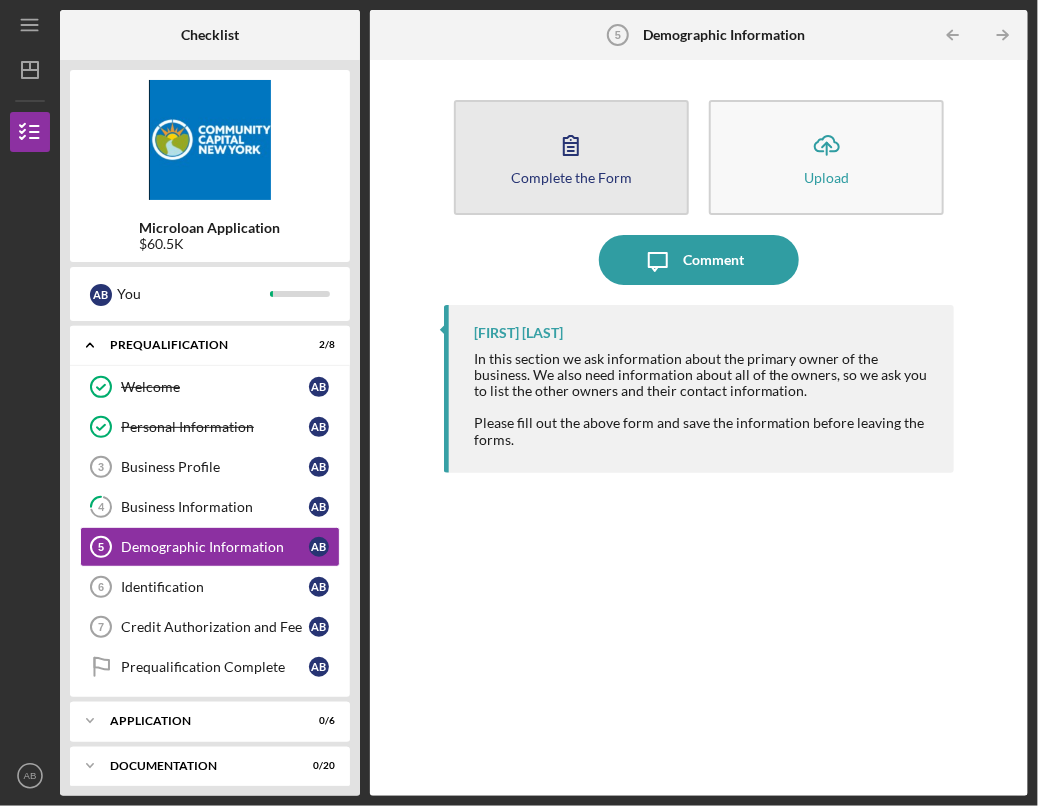 click on "Complete the Form Form" at bounding box center [571, 157] 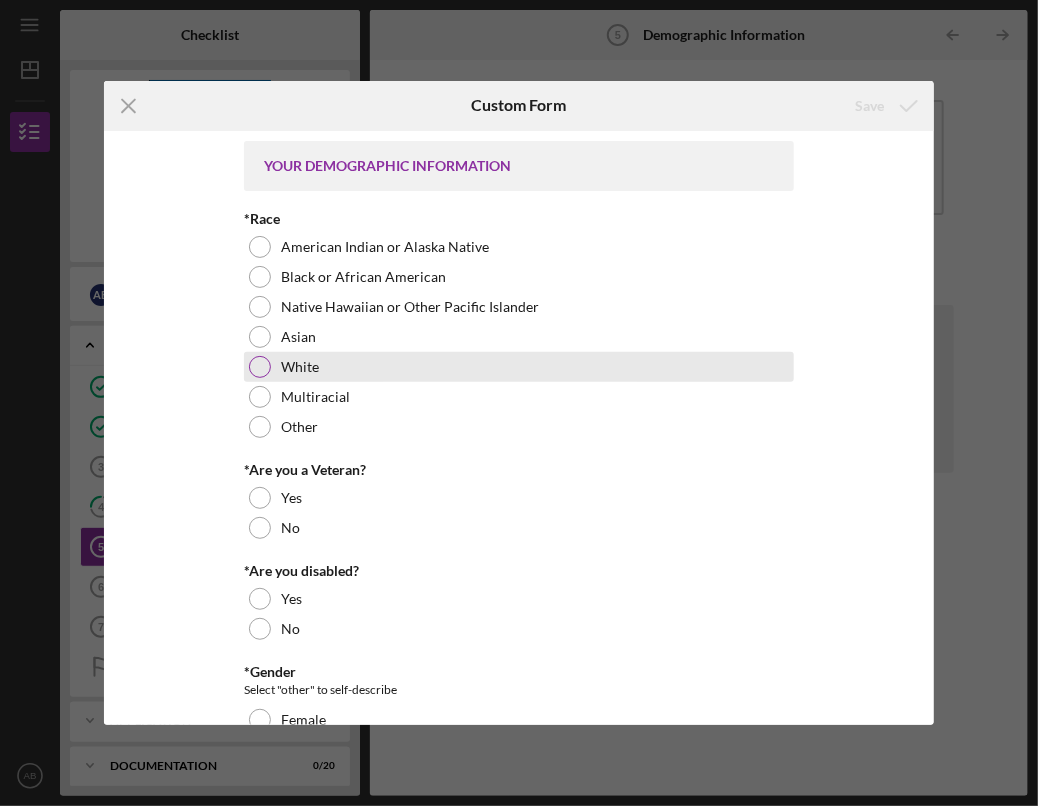 click at bounding box center (260, 367) 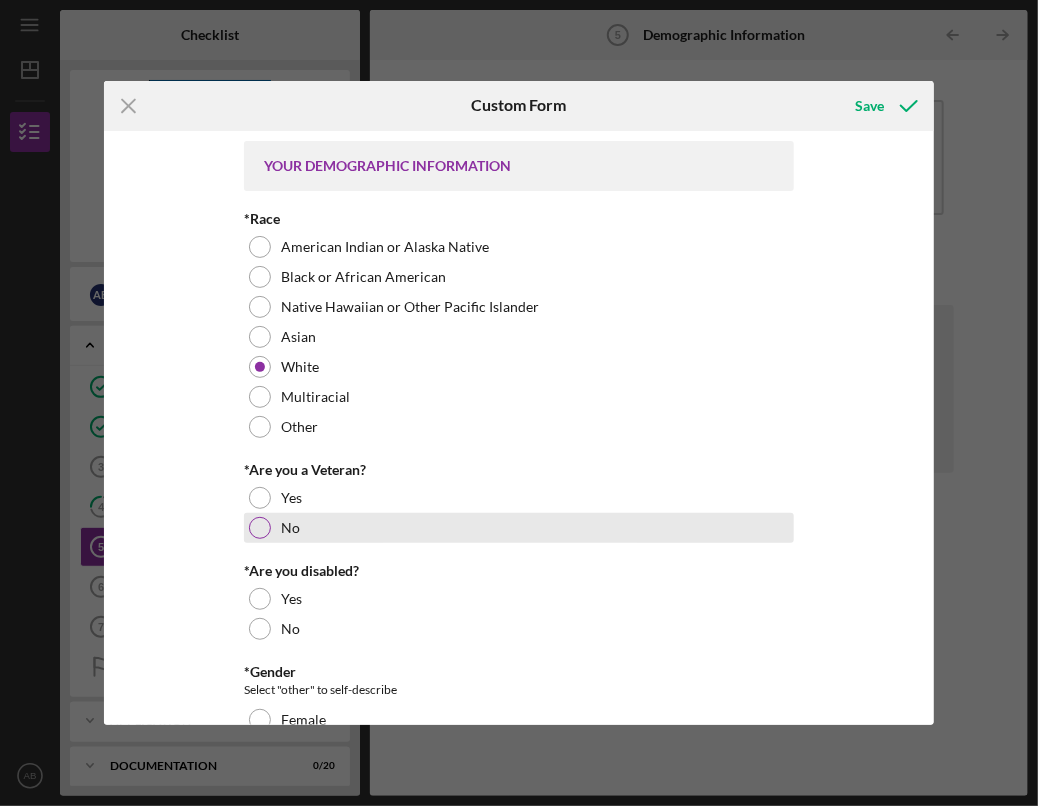 click at bounding box center [260, 528] 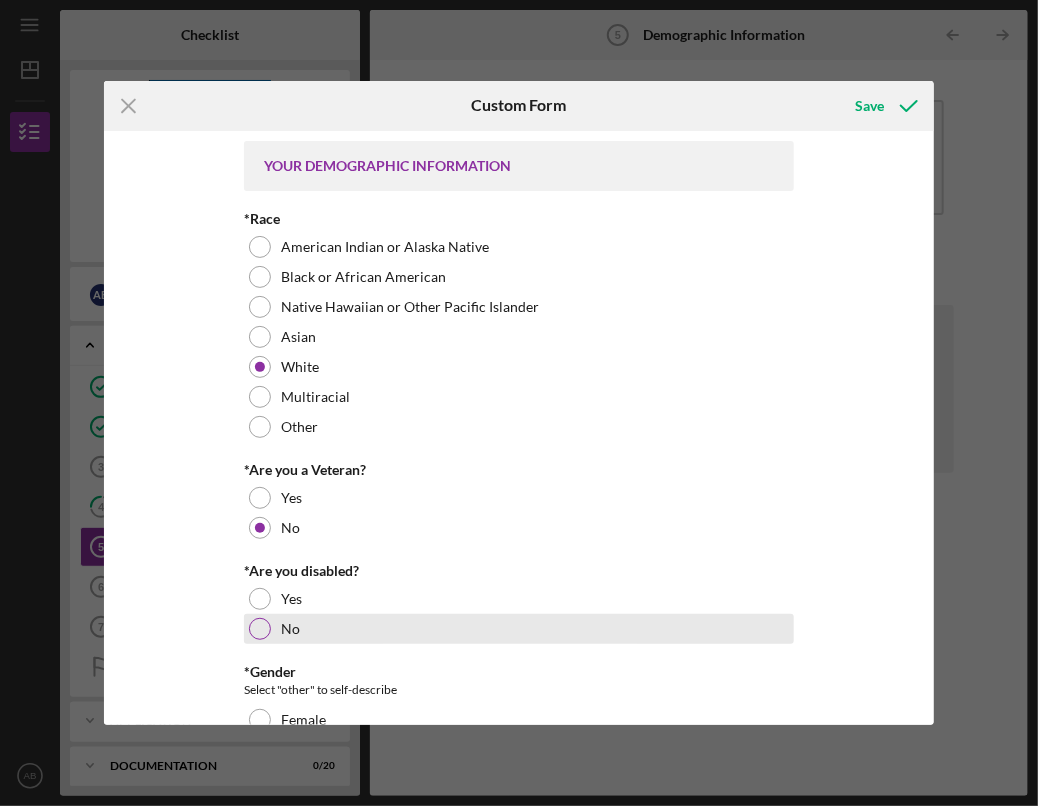 click at bounding box center [260, 629] 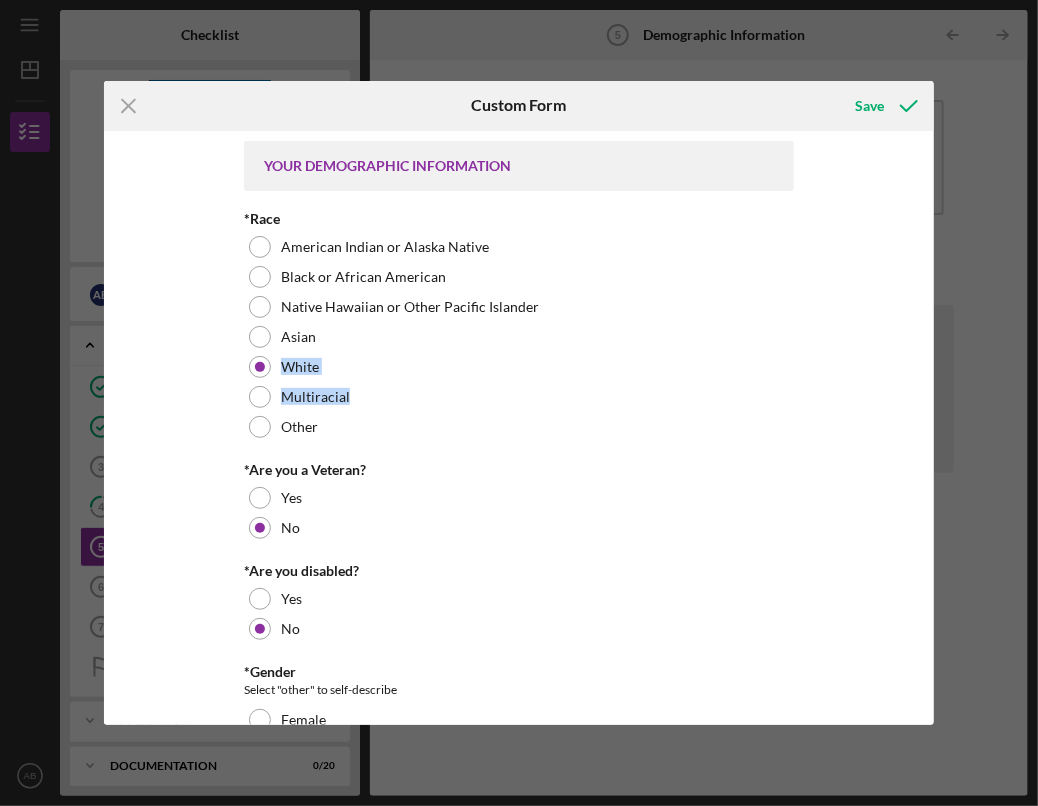 drag, startPoint x: 934, startPoint y: 337, endPoint x: 929, endPoint y: 389, distance: 52.23983 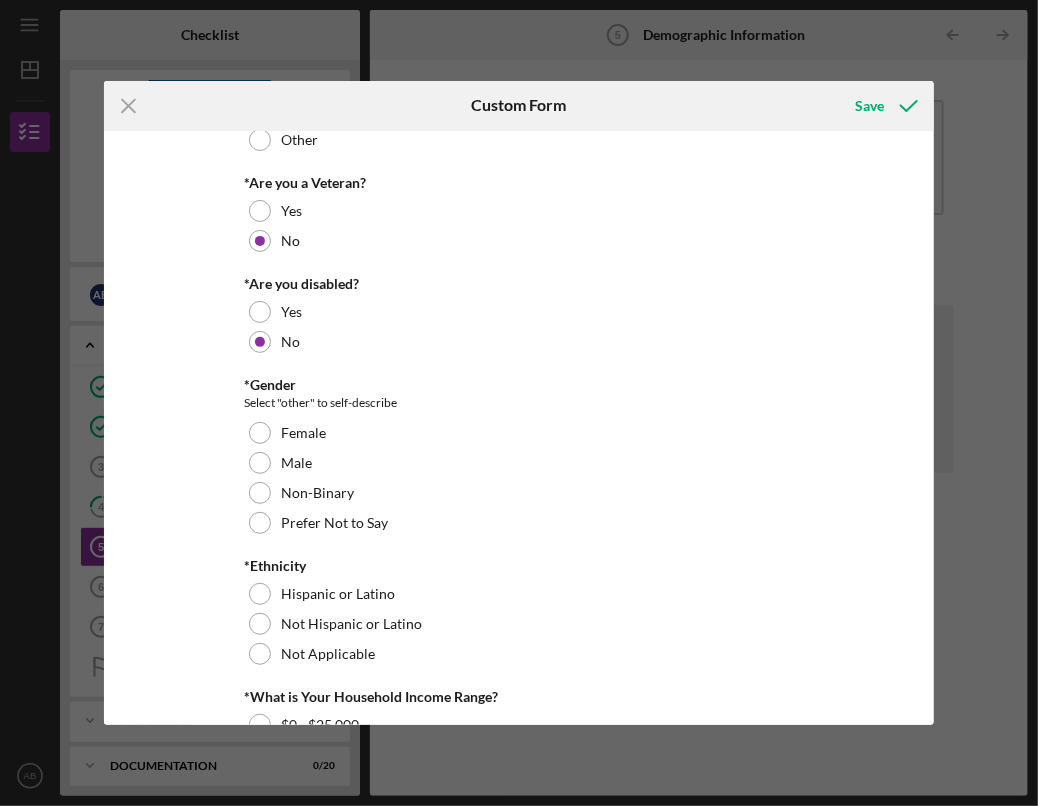 scroll, scrollTop: 296, scrollLeft: 0, axis: vertical 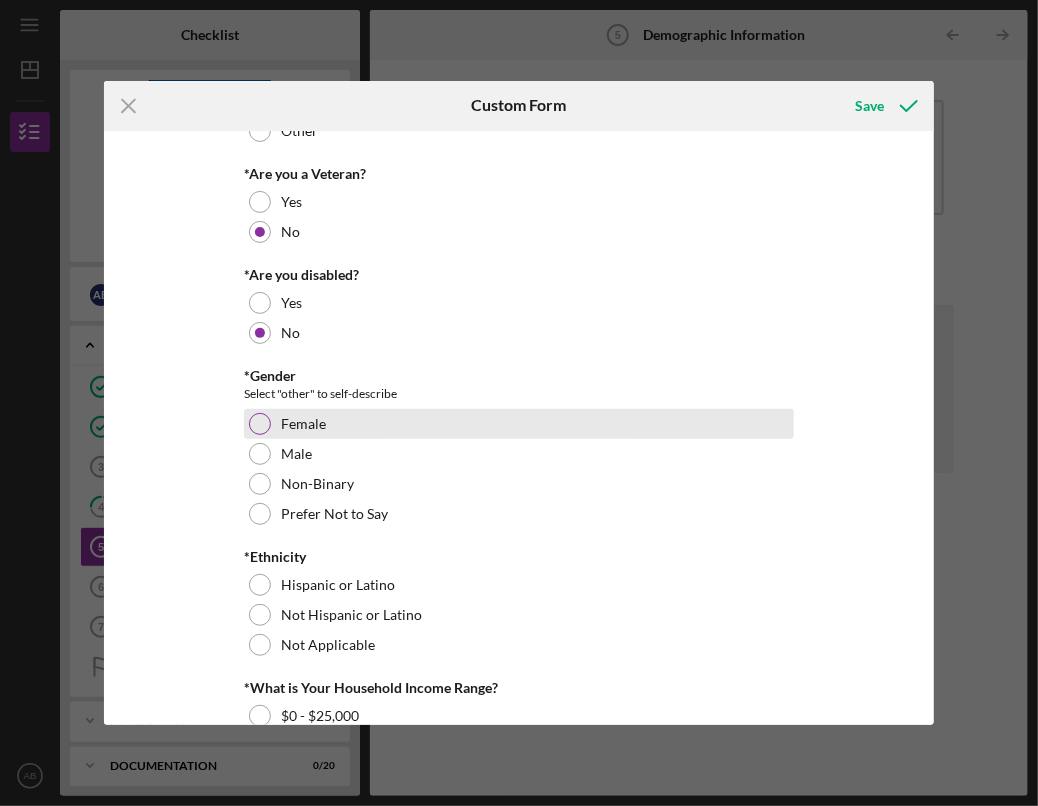 click at bounding box center [260, 424] 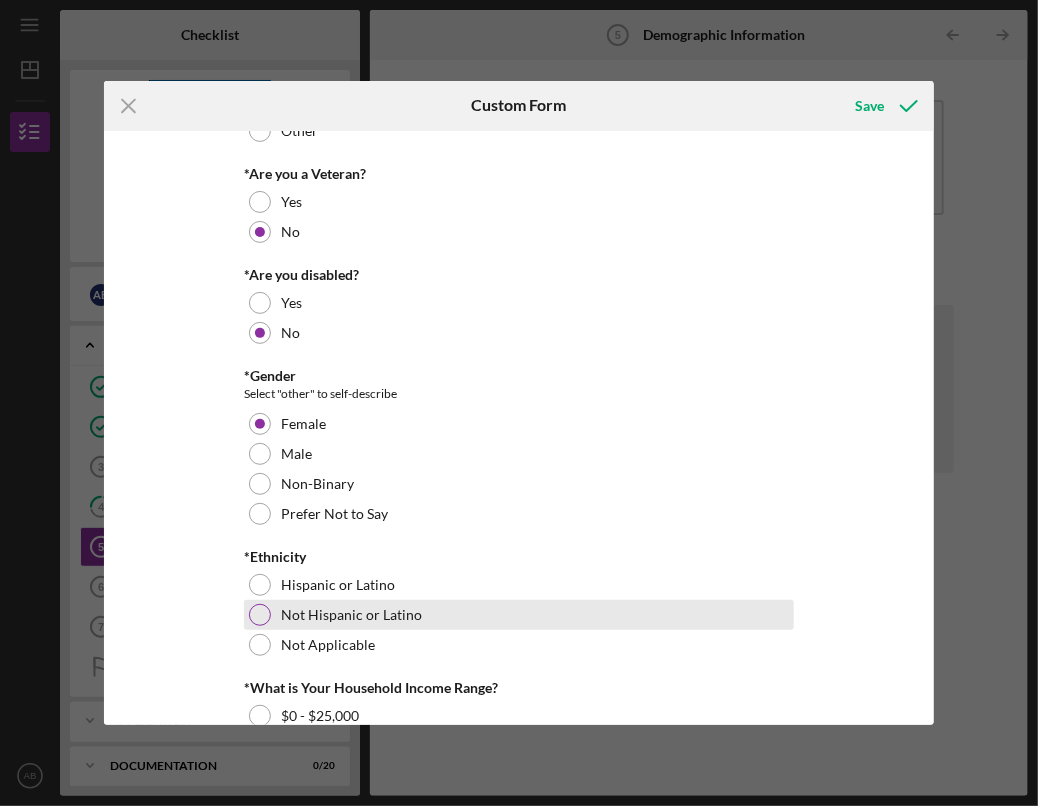 click at bounding box center (260, 615) 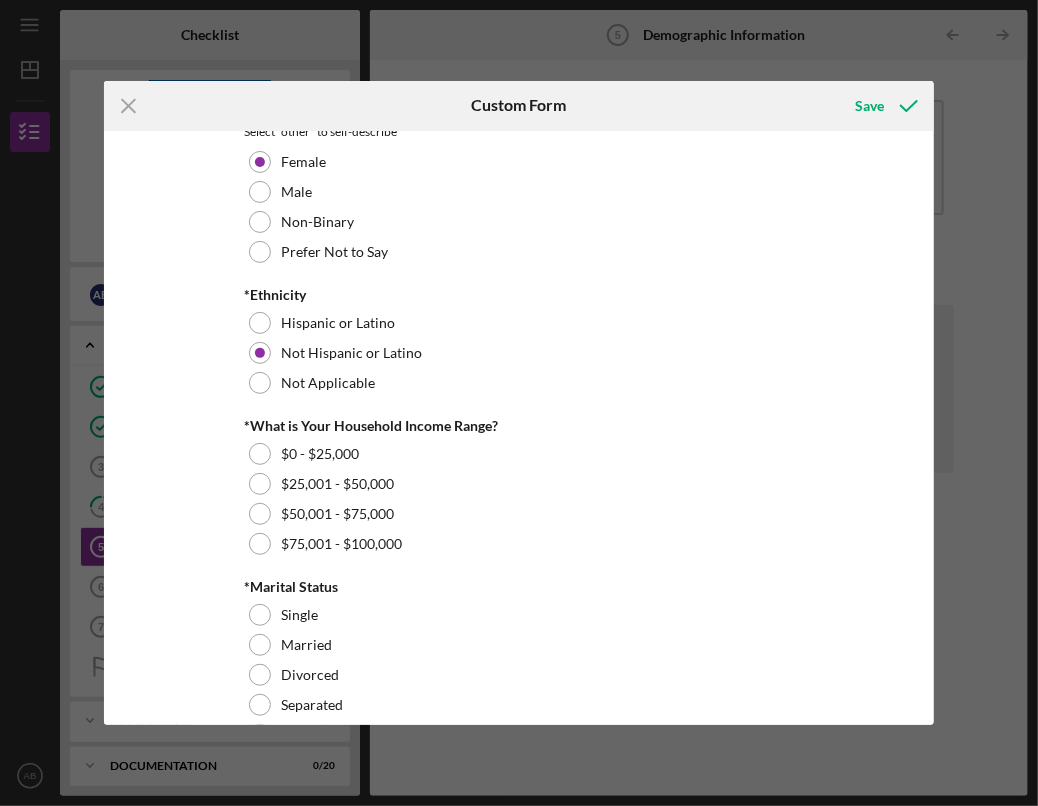scroll, scrollTop: 578, scrollLeft: 0, axis: vertical 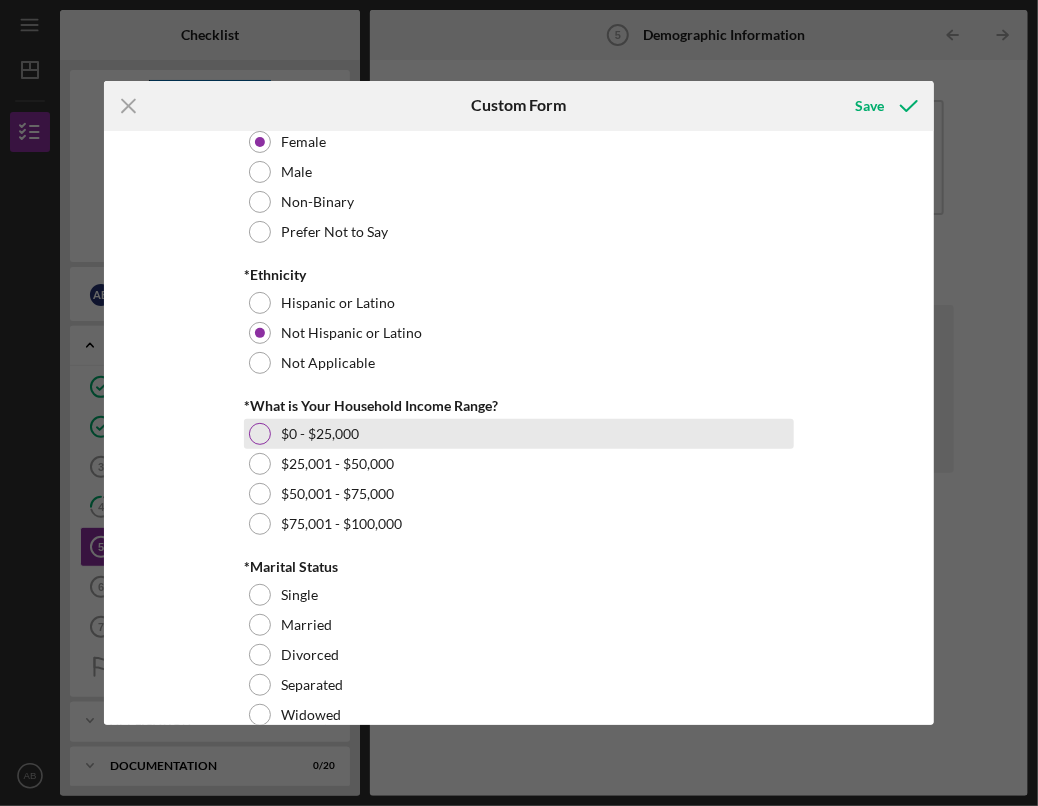 click at bounding box center [260, 434] 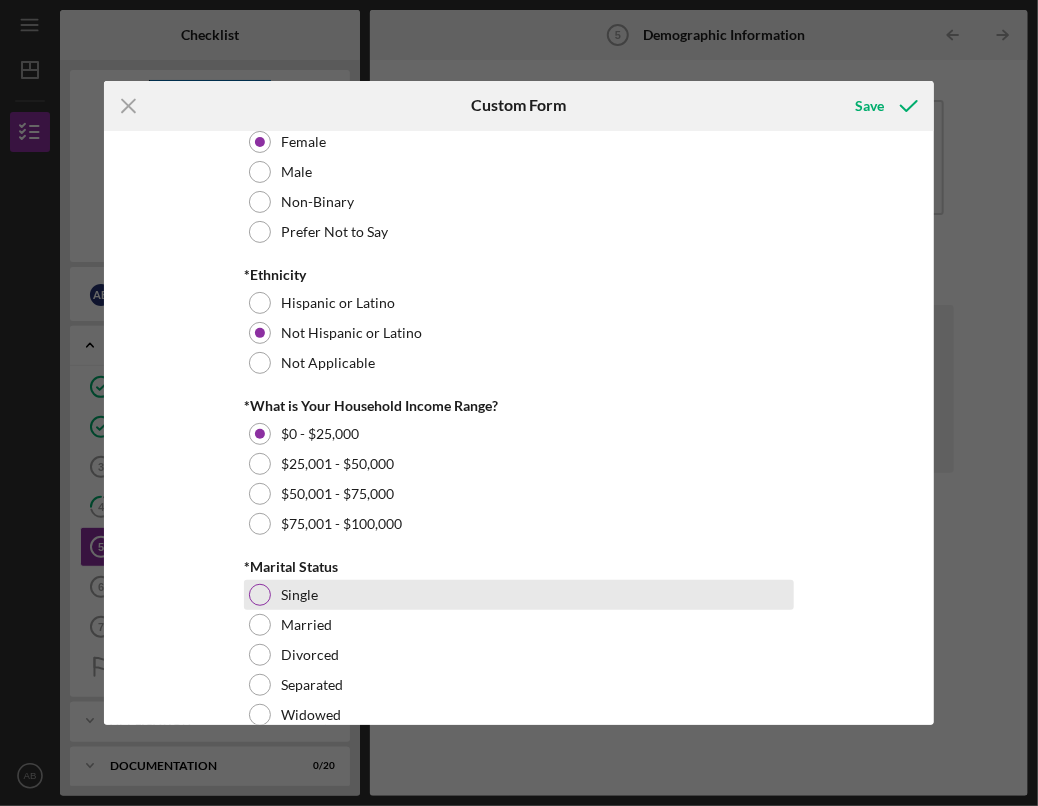 click at bounding box center (260, 595) 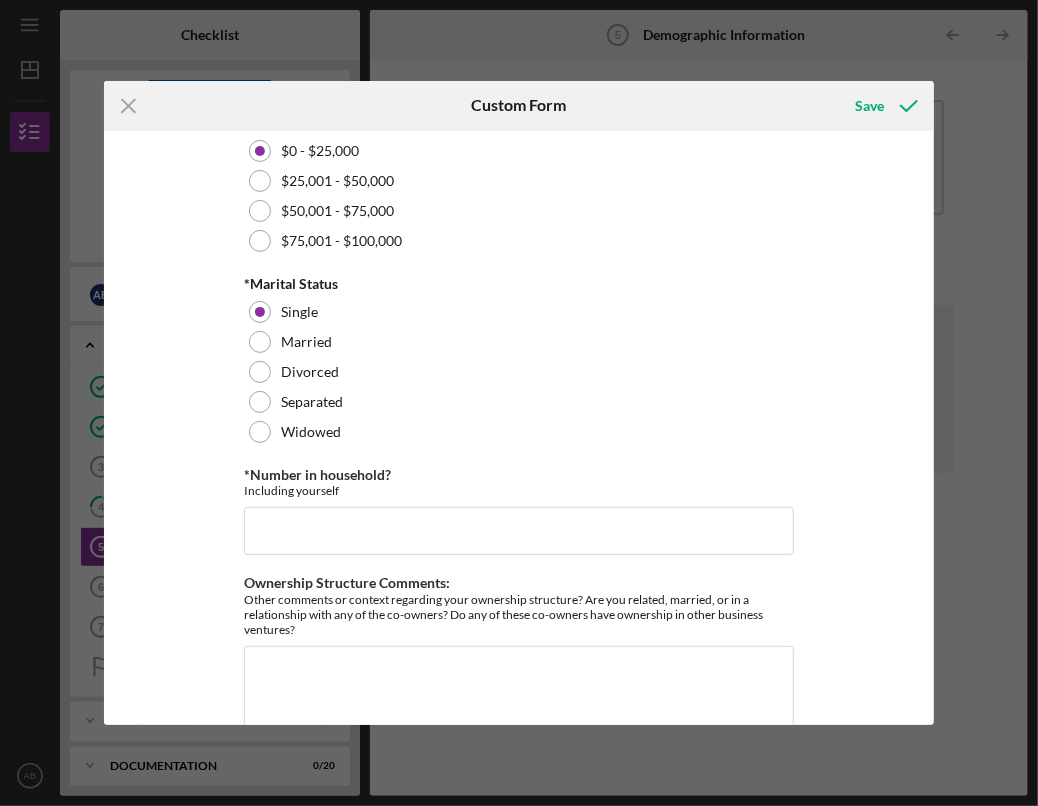 scroll, scrollTop: 867, scrollLeft: 0, axis: vertical 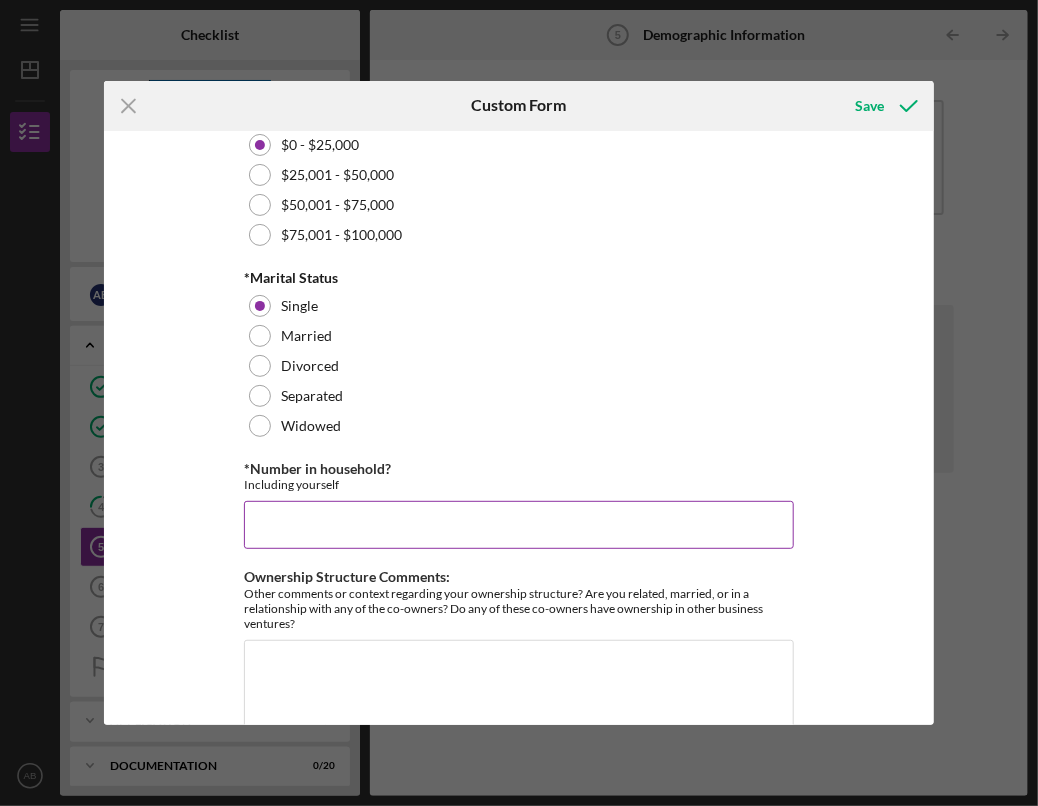 click on "*Number in household?" at bounding box center (519, 525) 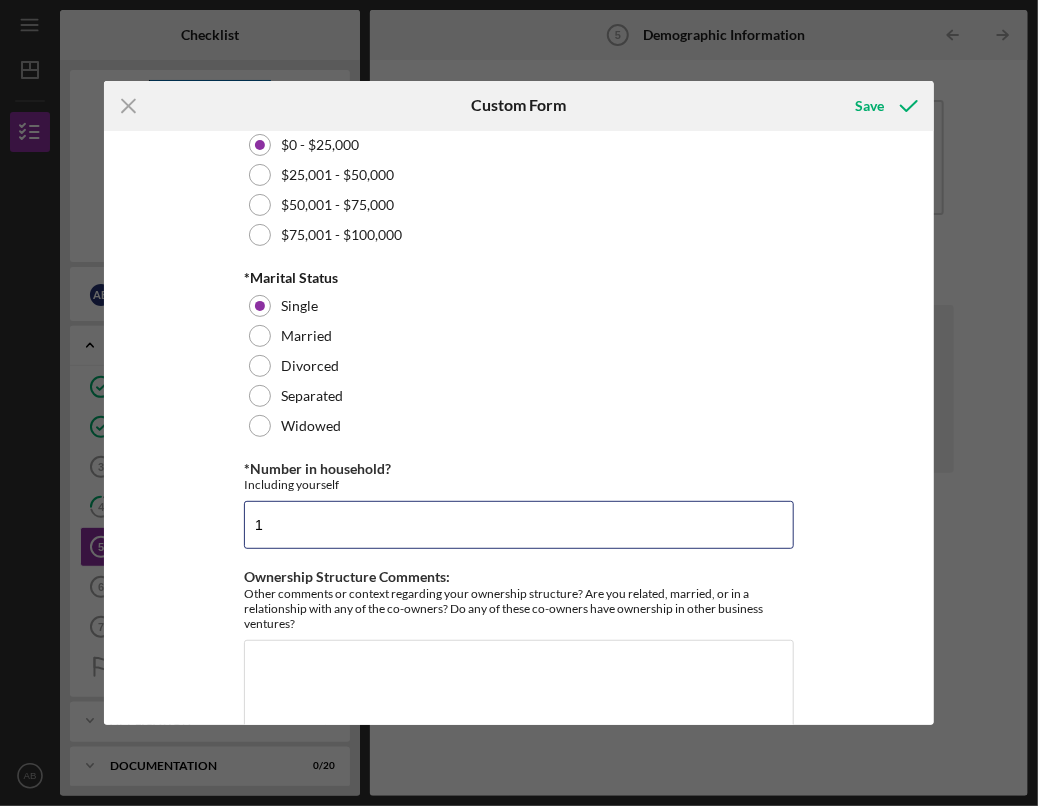 type on "1" 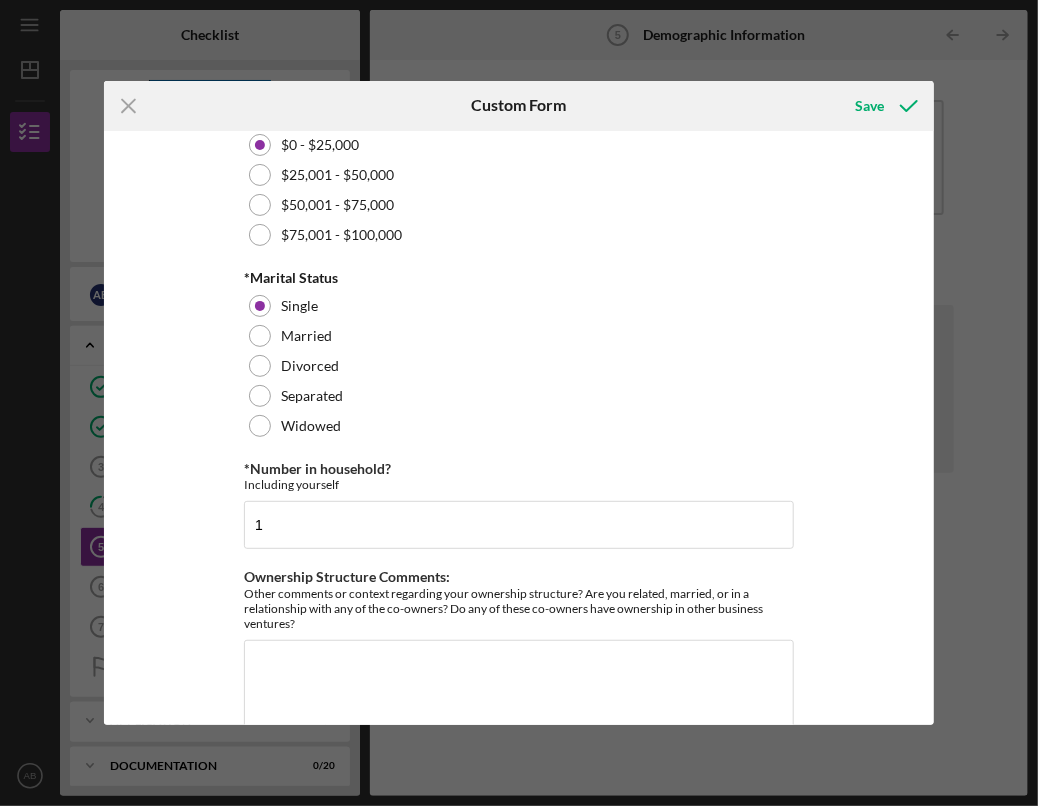 scroll, scrollTop: 909, scrollLeft: 0, axis: vertical 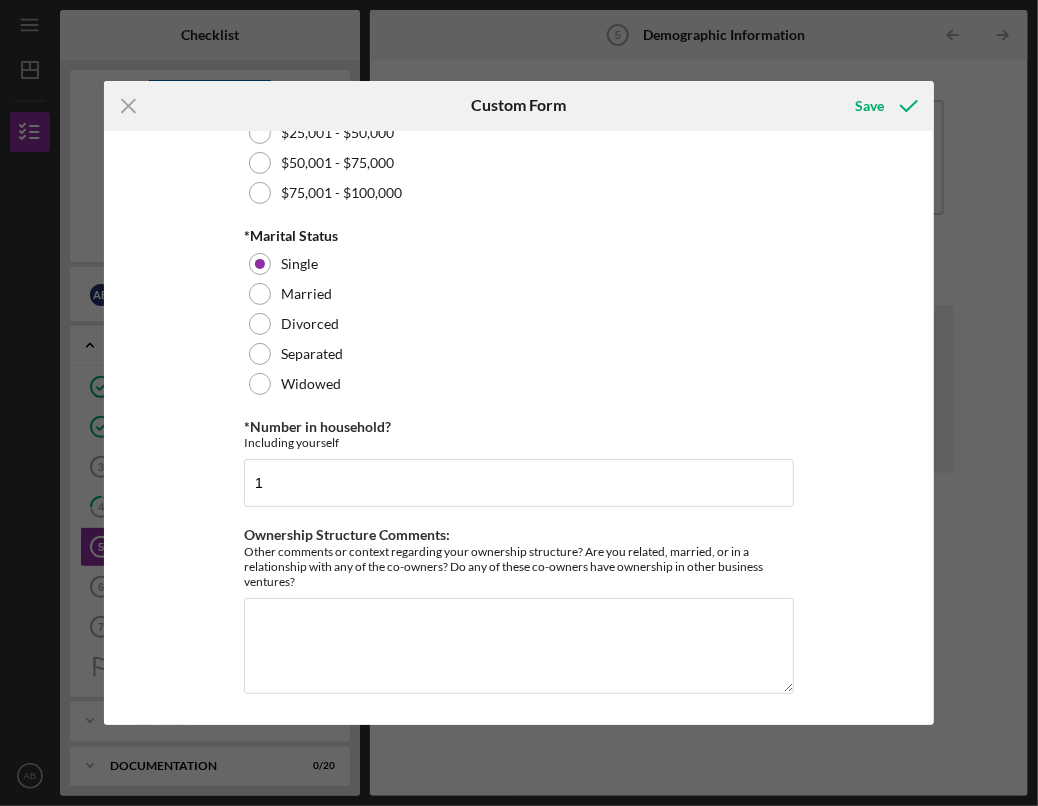 click on "YOUR DEMOGRAPHIC INFORMATION *Race American Indian or Alaska Native Black or African American Native Hawaiian or Other Pacific Islander Asian White Multiracial Other *Are you a Veteran? Yes No *Are you disabled? Yes No *Gender Select "other" to self-describe Female Male Non-Binary Prefer Not to Say *Ethnicity Hispanic or Latino Not Hispanic or Latino Not Applicable *What is Your Household Income Range? $0 - $25,000 $25,001 - $50,000 $50,001 - $75,000 $75,001 - $100,000 *Marital Status Single Married Divorced Separated Widowed *Number in household? Including yourself 1  Ownership Structure Comments: Other comments or context regarding your ownership structure? Are you related, married, or in a relationship with any of the co-owners? Do any of these co-owners have ownership in other business ventures?" at bounding box center (519, 428) 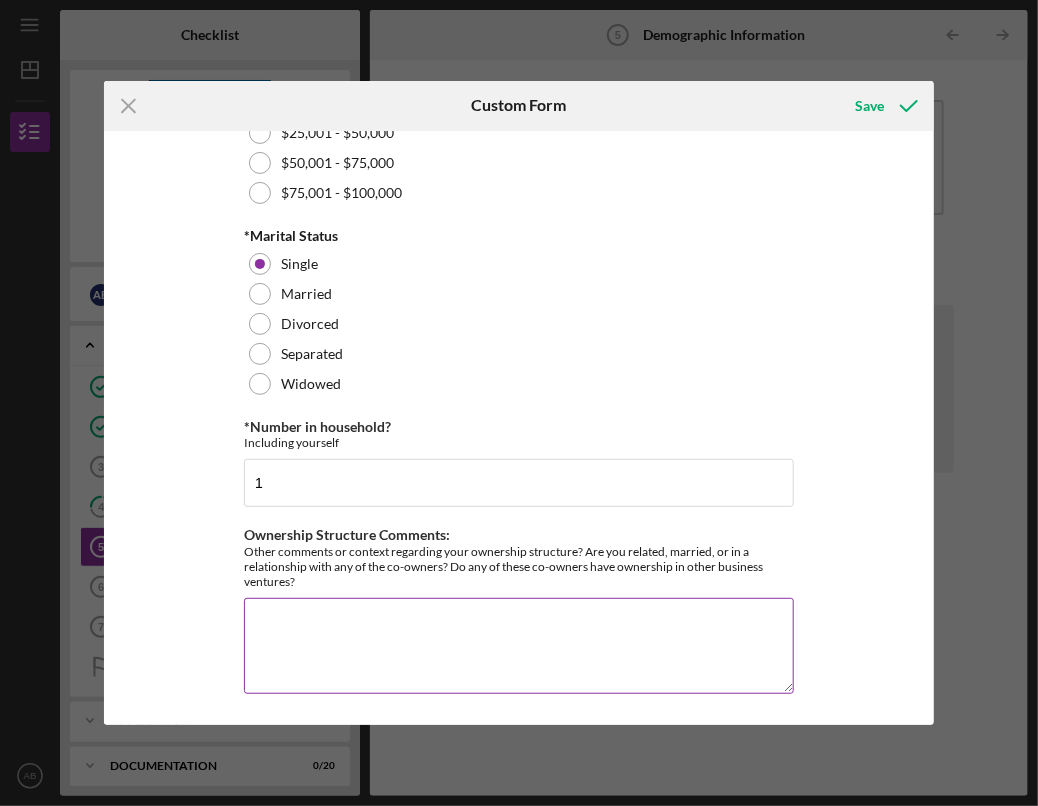 click on "Ownership Structure Comments:" at bounding box center [519, 646] 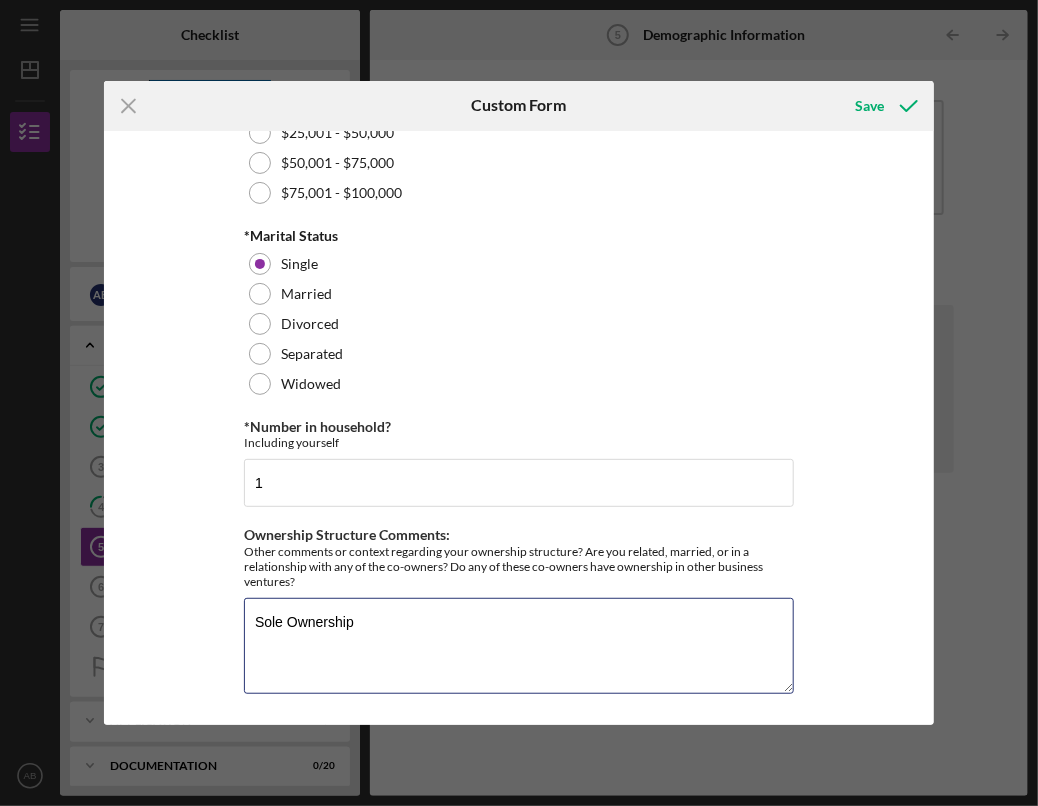 type on "Sole Ownership" 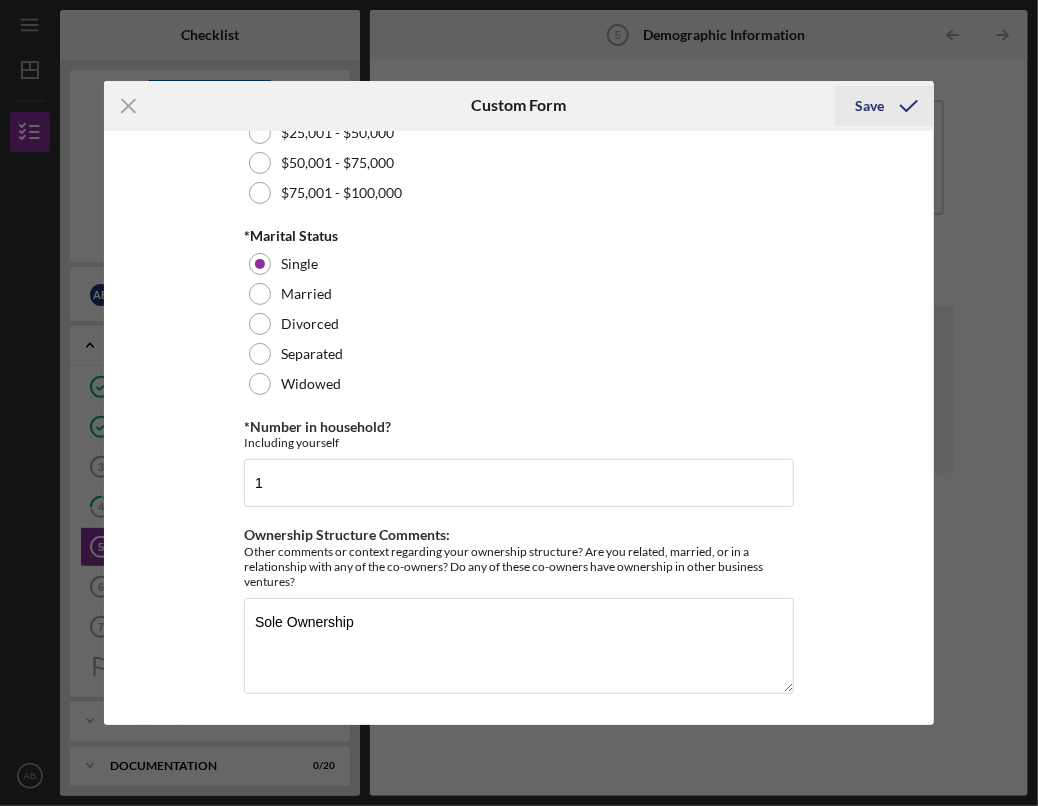 drag, startPoint x: 929, startPoint y: 659, endPoint x: 866, endPoint y: 106, distance: 556.577 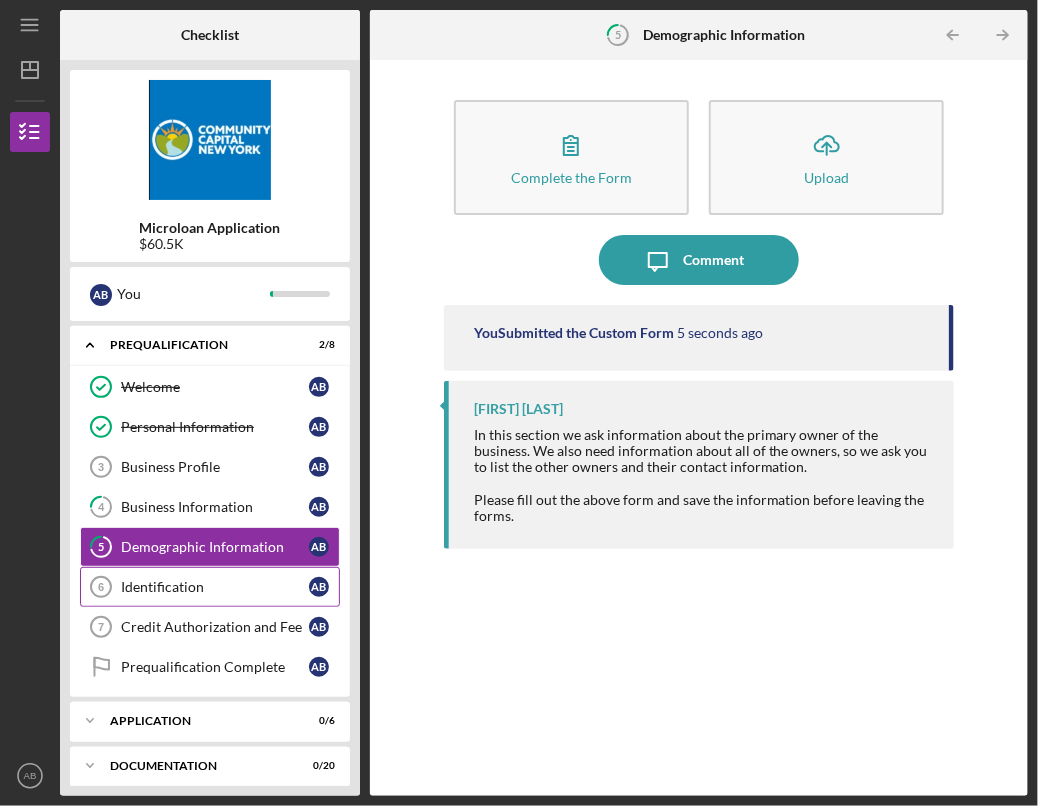 click on "Identification" at bounding box center [215, 587] 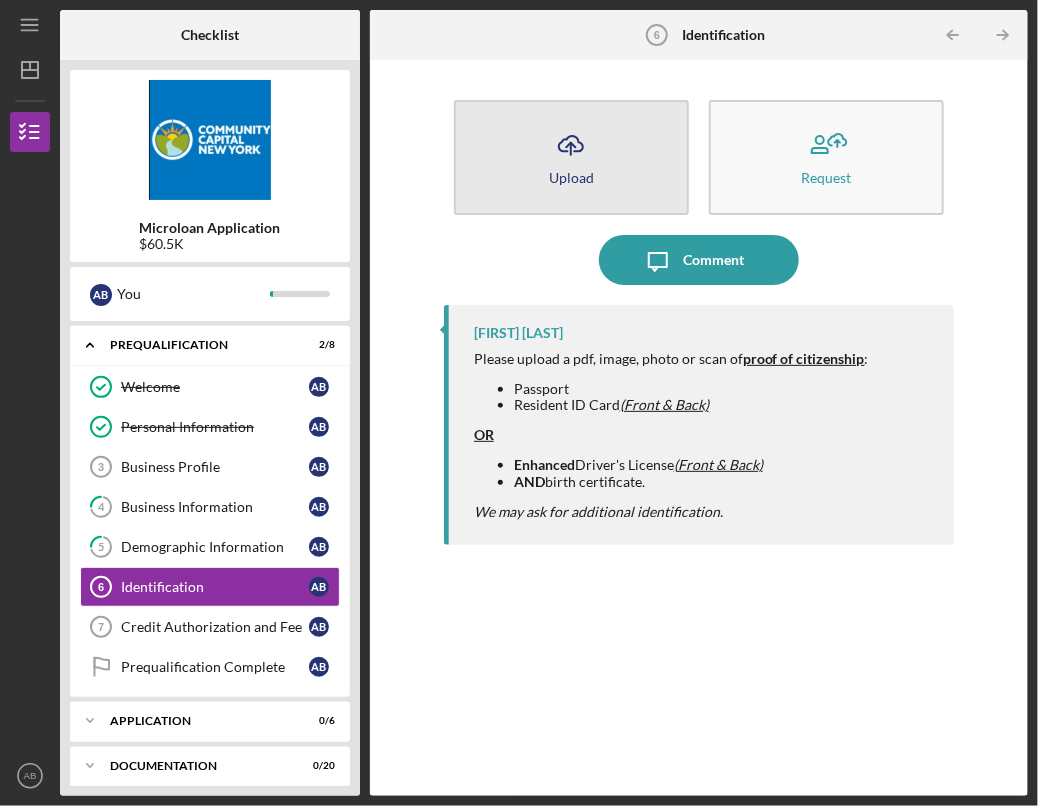 click on "Icon/Upload Upload" at bounding box center (571, 157) 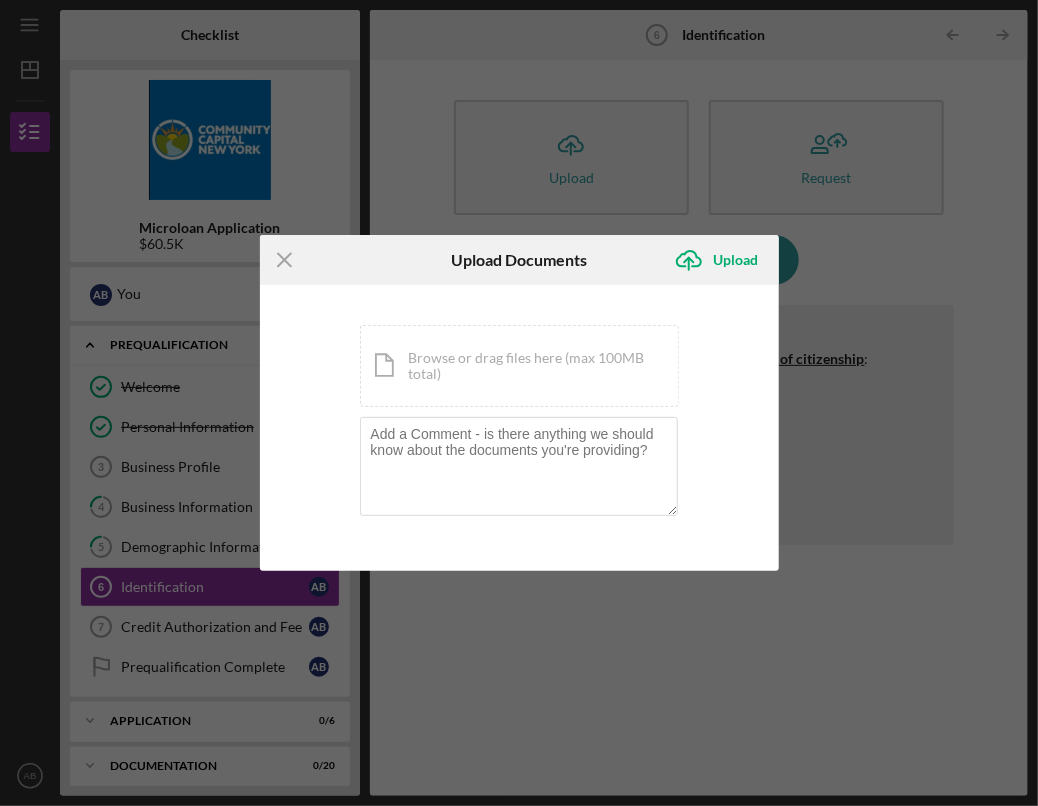 click on "Icon/Menu Close Upload Documents Icon/Upload Upload You're uploading documents related to  Identification . Icon/Document Browse or drag files here (max 100MB total) Tap to choose files or take a photo Cancel Icon/Upload Upload" at bounding box center [519, 403] 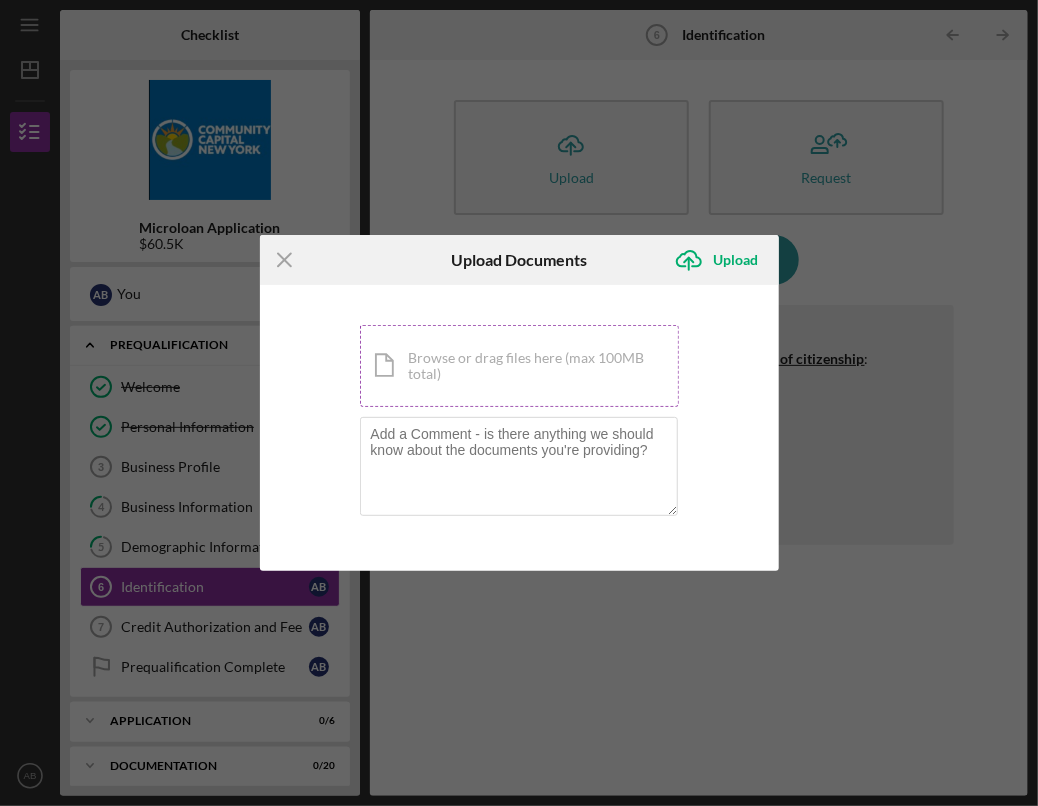 click on "Icon/Document Browse or drag files here (max 100MB total) Tap to choose files or take a photo" at bounding box center (519, 366) 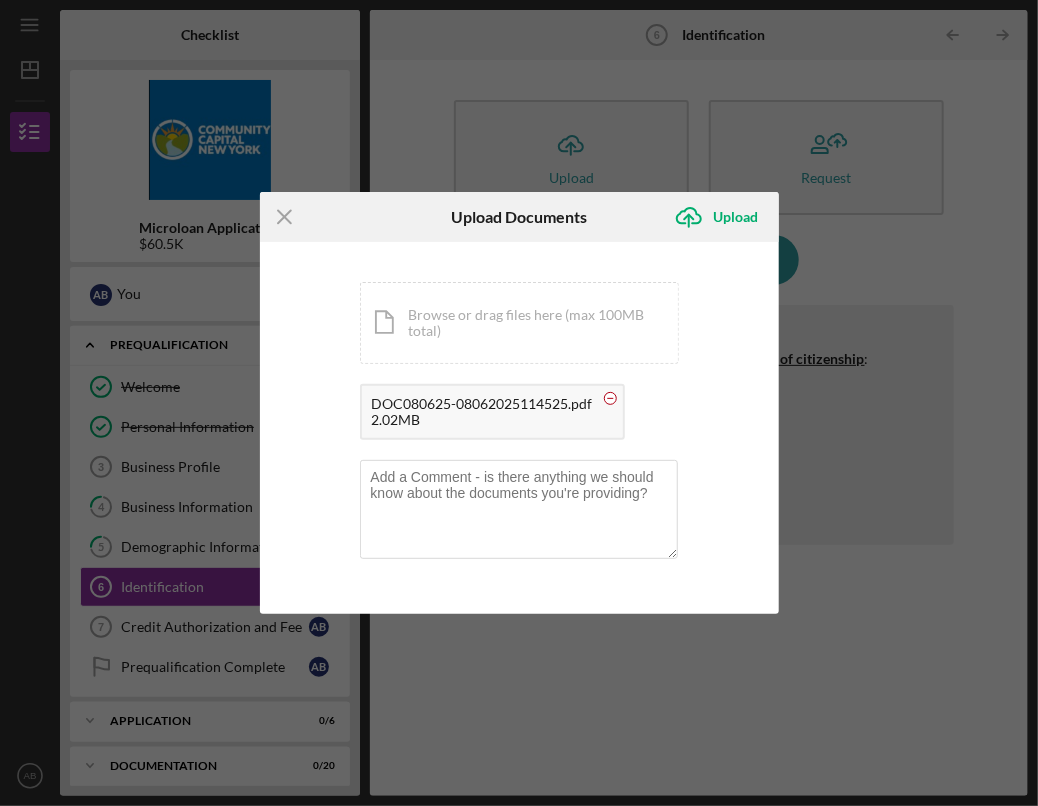 click 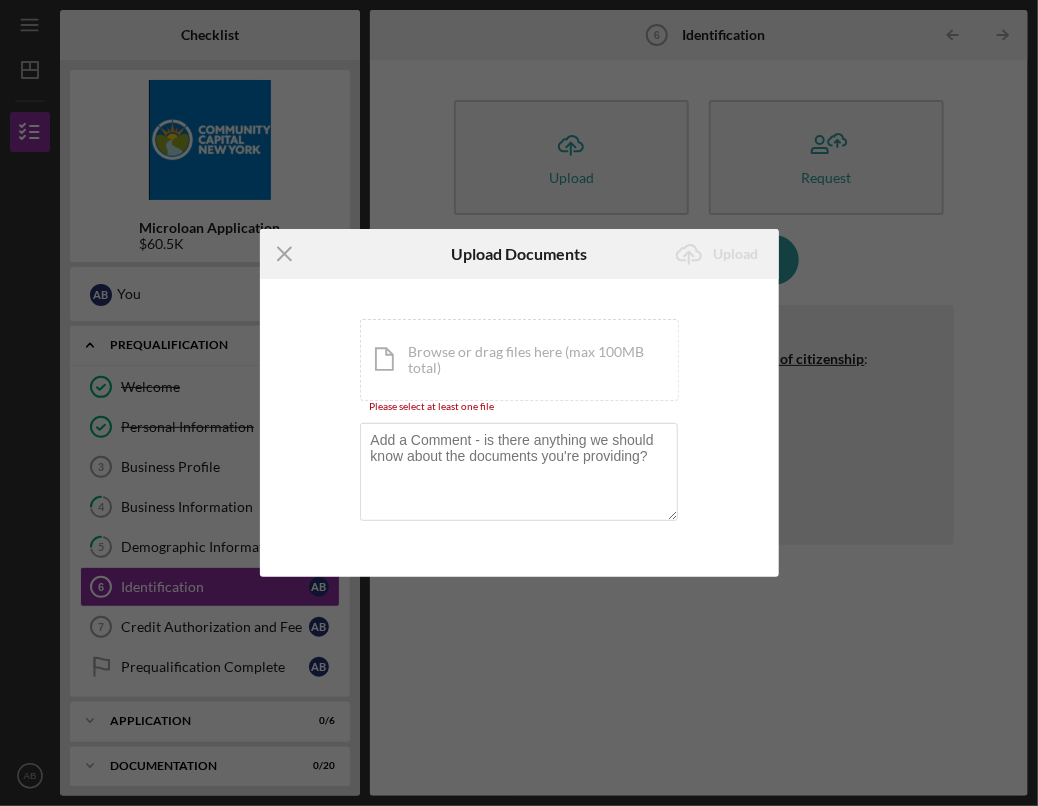 click on "Icon/Document Browse or drag files here (max 100MB total) Tap to choose files or take a photo" at bounding box center [519, 360] 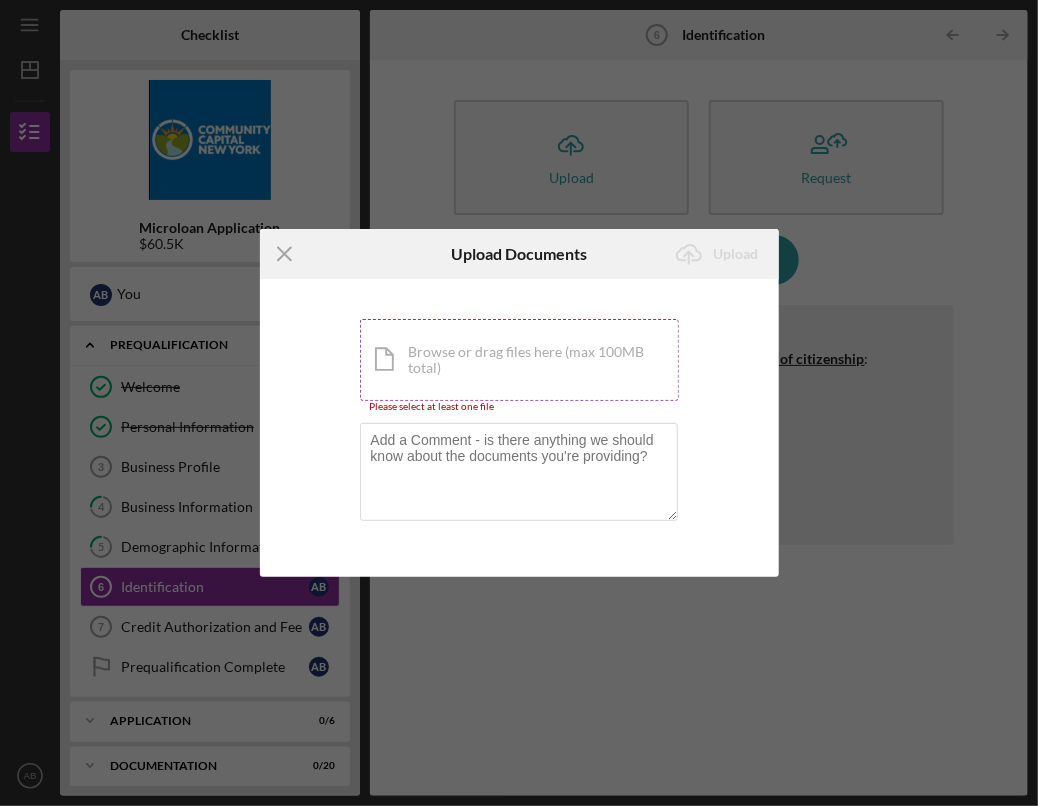 click on "Icon/Document Browse or drag files here (max 100MB total) Tap to choose files or take a photo" at bounding box center (519, 360) 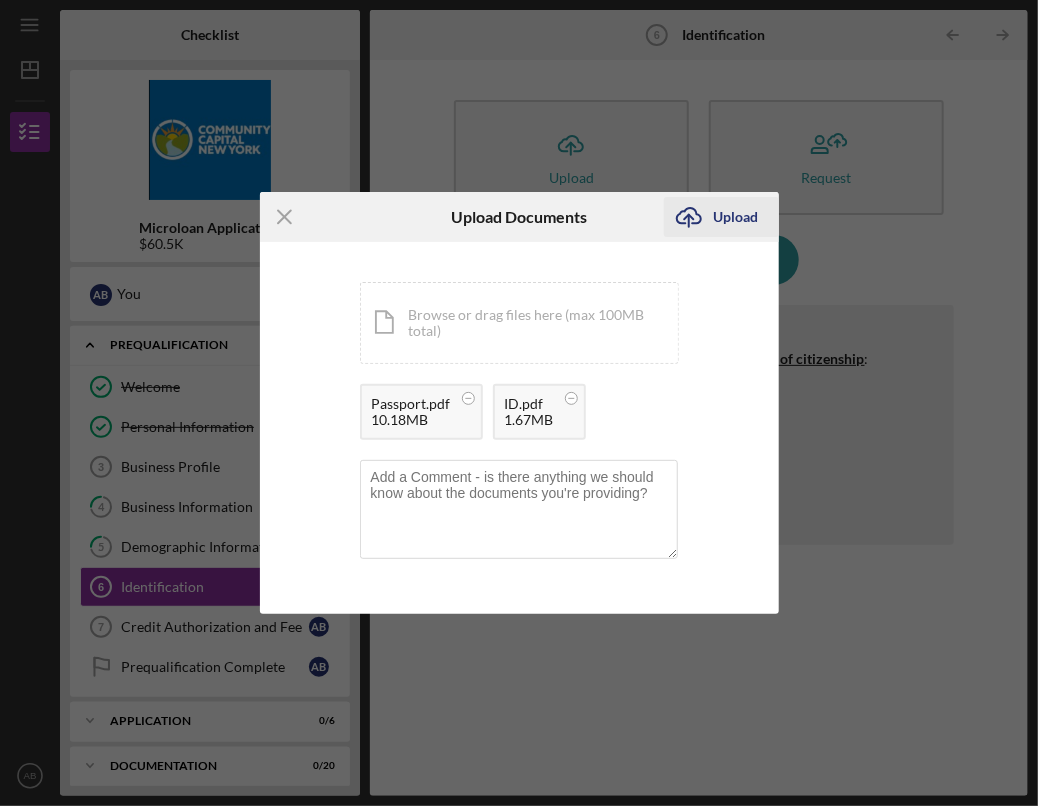 click on "Icon/Upload" 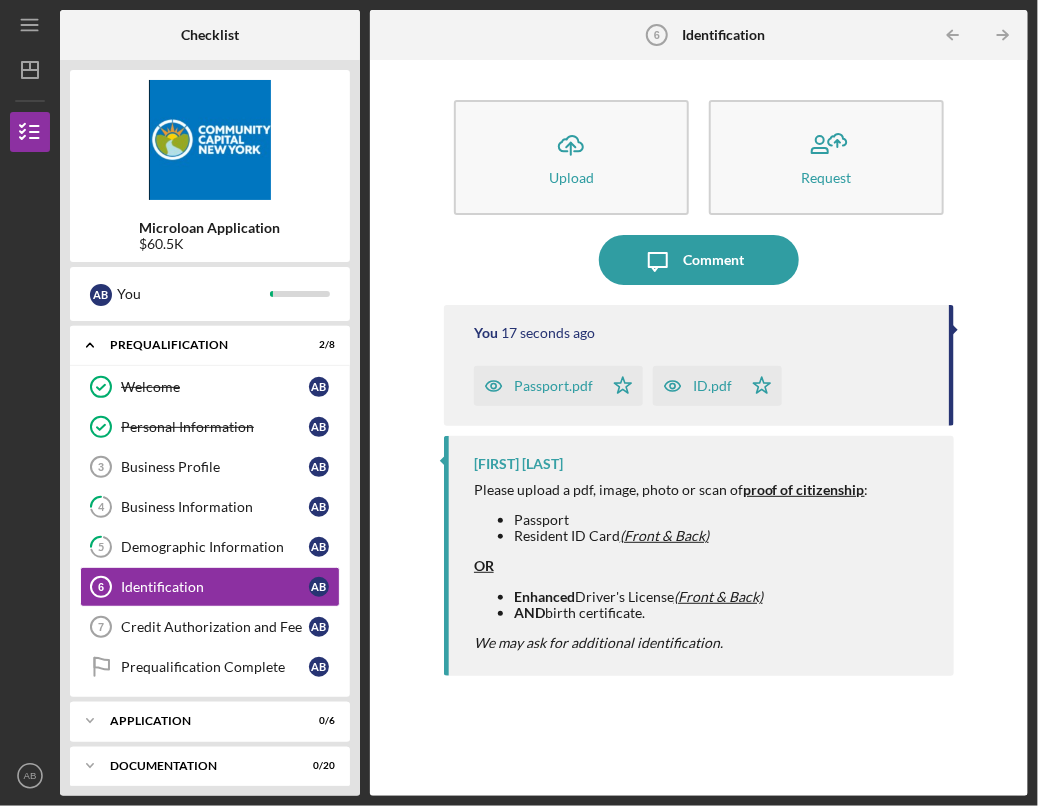 click on "OR" at bounding box center [671, 566] 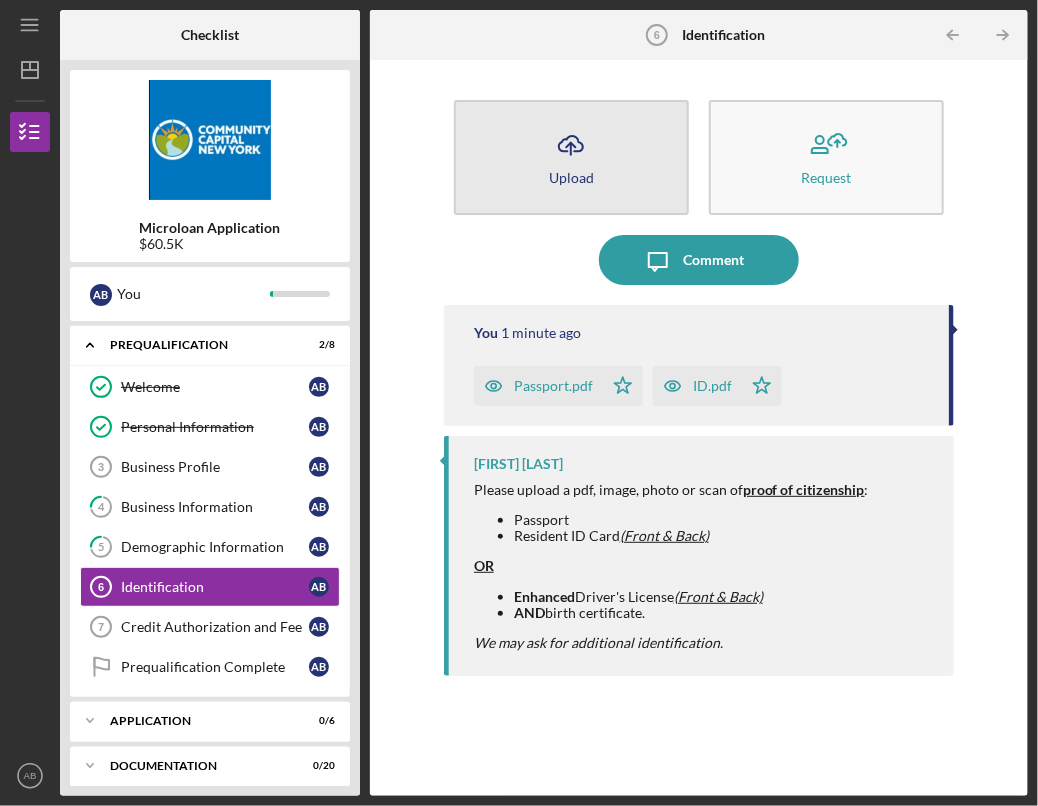click on "Icon/Upload Upload" at bounding box center (571, 157) 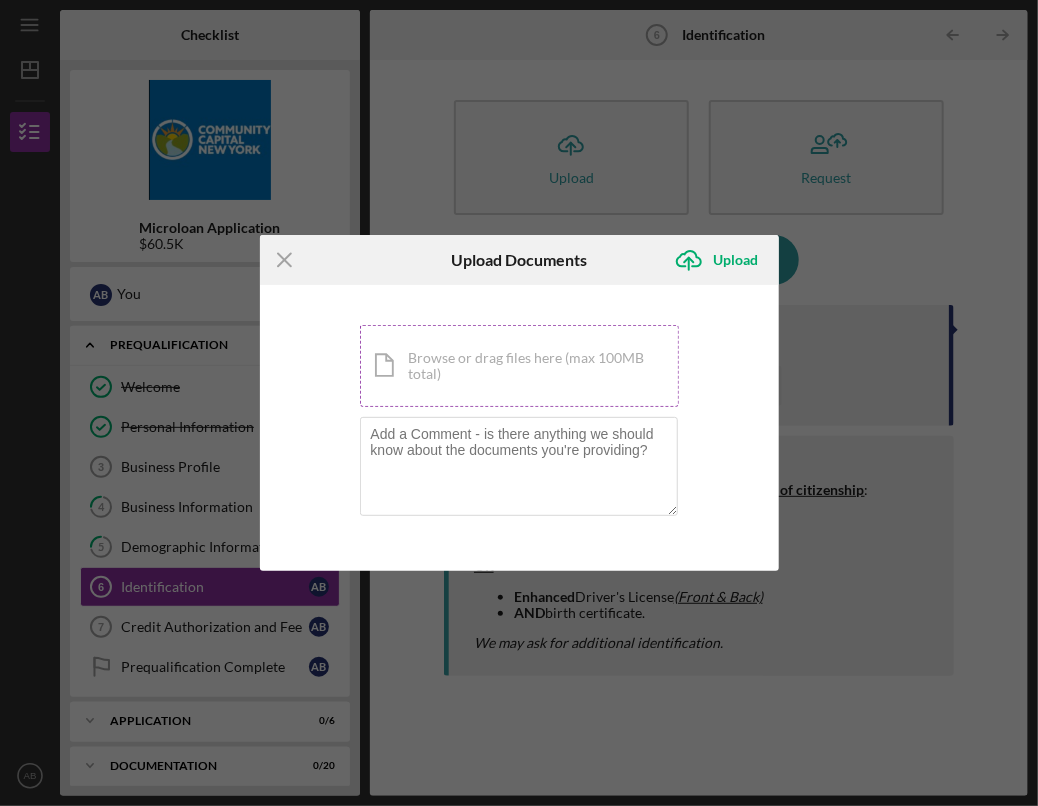 click on "Icon/Document Browse or drag files here (max 100MB total) Tap to choose files or take a photo" at bounding box center (519, 366) 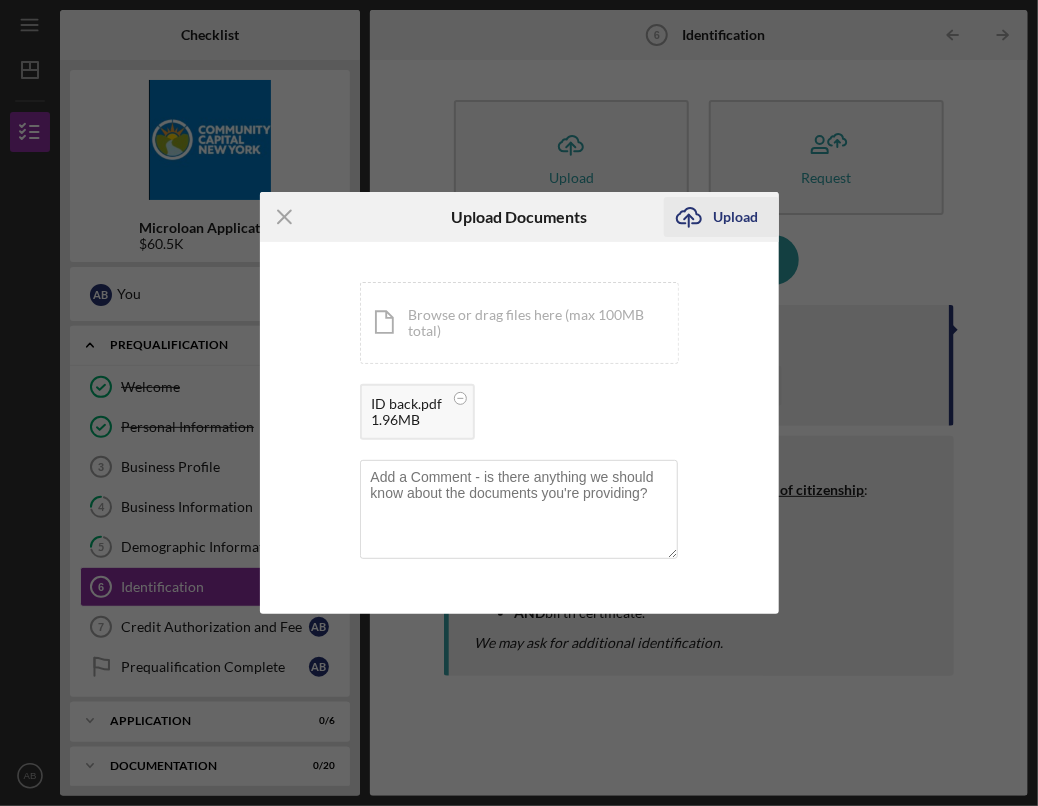 click on "Upload" at bounding box center (736, 217) 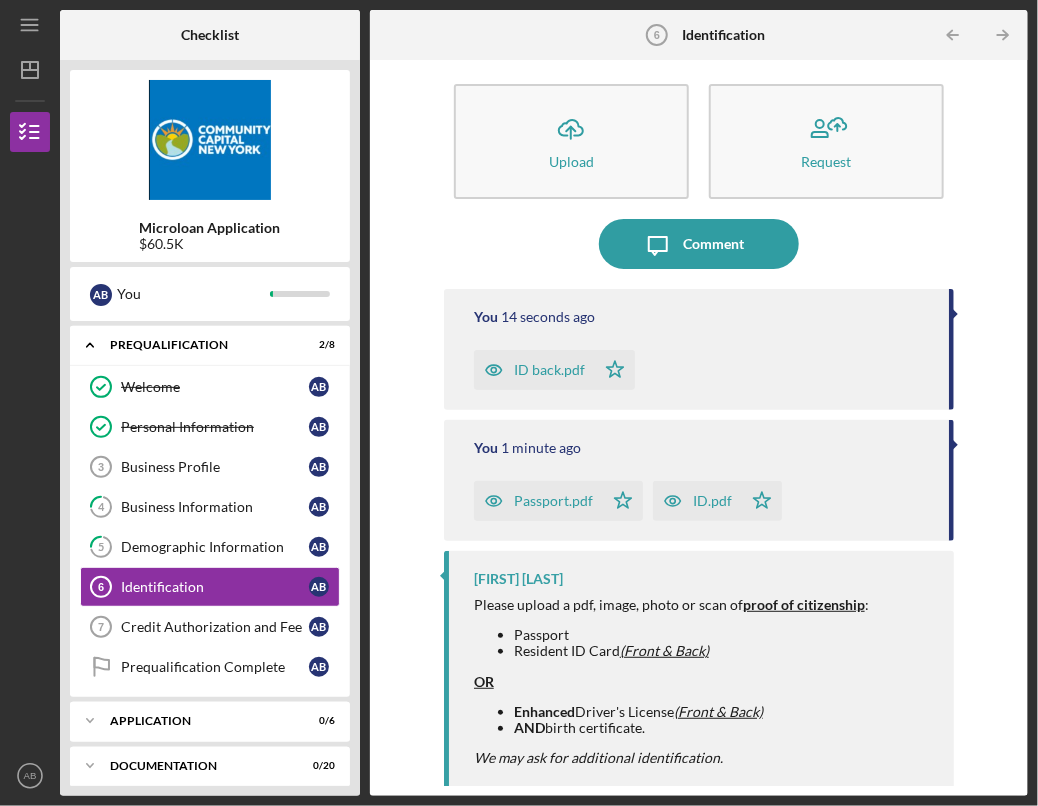 scroll, scrollTop: 20, scrollLeft: 0, axis: vertical 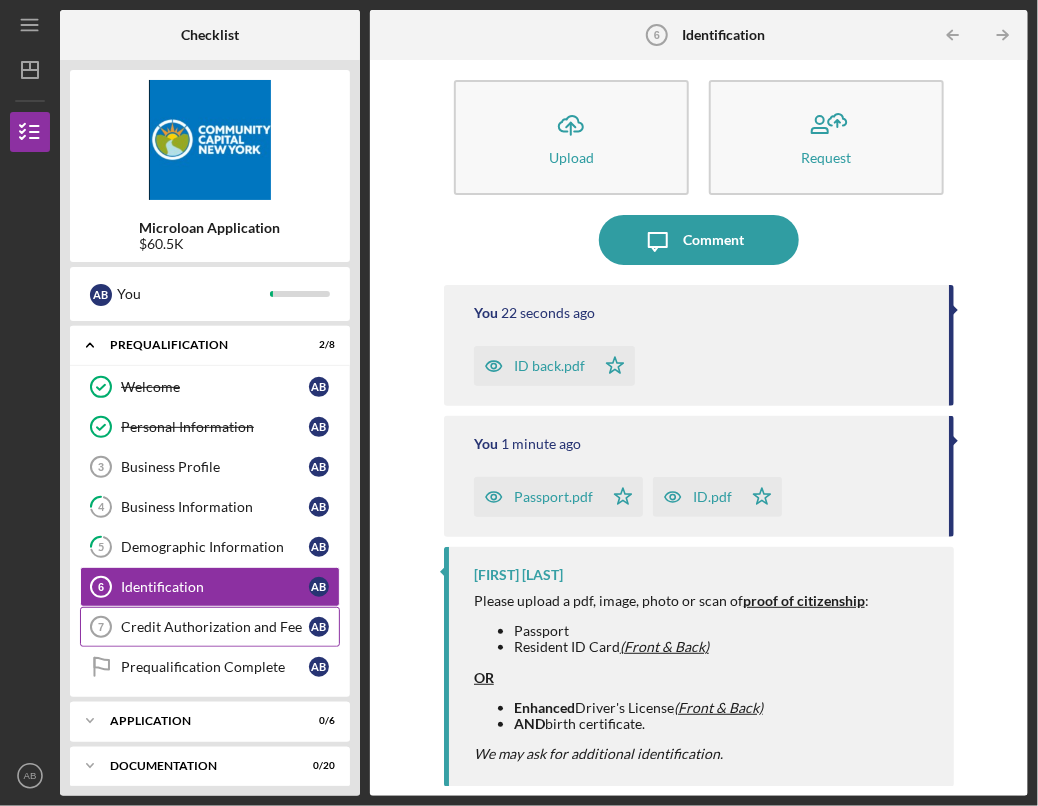 click on "Credit Authorization and Fee" at bounding box center (215, 627) 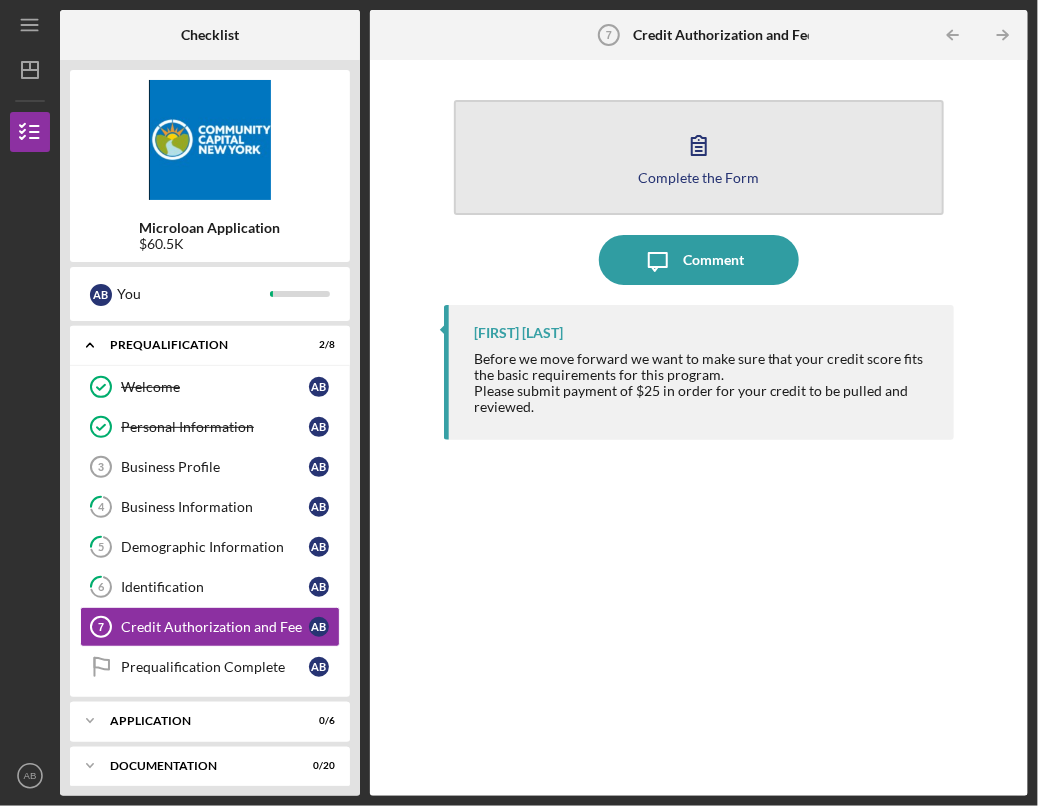click on "Complete the Form Form" at bounding box center [699, 157] 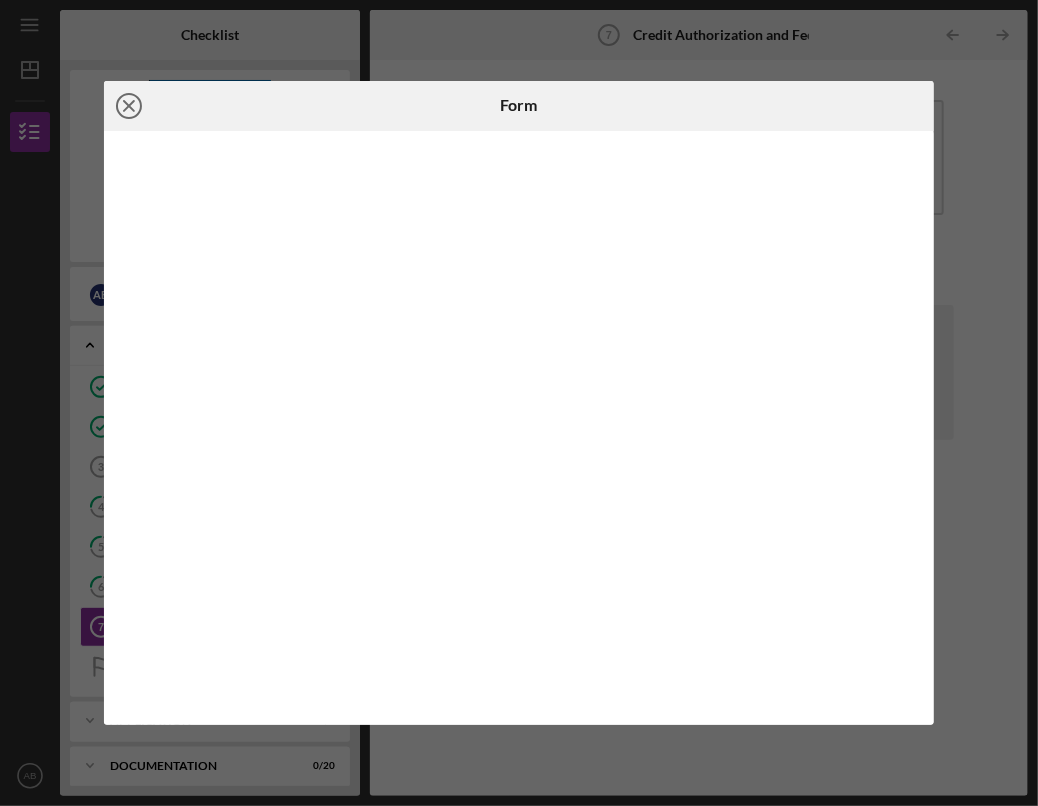 click on "Icon/Close" 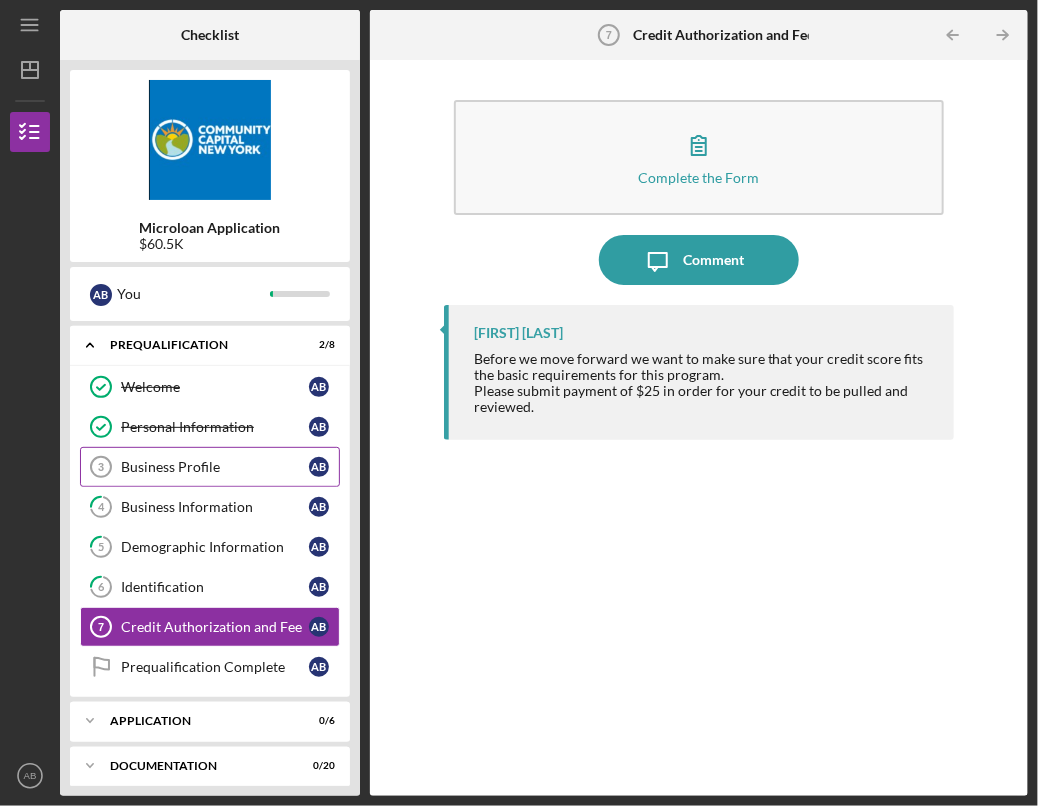 click on "Business Profile" at bounding box center [215, 467] 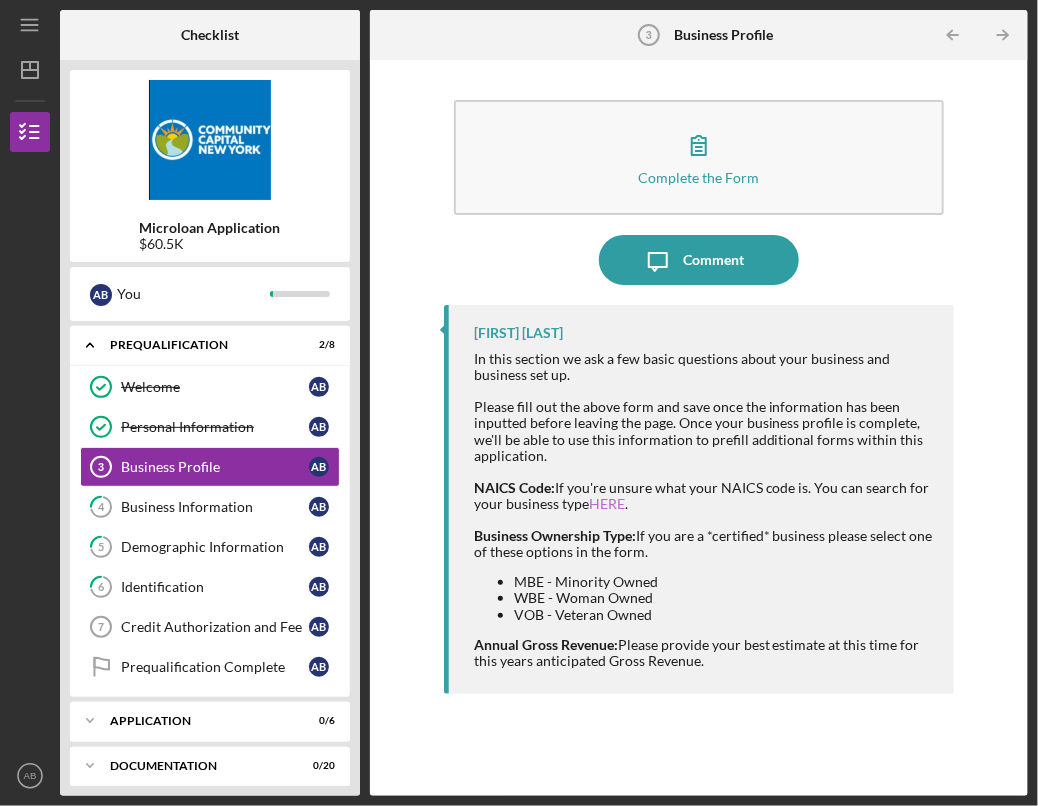 click on "HERE" at bounding box center [607, 503] 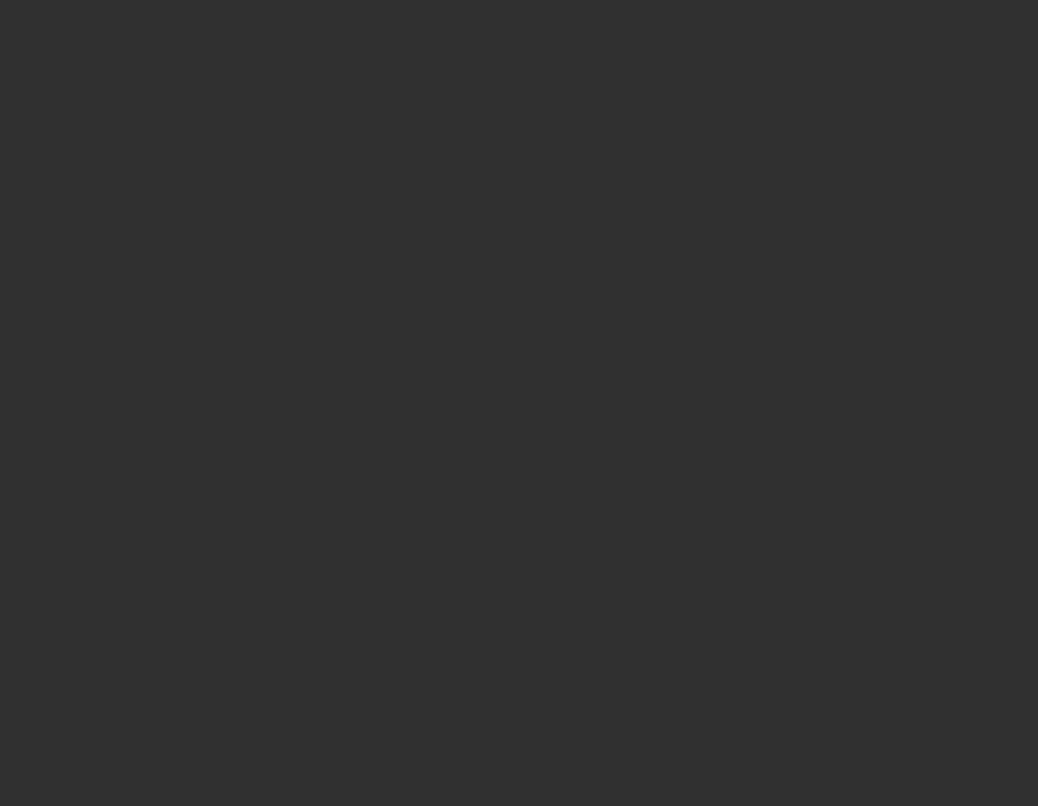 scroll, scrollTop: 0, scrollLeft: 0, axis: both 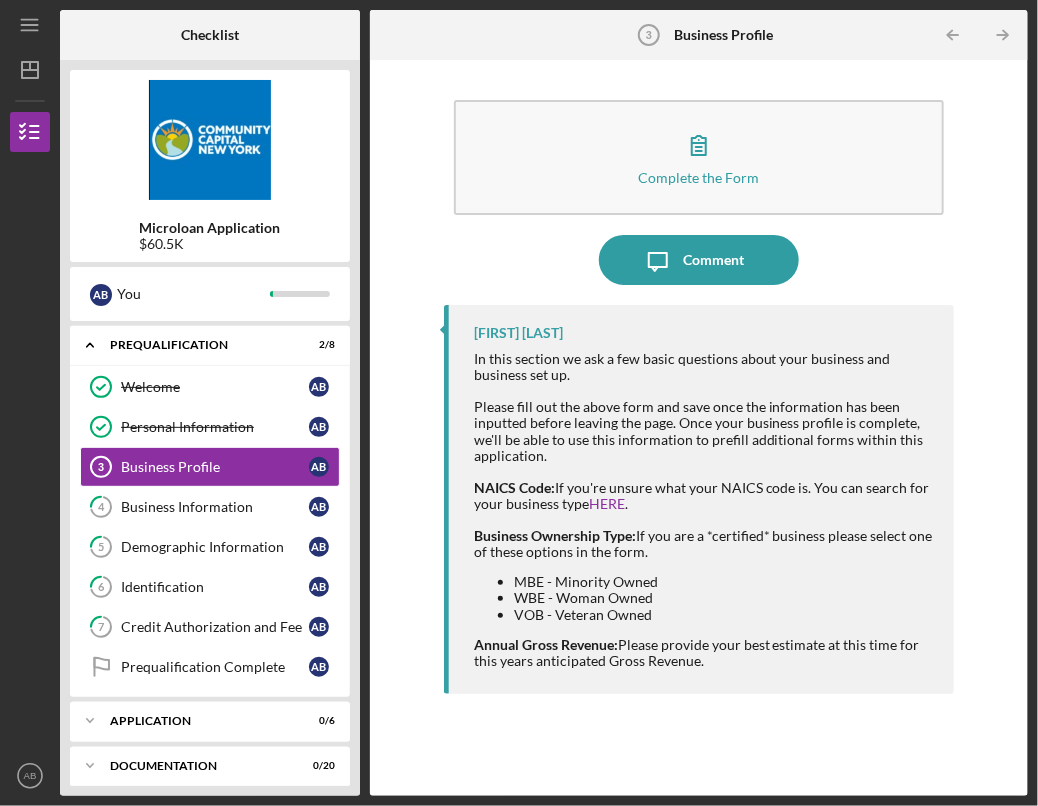 click on "HERE" at bounding box center (607, 503) 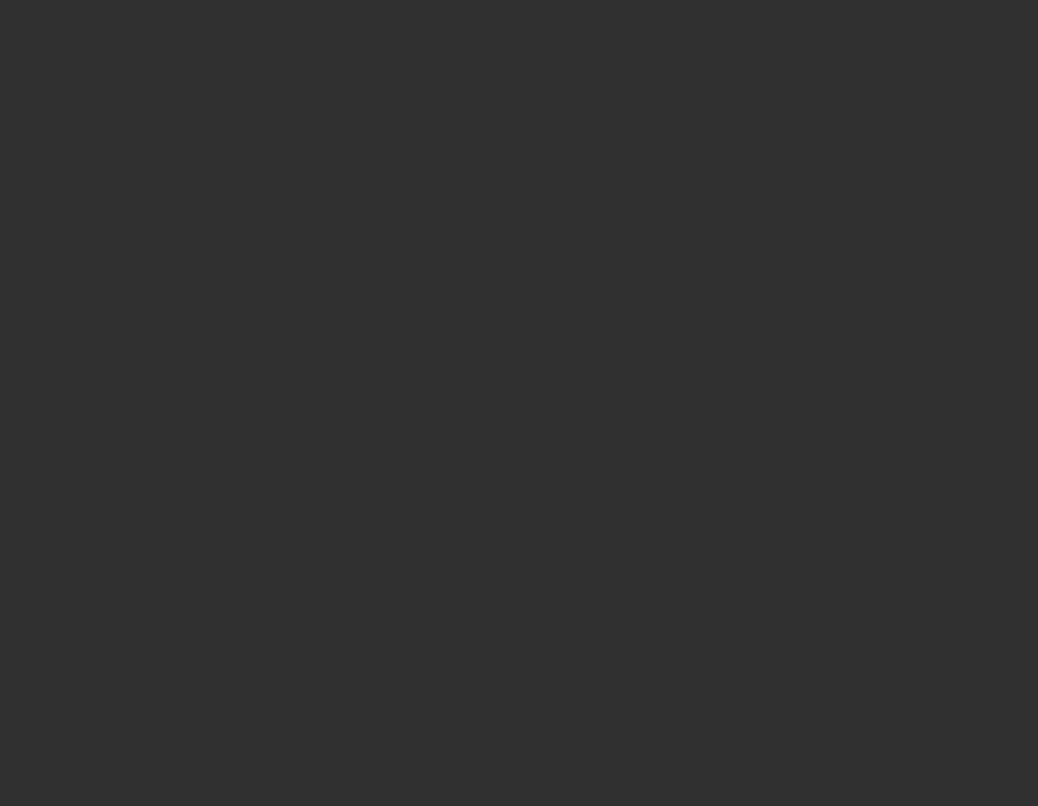 scroll, scrollTop: 0, scrollLeft: 0, axis: both 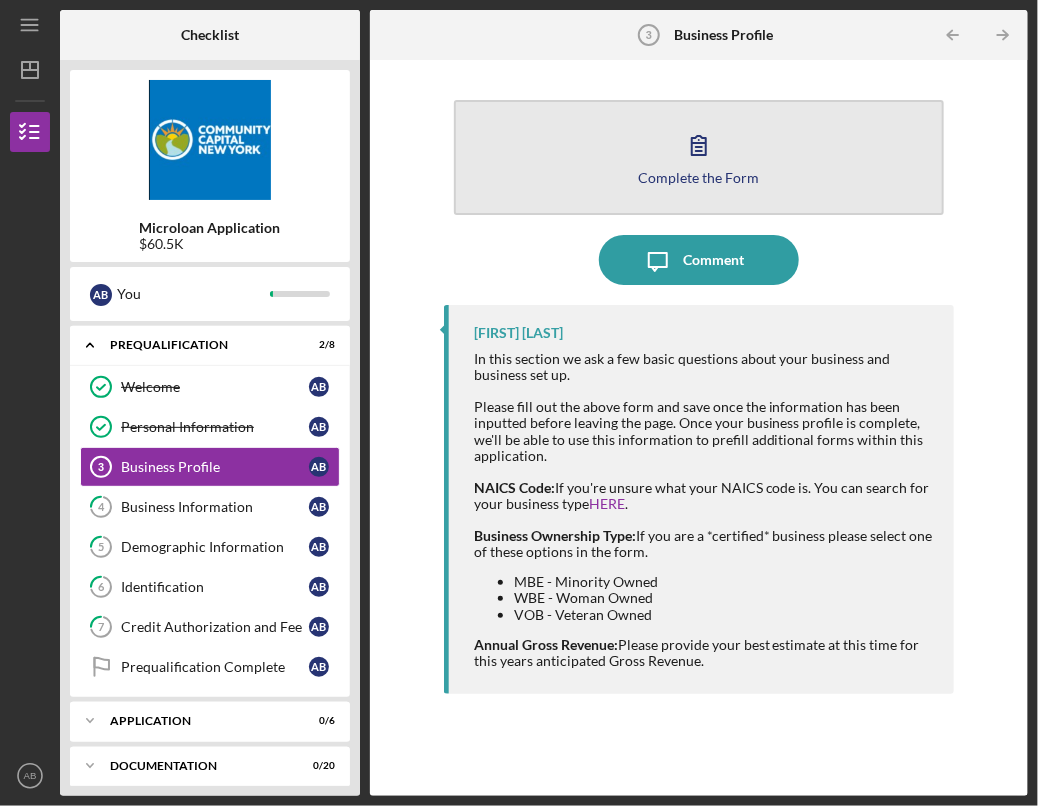 click on "Complete the Form Form" at bounding box center [699, 157] 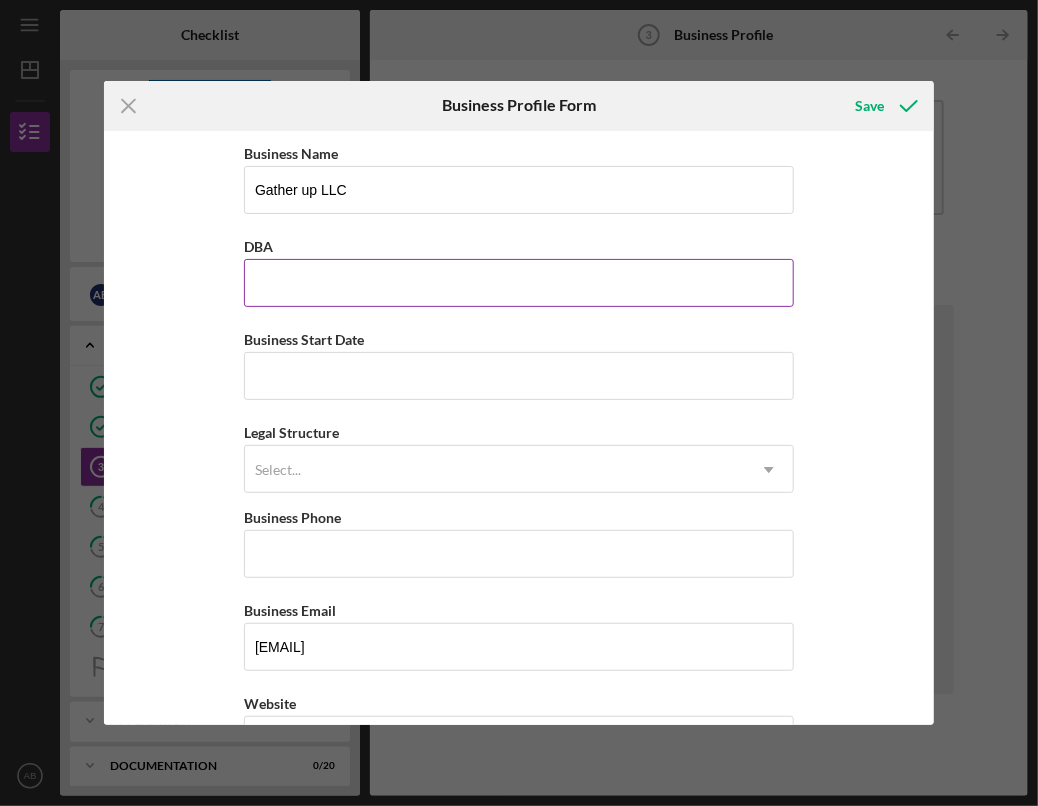 click on "DBA" at bounding box center (519, 283) 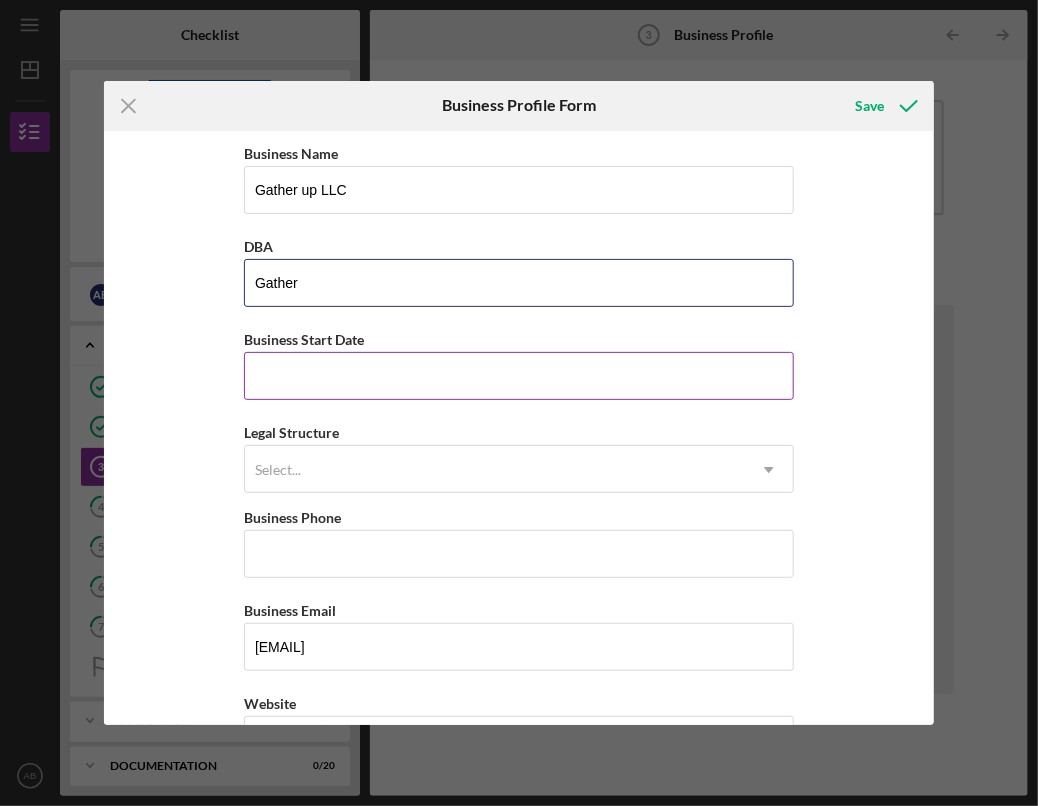 type on "Gather" 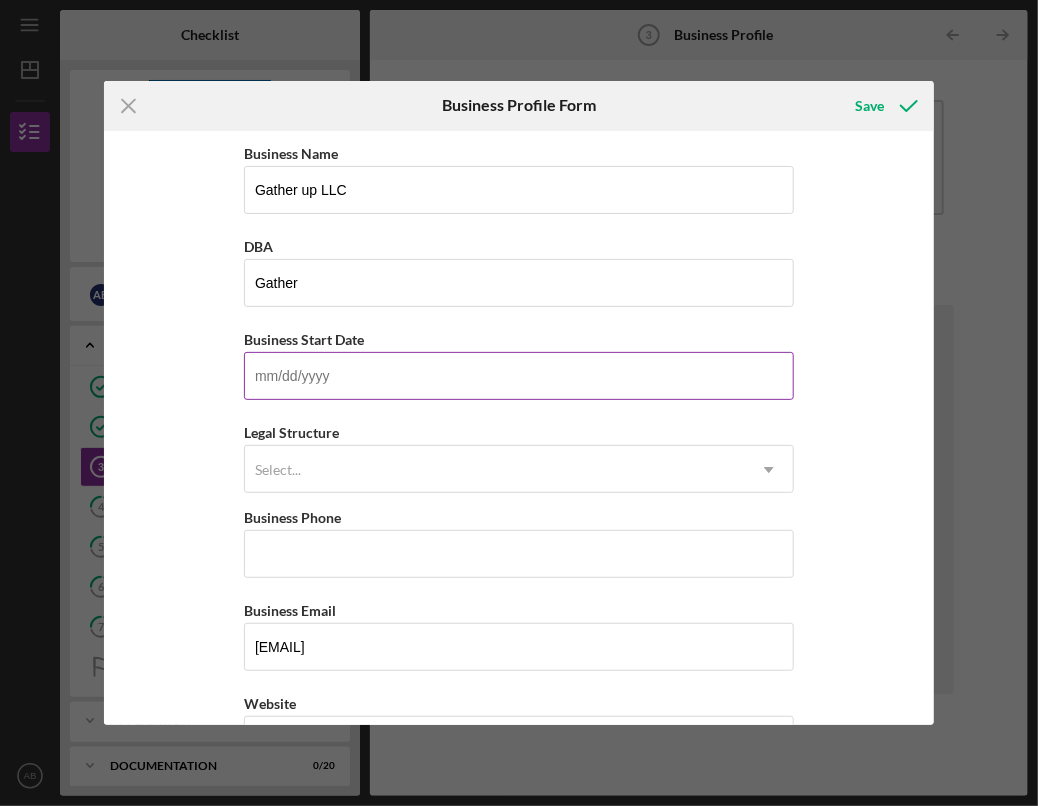 click on "Business Start Date" at bounding box center (519, 376) 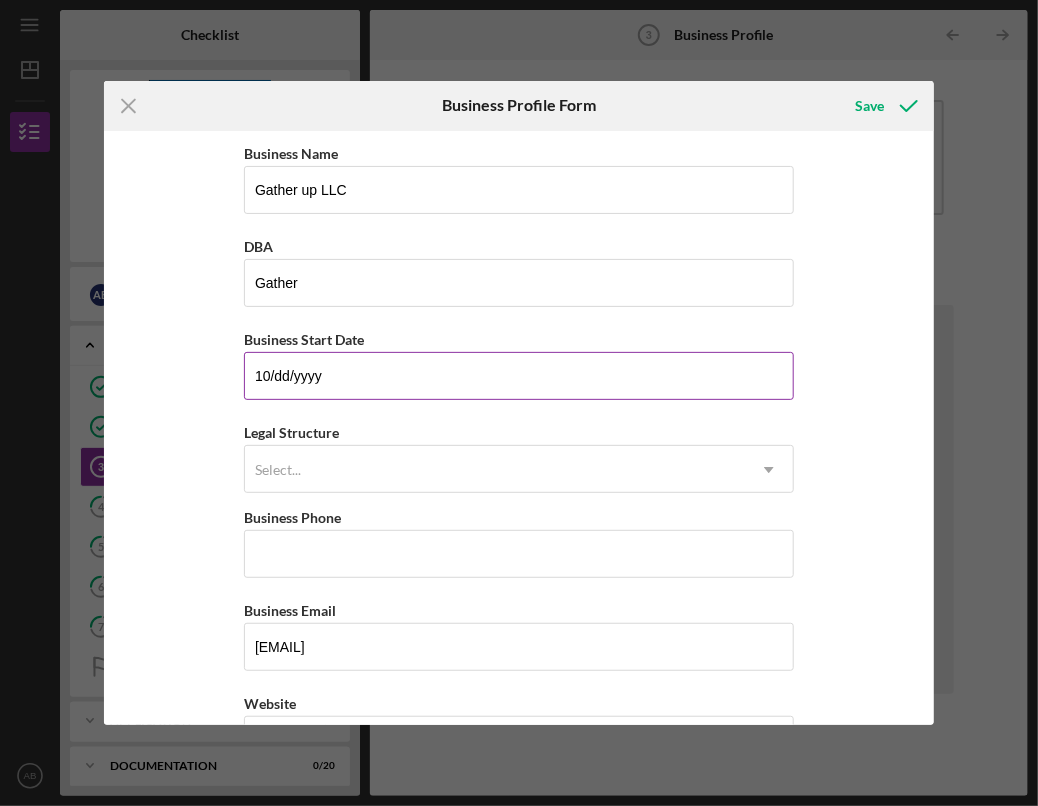 click on "10/dd/yyyy" at bounding box center [519, 376] 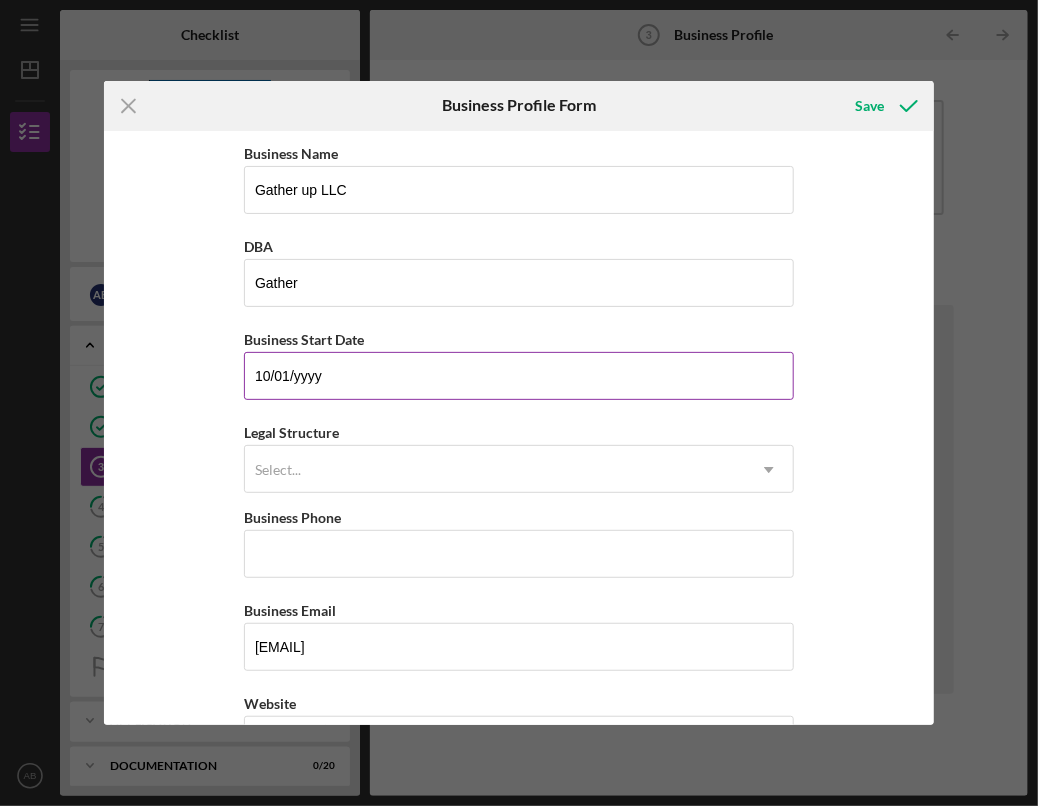 click on "10/01/yyyy" at bounding box center (519, 376) 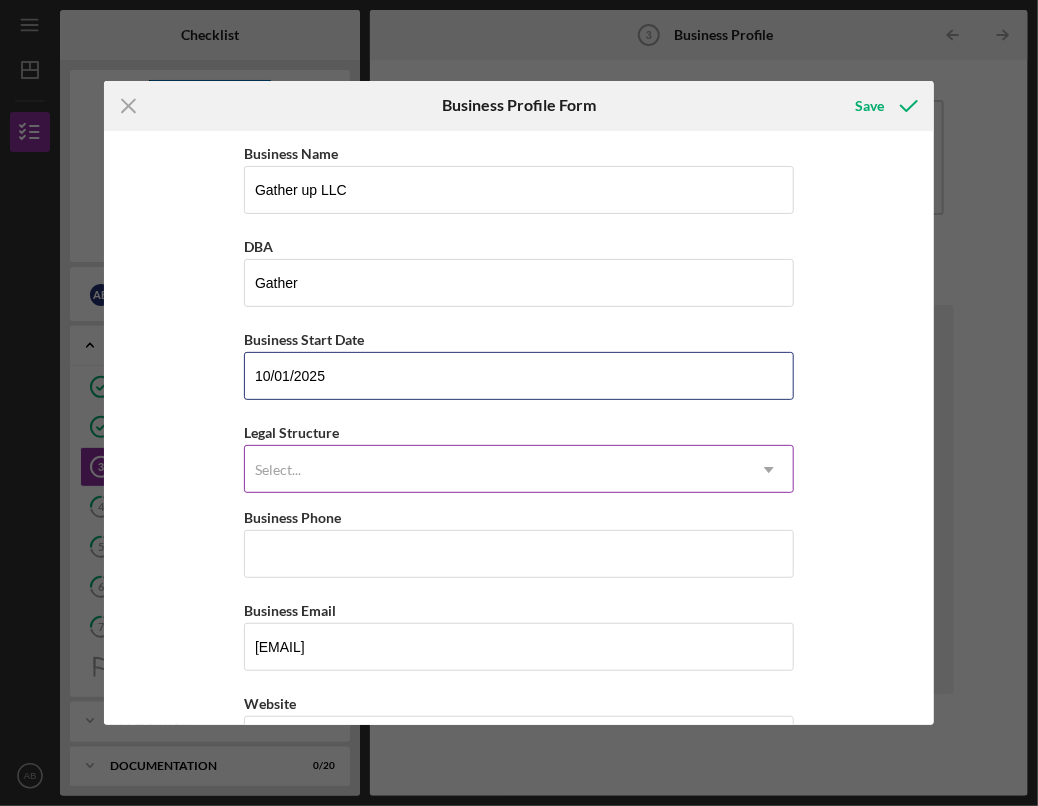 type on "10/01/2025" 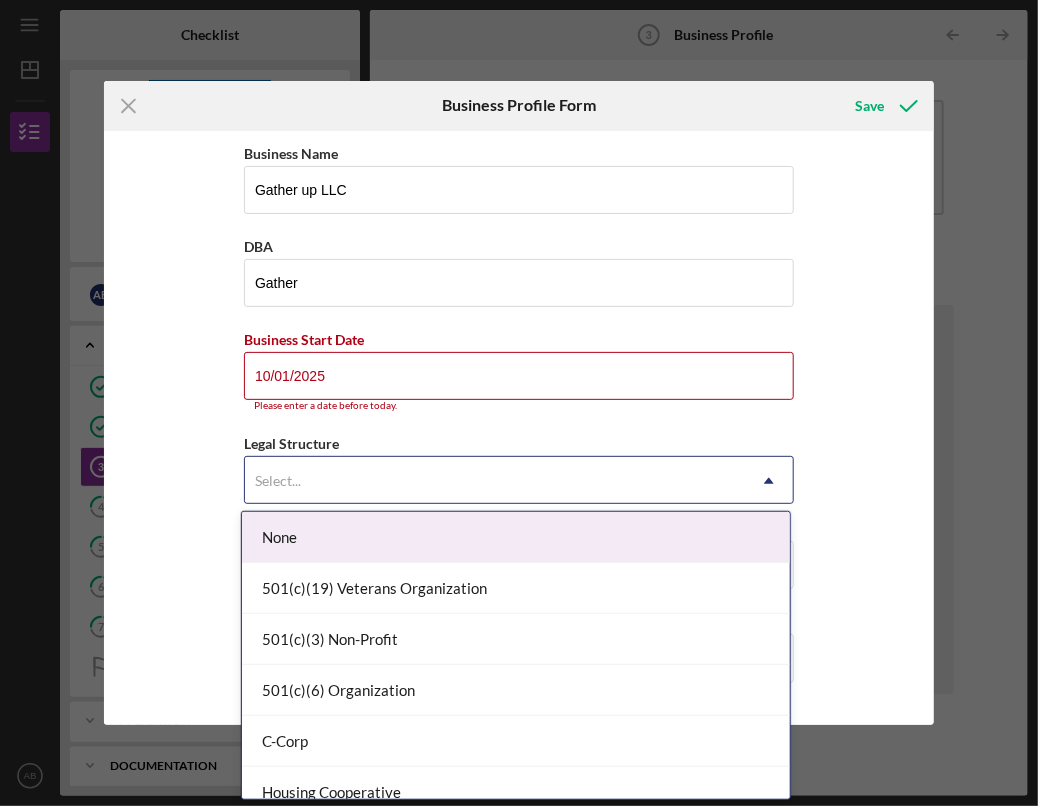 click on "Icon/Dropdown Arrow" 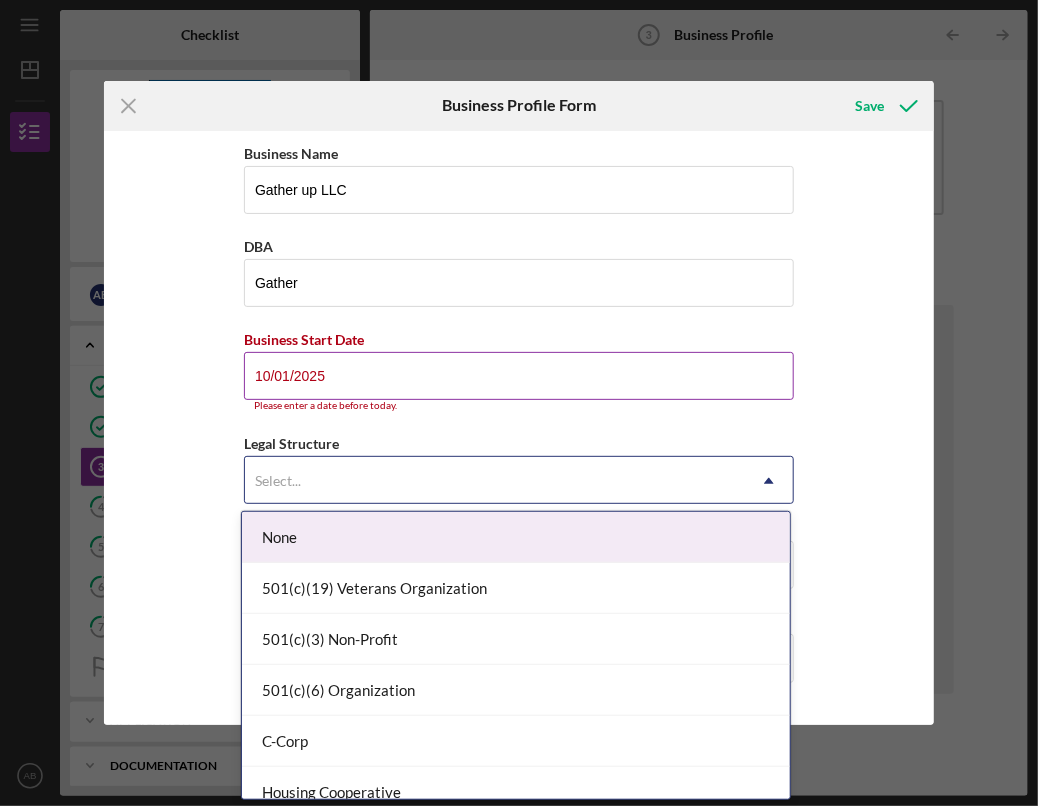 click on "10/01/2025" at bounding box center (519, 376) 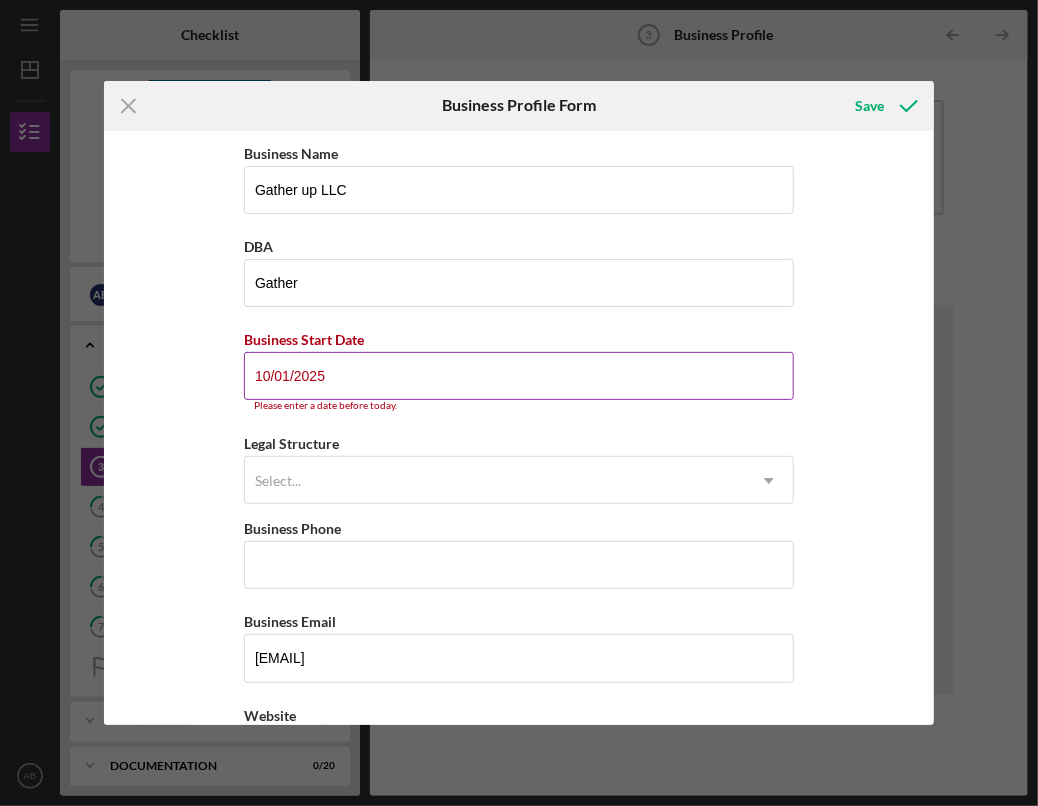 click on "10/01/2025" at bounding box center (519, 376) 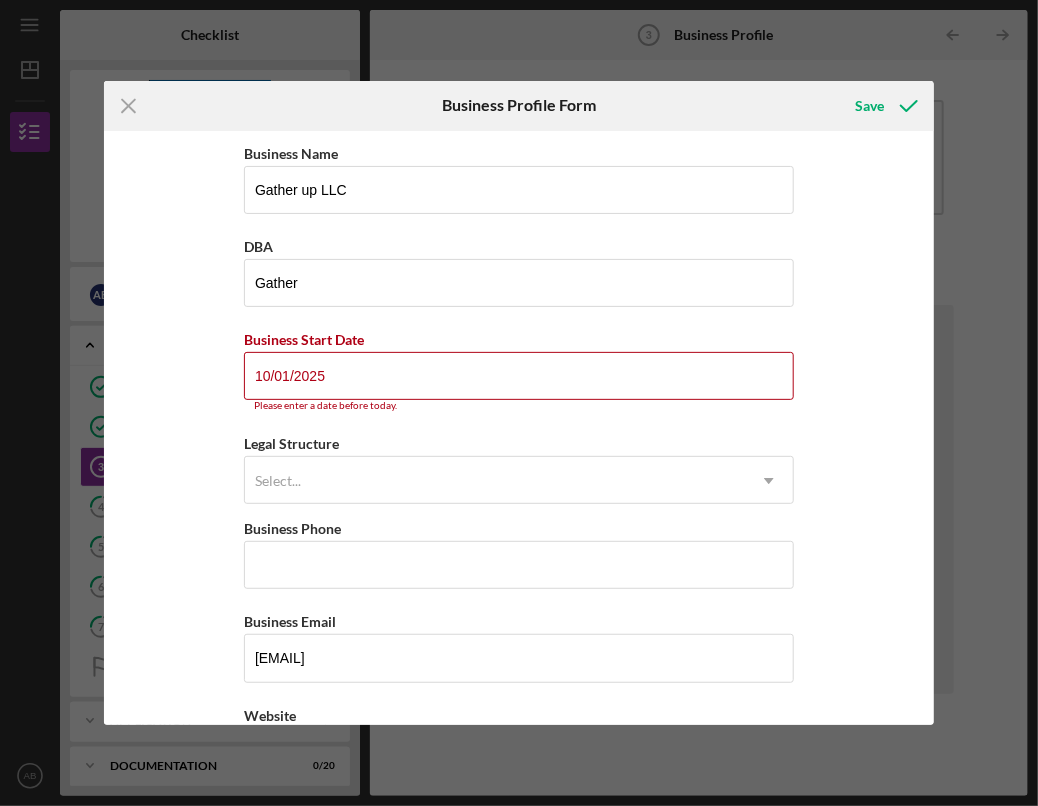 drag, startPoint x: 328, startPoint y: 369, endPoint x: 204, endPoint y: 393, distance: 126.30122 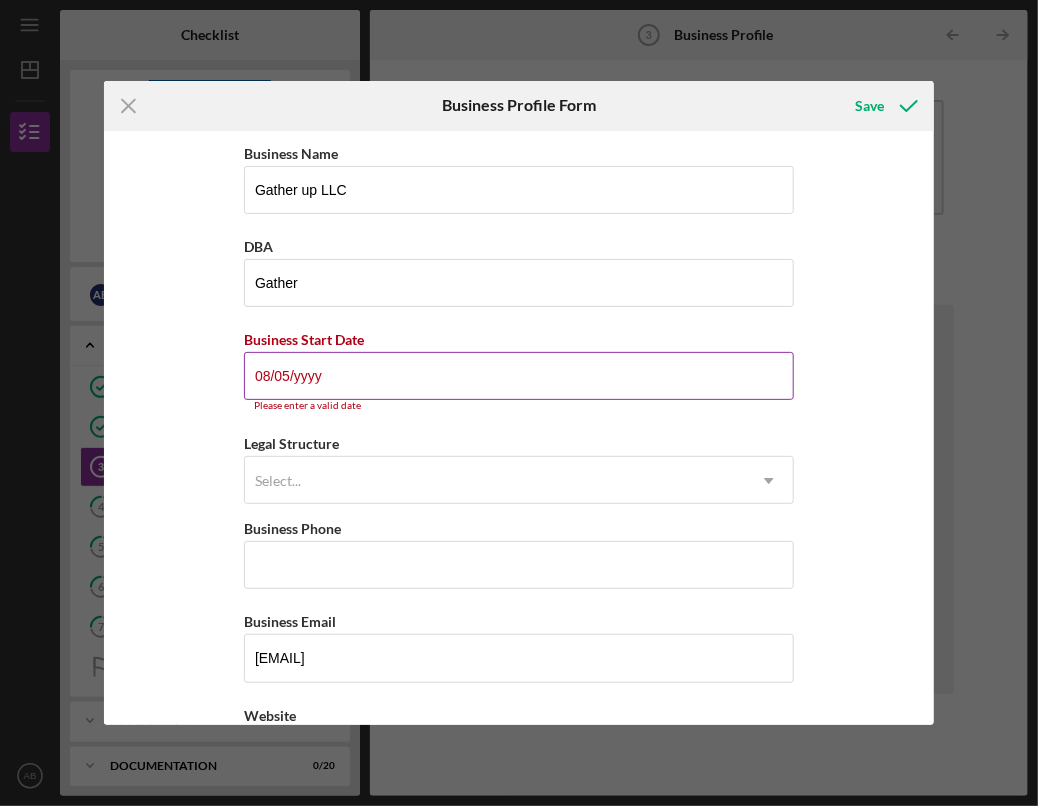click on "08/05/yyyy" at bounding box center [519, 376] 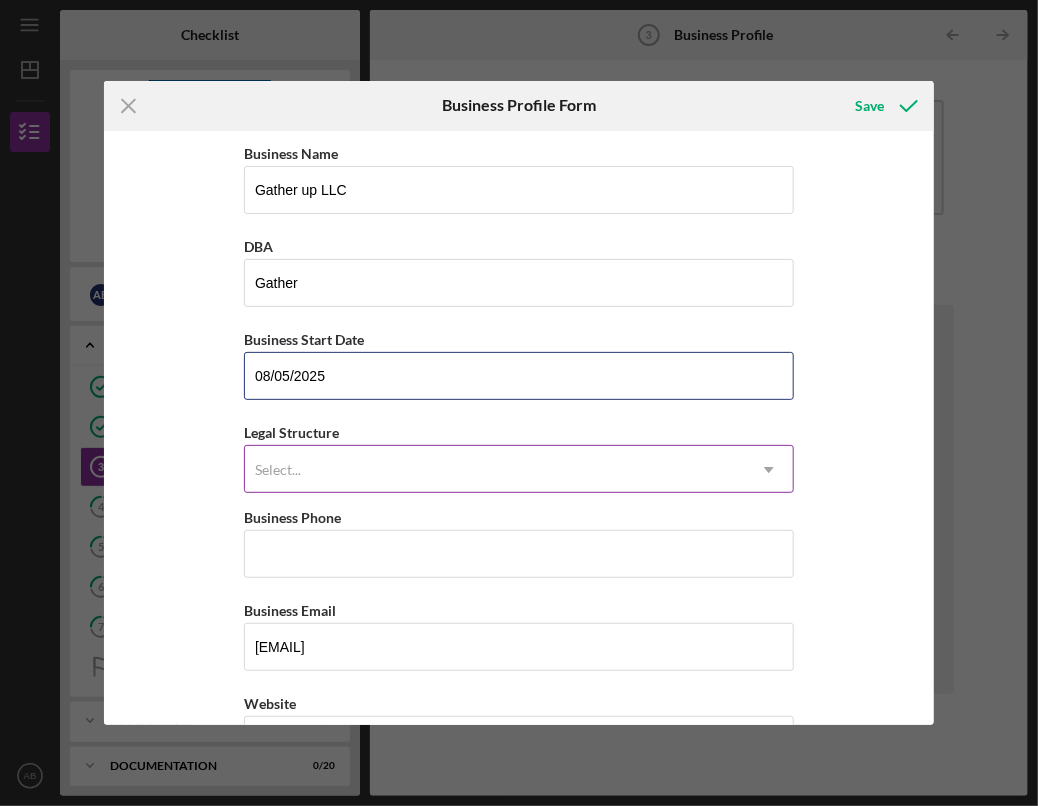 type on "08/05/2025" 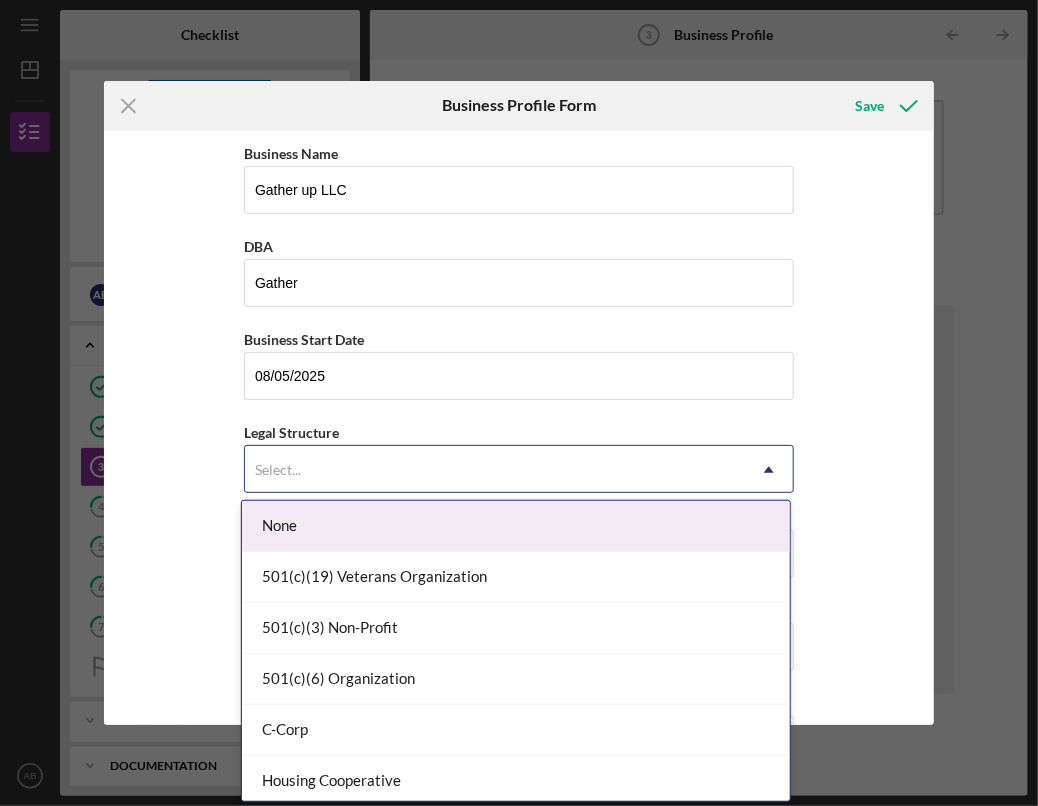 click on "Icon/Dropdown Arrow" 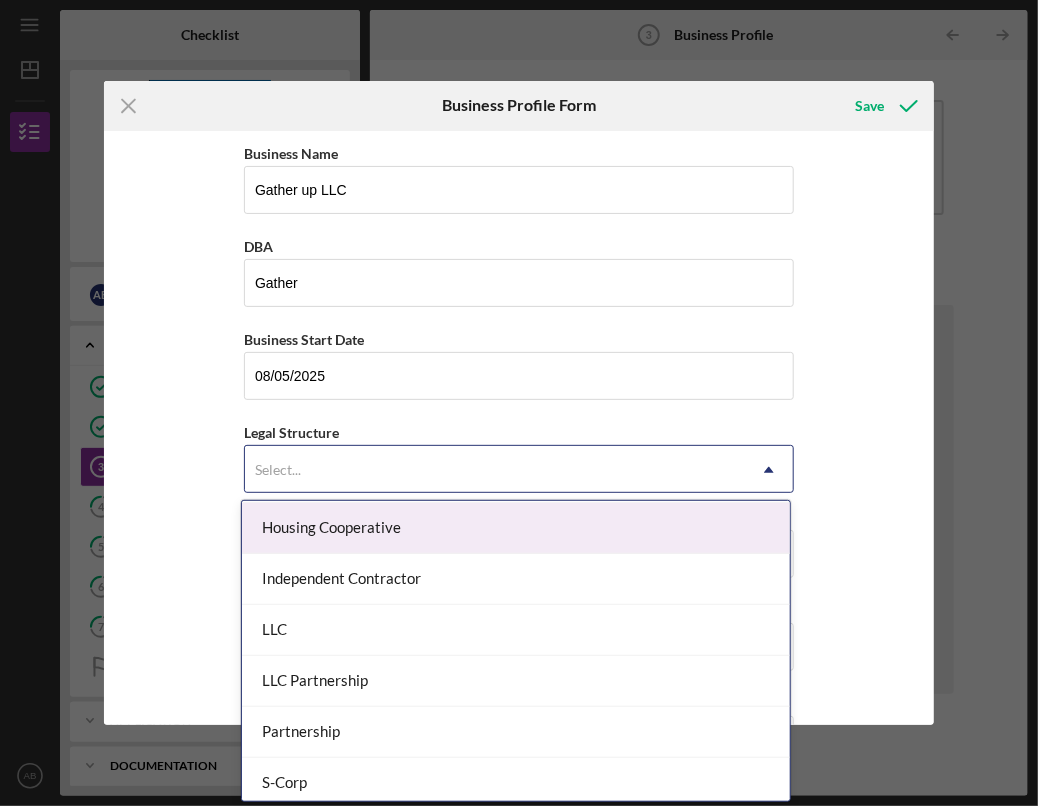 scroll, scrollTop: 266, scrollLeft: 0, axis: vertical 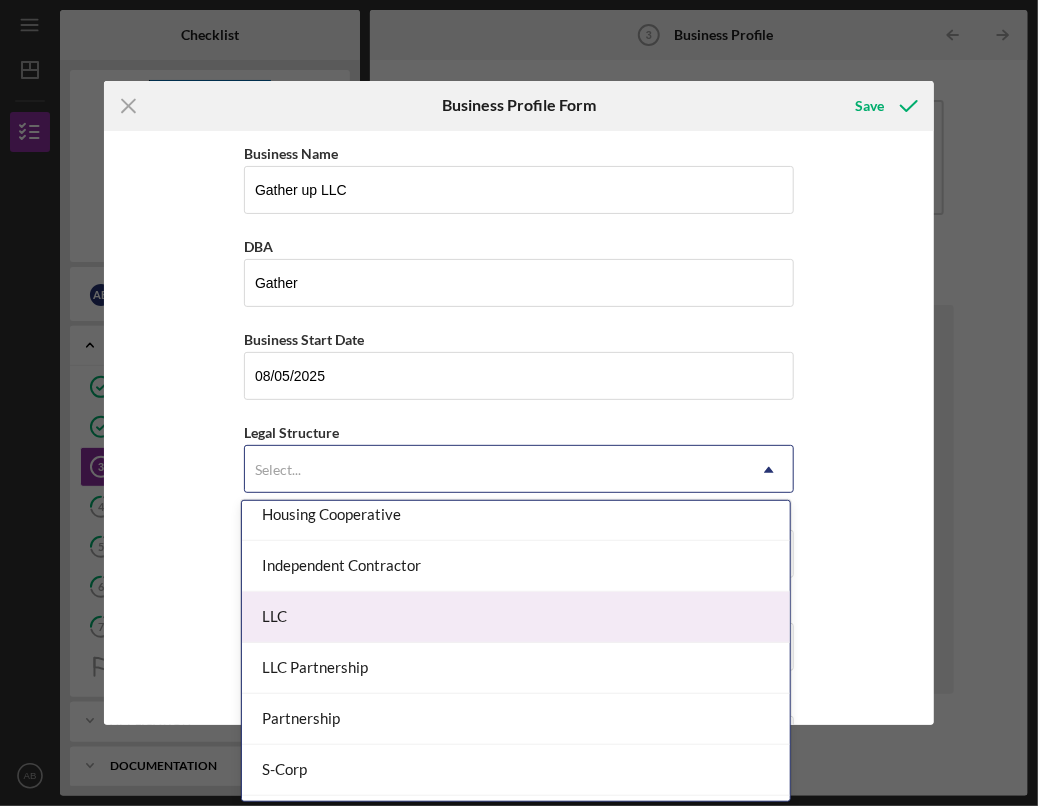 click on "LLC" at bounding box center (516, 617) 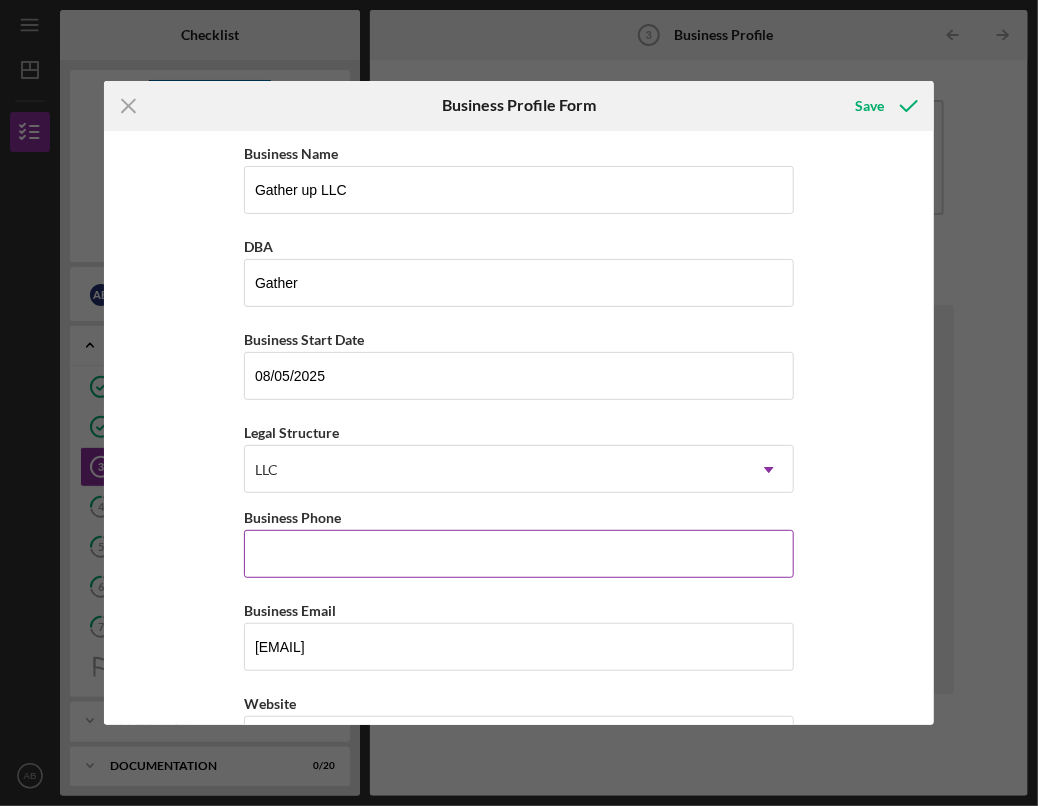 click on "Business Phone" at bounding box center (519, 554) 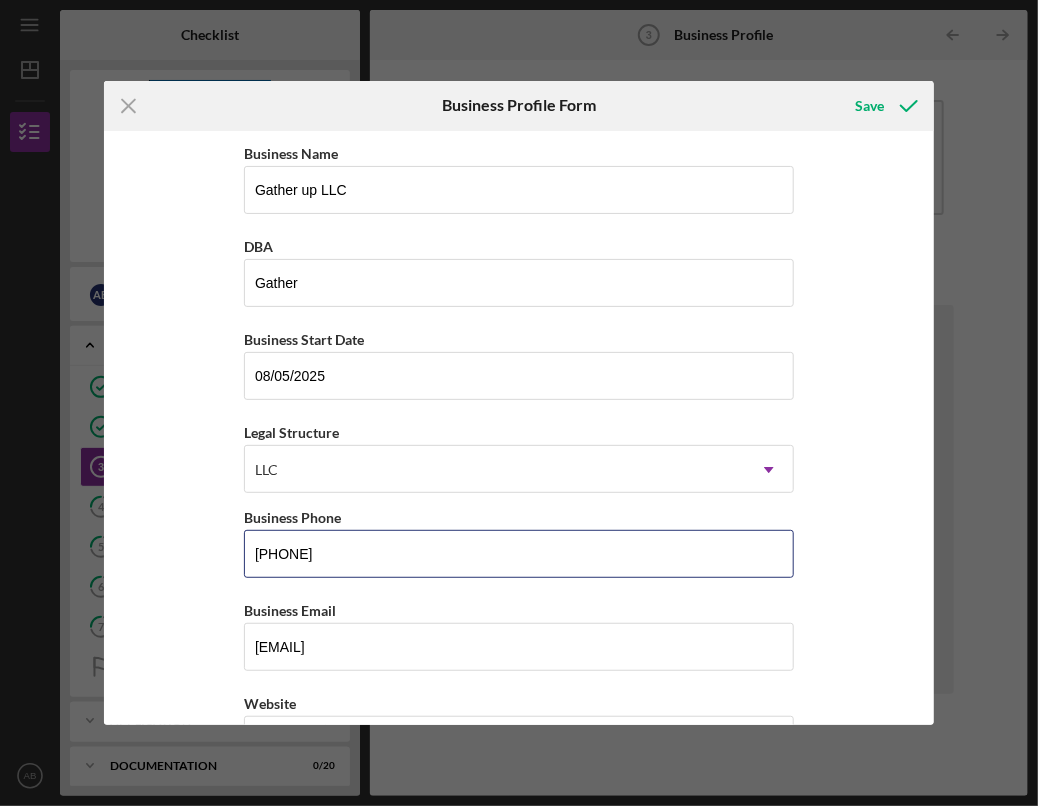 type on "([PHONE])" 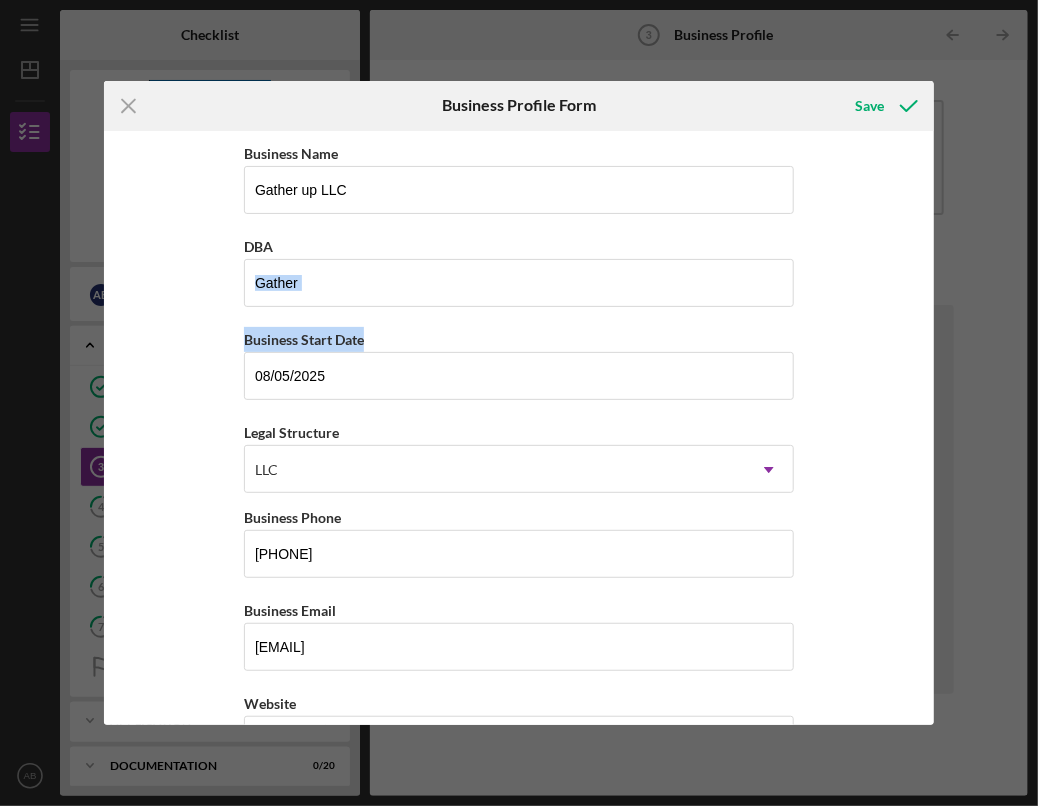 drag, startPoint x: 927, startPoint y: 292, endPoint x: 932, endPoint y: 334, distance: 42.296574 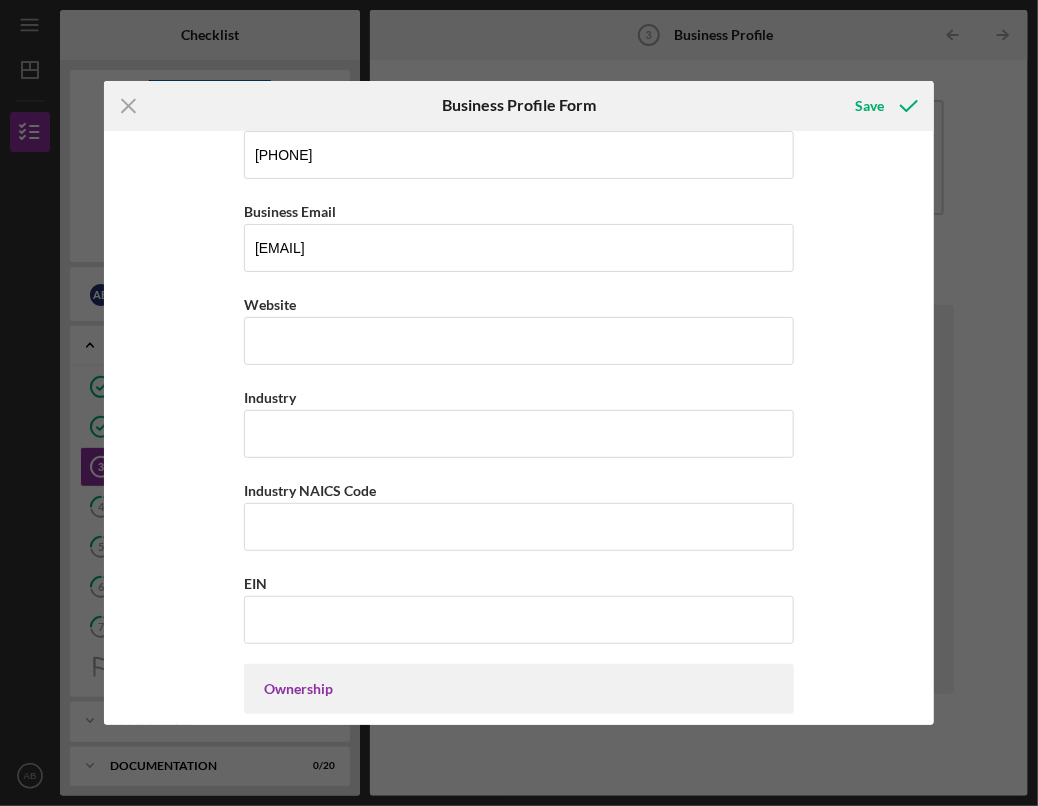 scroll, scrollTop: 398, scrollLeft: 0, axis: vertical 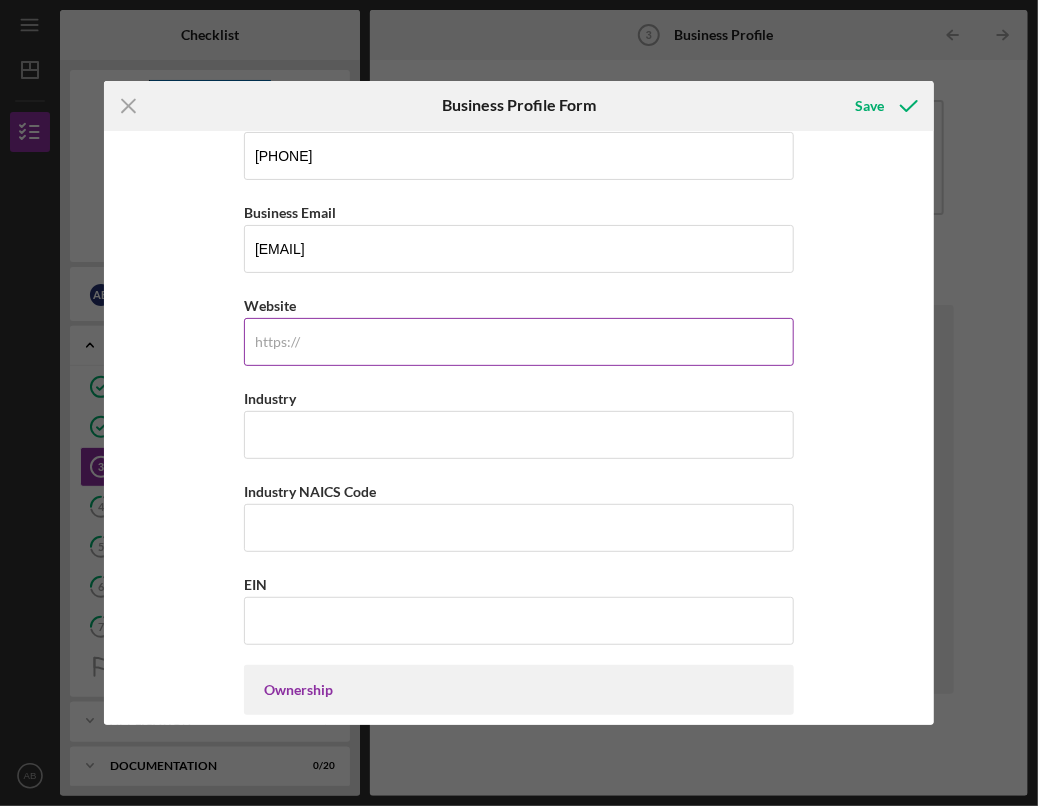 click on "Website" at bounding box center [519, 342] 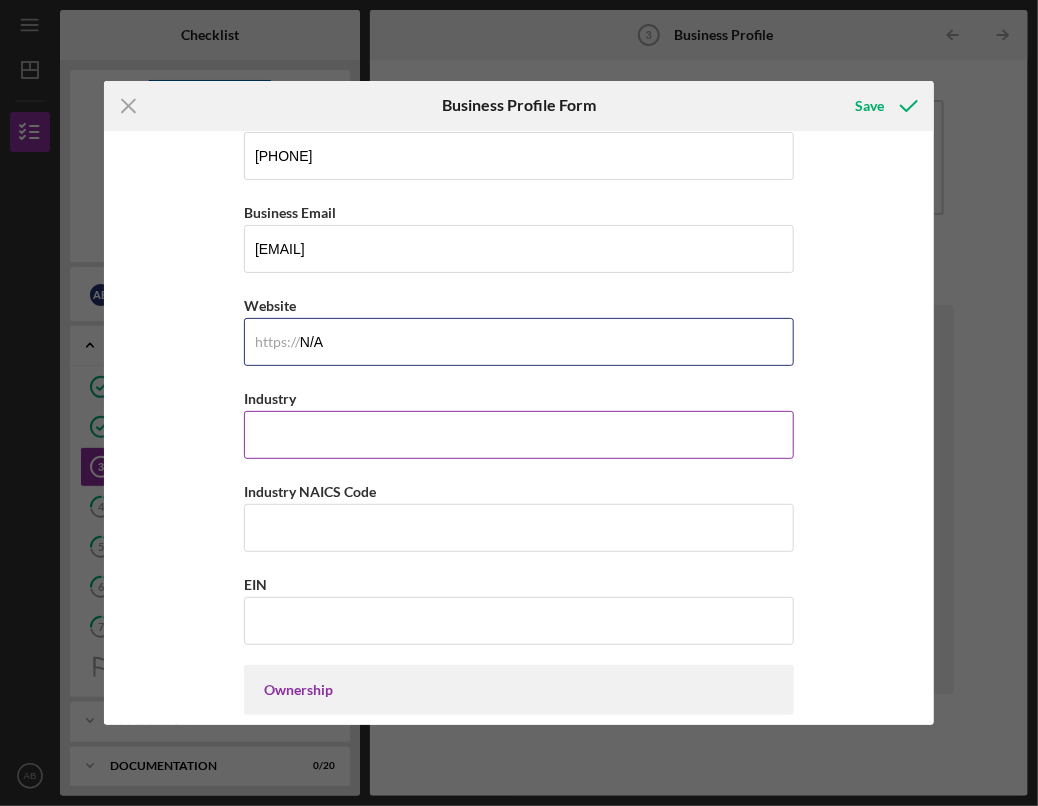 type on "N/A" 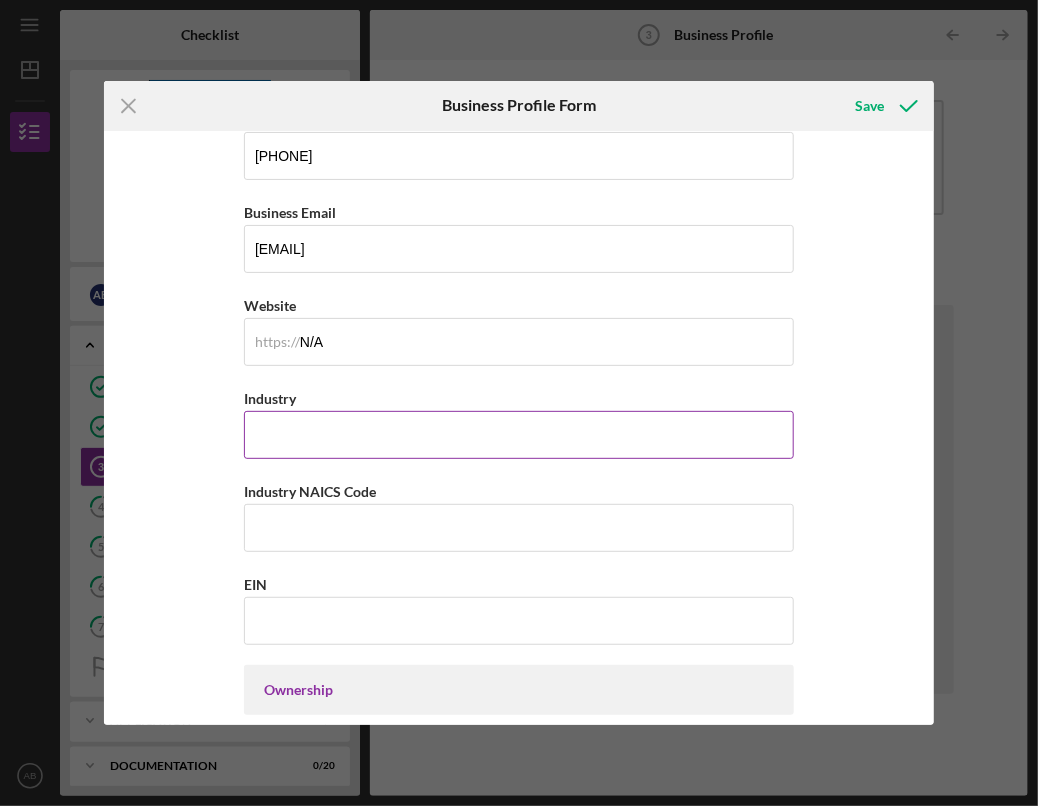 click on "Industry" at bounding box center [519, 435] 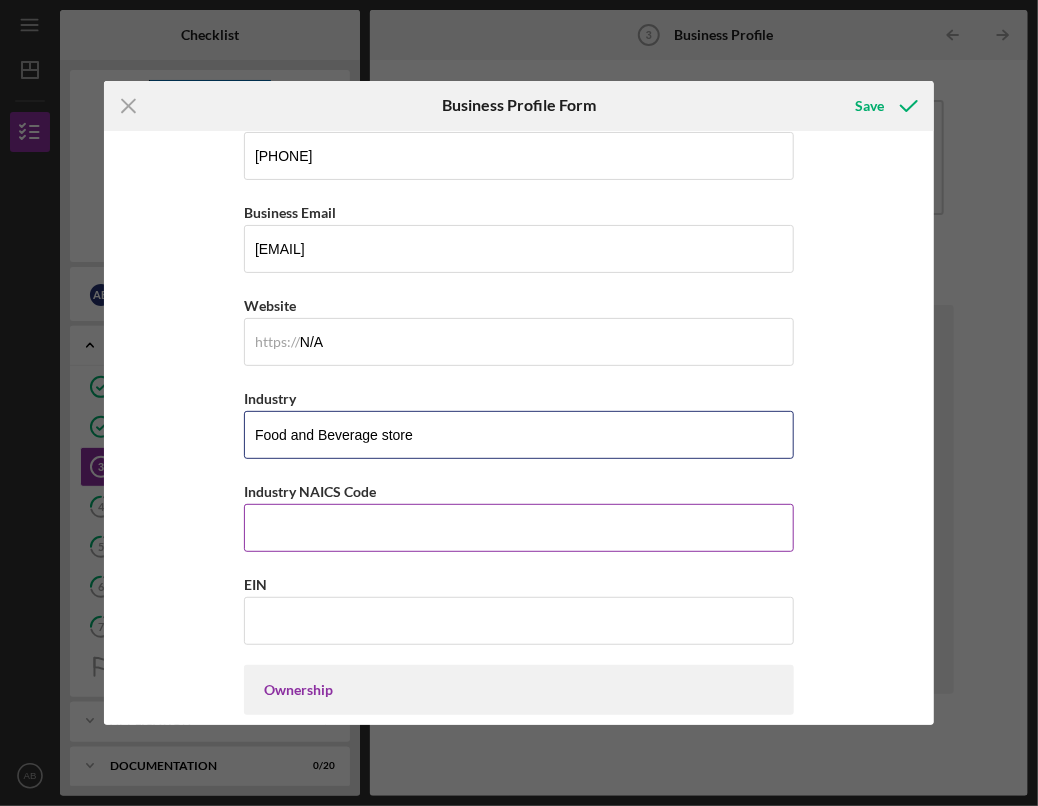 type on "Food and Beverage store" 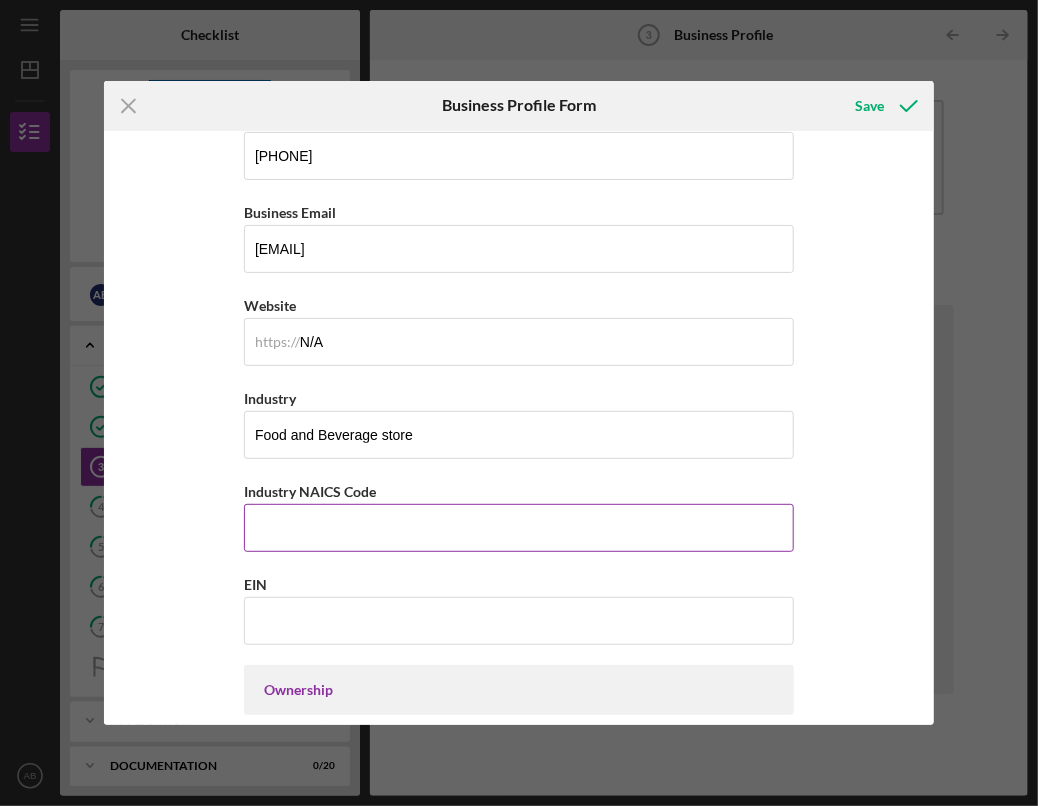 click on "Industry NAICS Code" at bounding box center (519, 528) 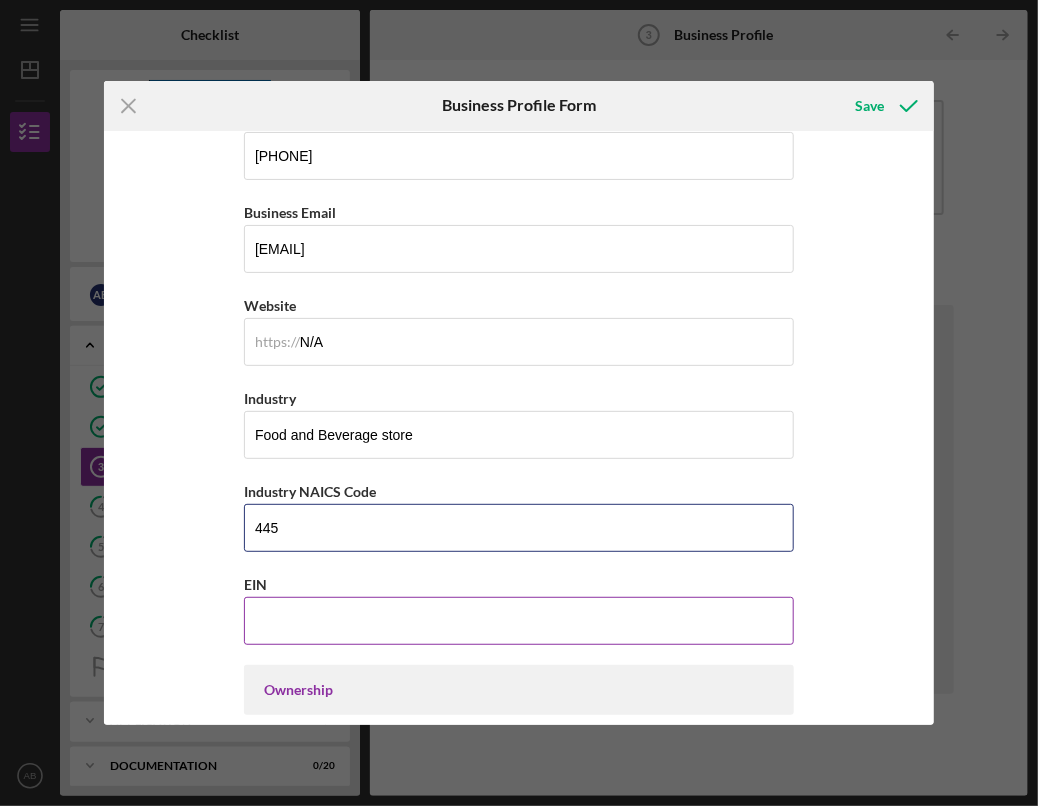 type on "445" 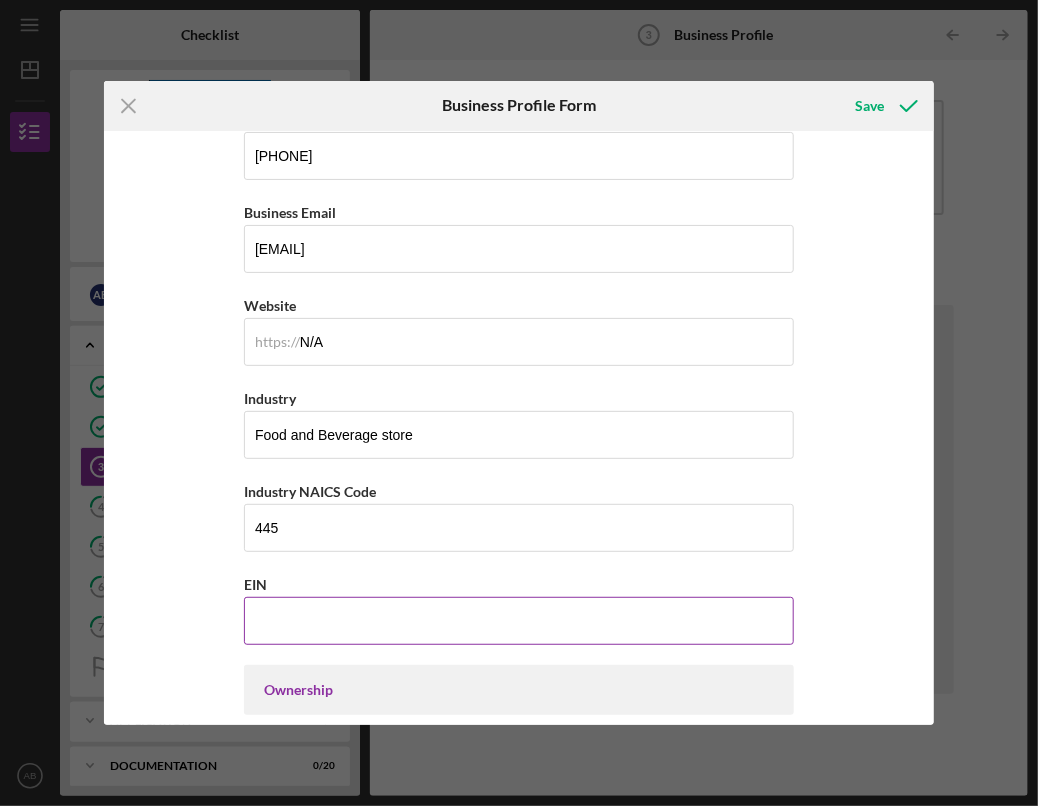 click on "EIN" at bounding box center (519, 621) 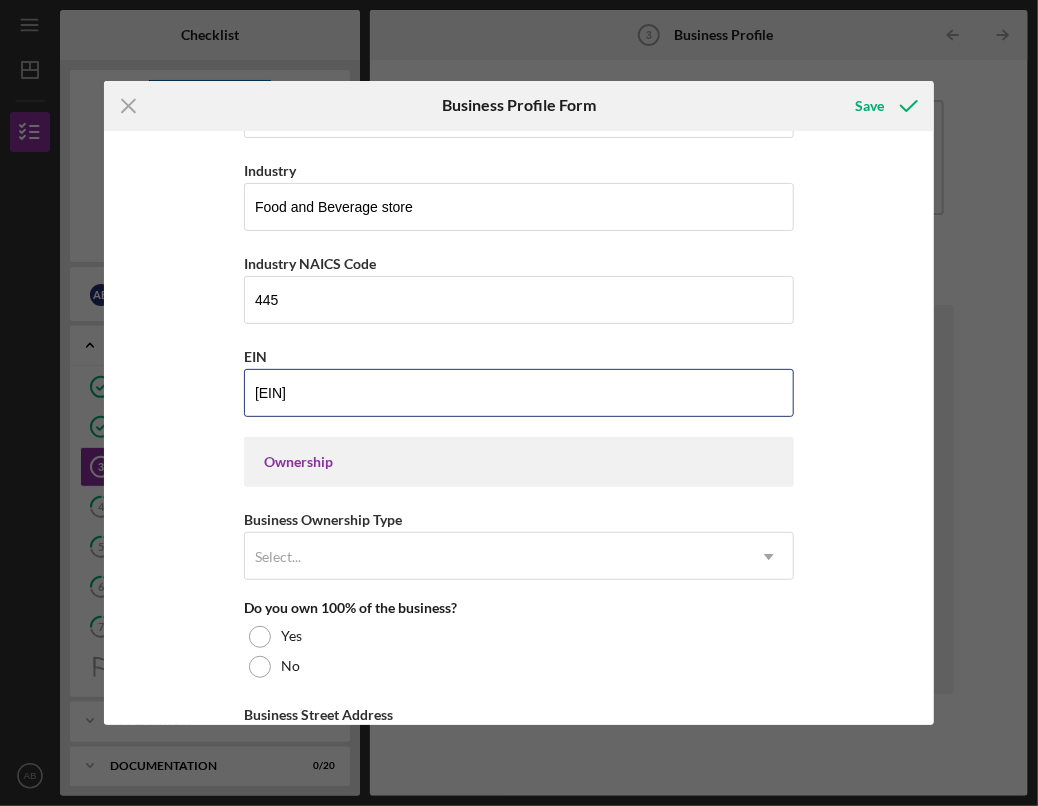 scroll, scrollTop: 668, scrollLeft: 0, axis: vertical 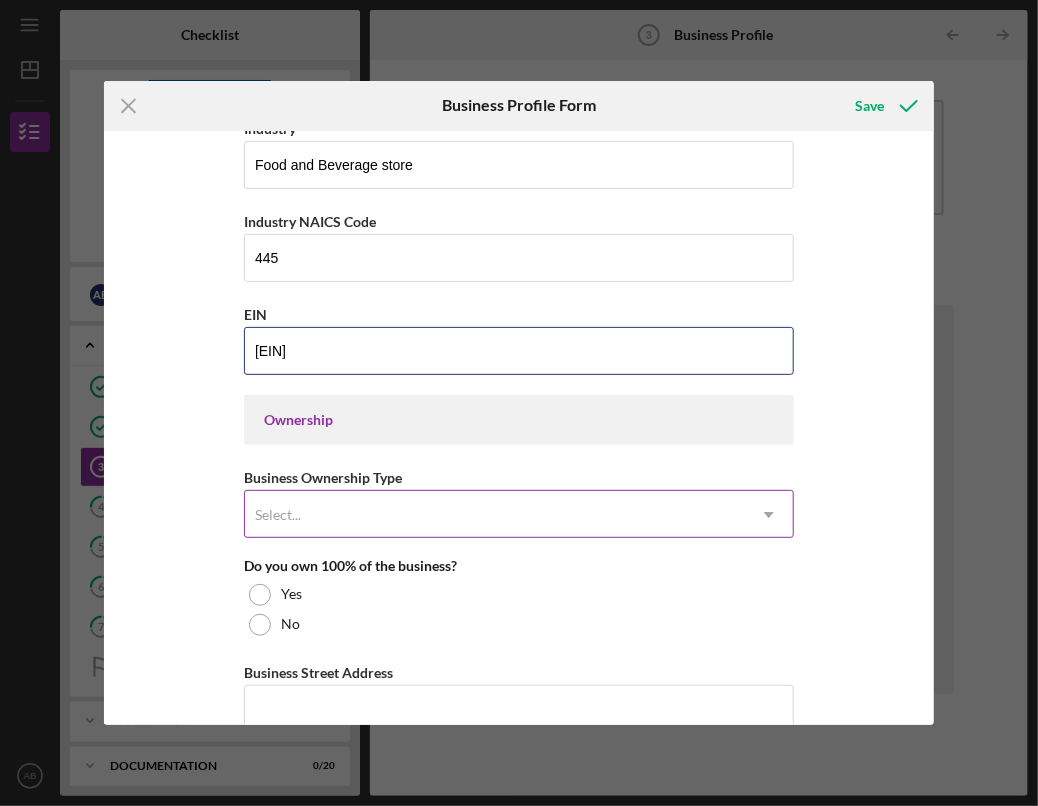 type on "39-########" 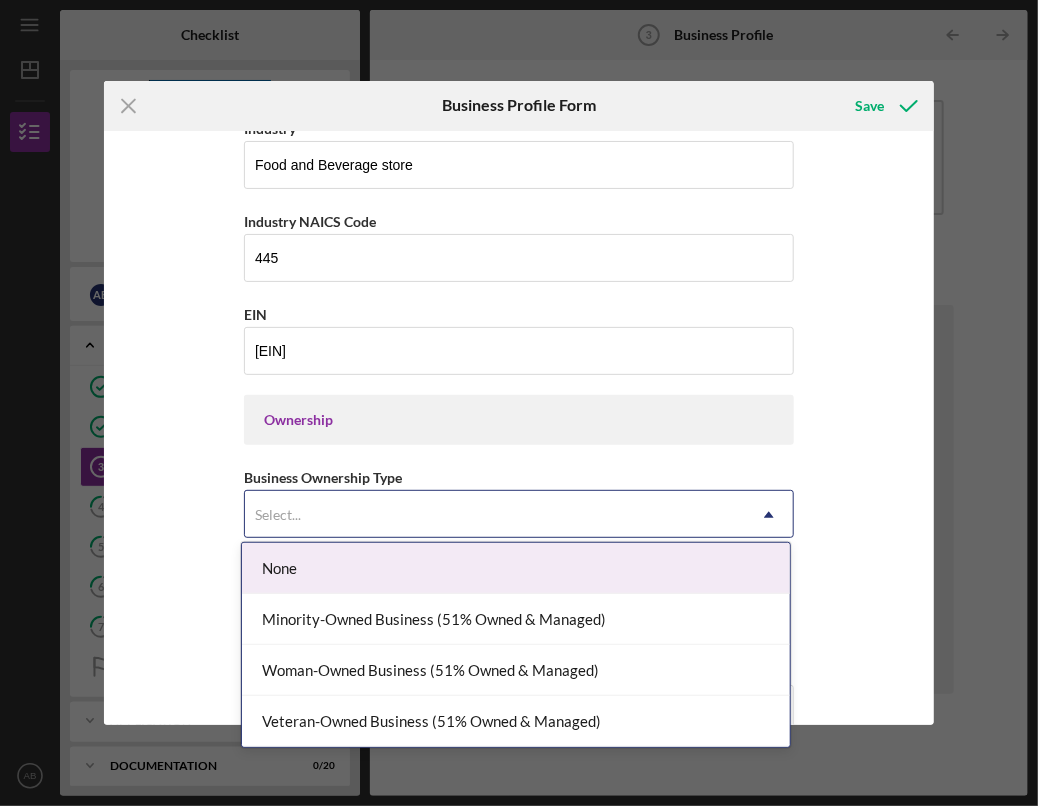 click on "Icon/Dropdown Arrow" 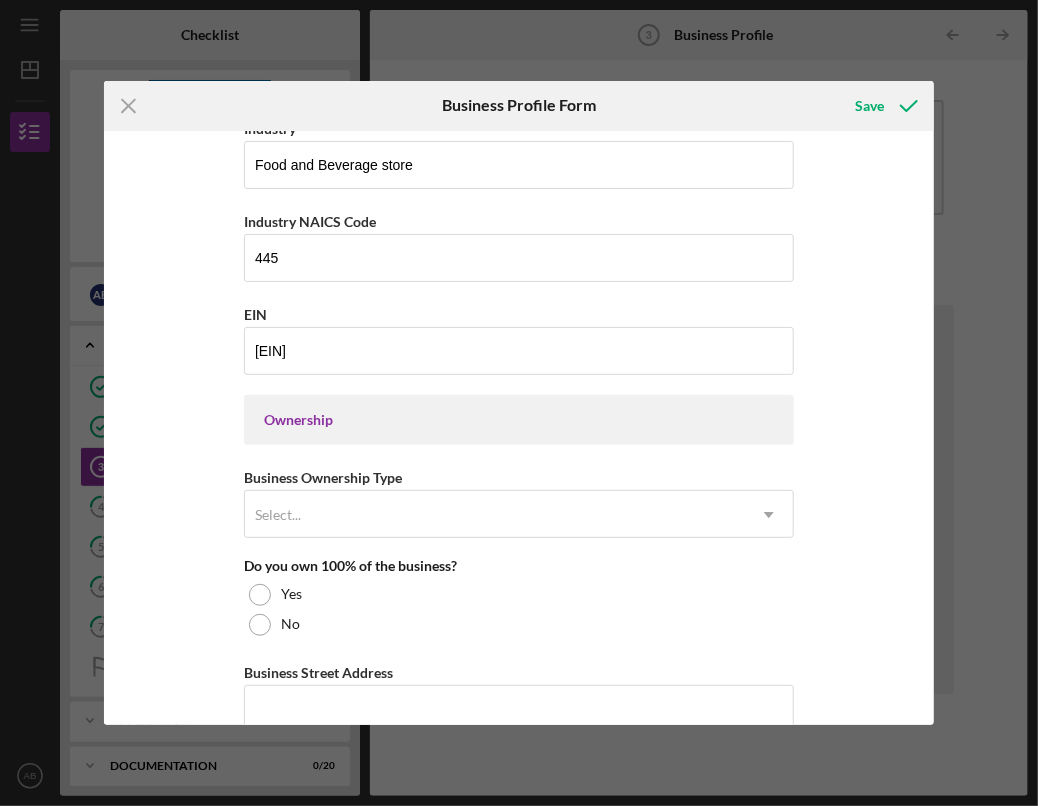 click on "Business Name Gather up LLC DBA Gather Business Start Date 08/05/2025 Legal Structure LLC Icon/Dropdown Arrow Business Phone ([PHONE]) Business Email [EMAIL] https:// Website N/A Industry Food and Beverage store Industry NAICS Code 445 EIN 39-######## Ownership Business Ownership Type Select... Icon/Dropdown Arrow Do you own 100% of the business? Yes No Business Street Address City State Select... Icon/Dropdown Arrow Zip County Is your Mailing Address the same as your Business Address? Yes No Do you own or lease your business premisses? Select... Icon/Dropdown Arrow Annual Gross Revenue Number of Full-Time Employees Number of Part-Time Employees" at bounding box center [519, 428] 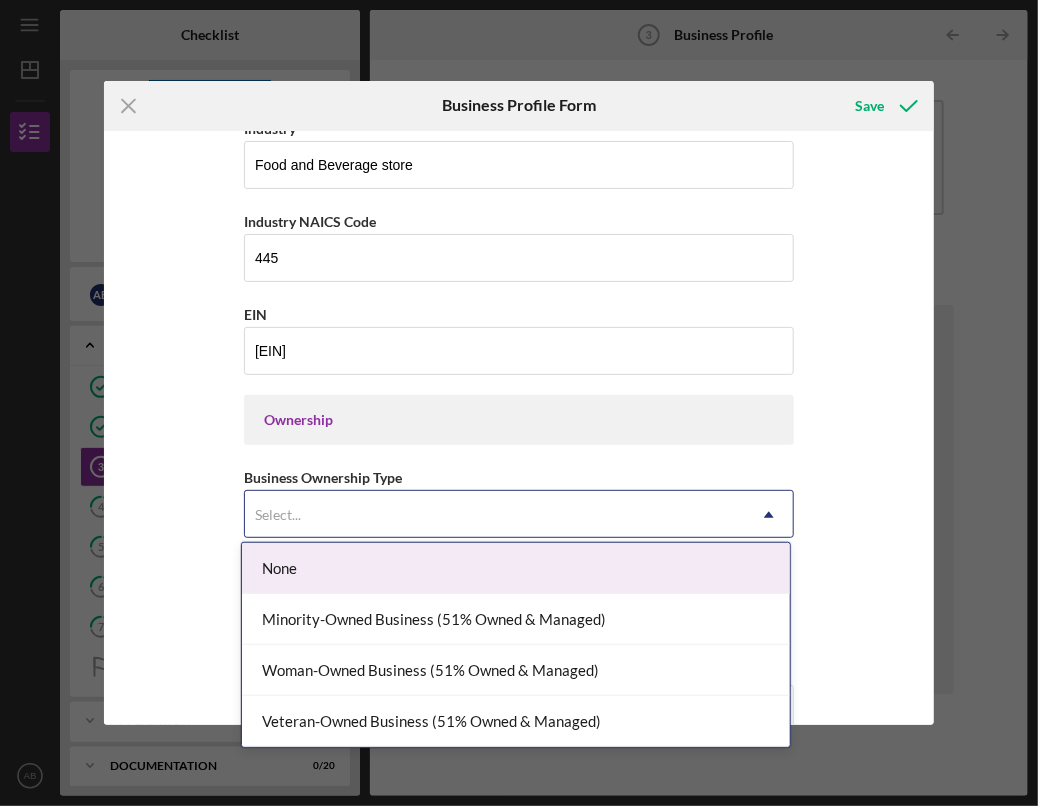 click on "Select..." at bounding box center (495, 515) 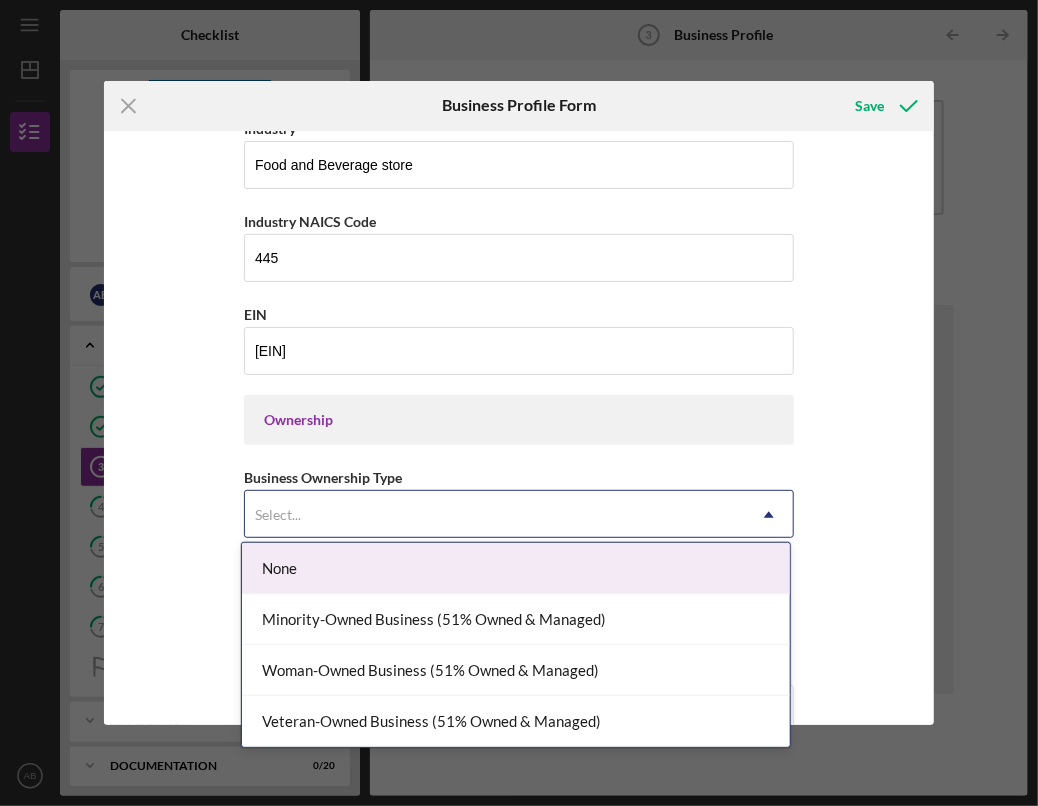 click on "None" at bounding box center (516, 568) 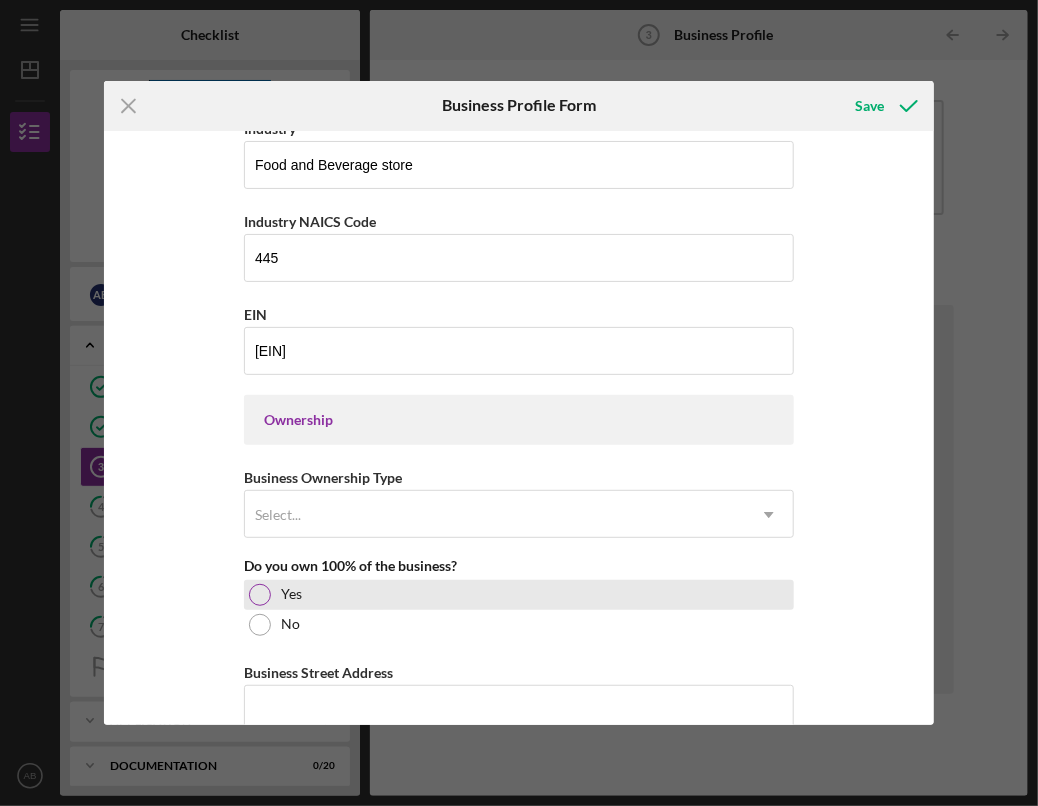 click at bounding box center [260, 595] 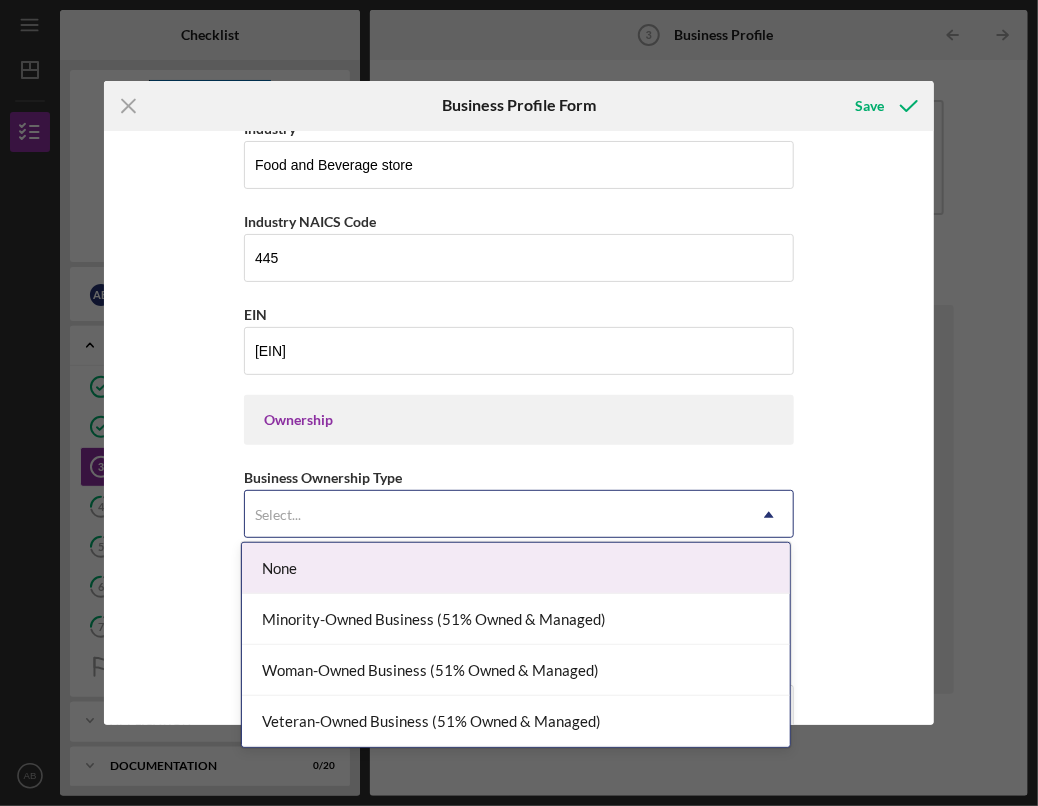click on "Icon/Dropdown Arrow" 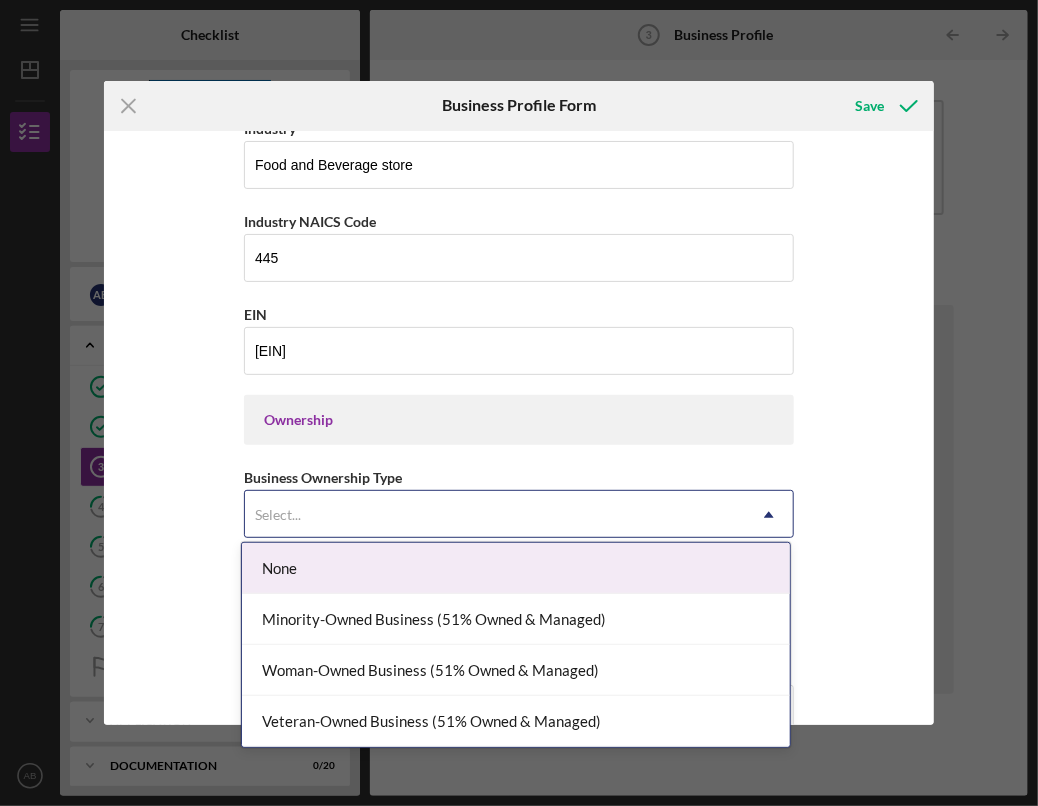 click on "None" at bounding box center (516, 568) 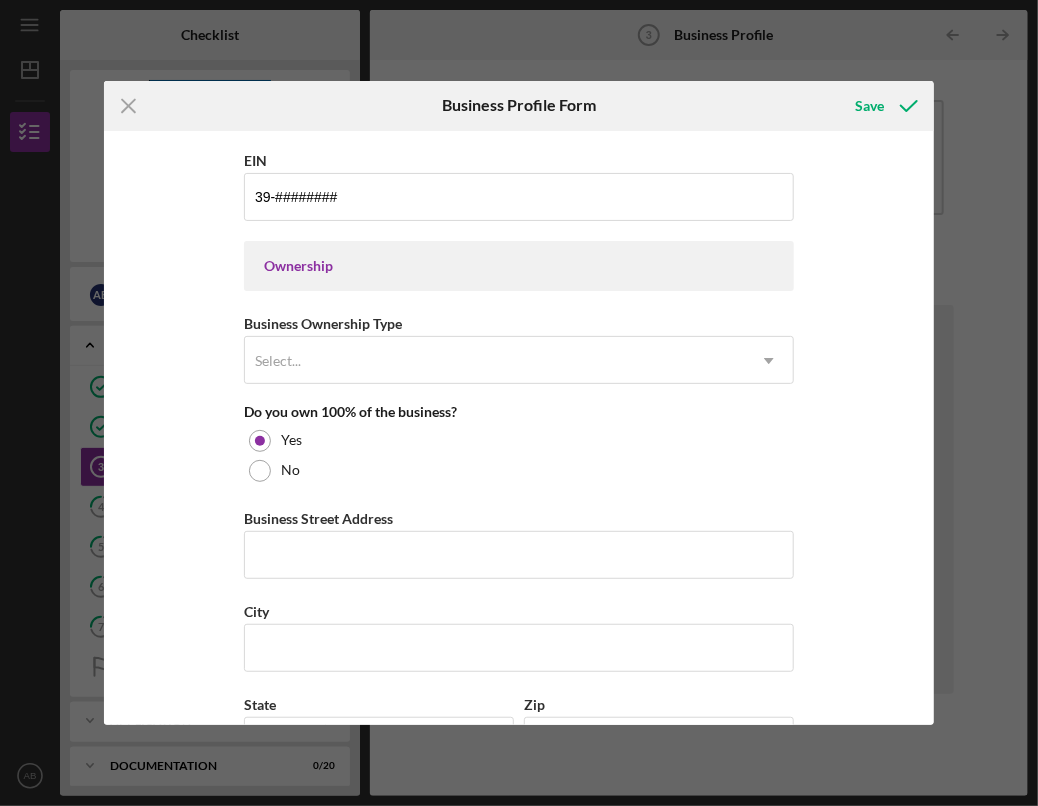 scroll, scrollTop: 828, scrollLeft: 0, axis: vertical 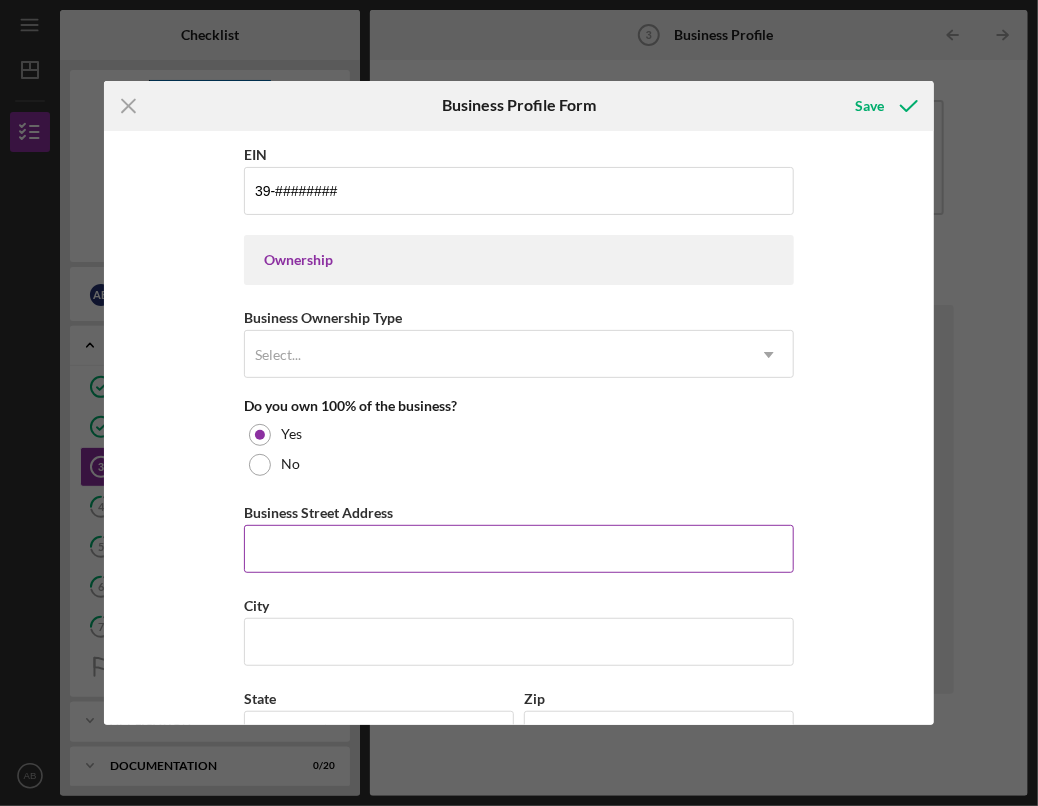 type 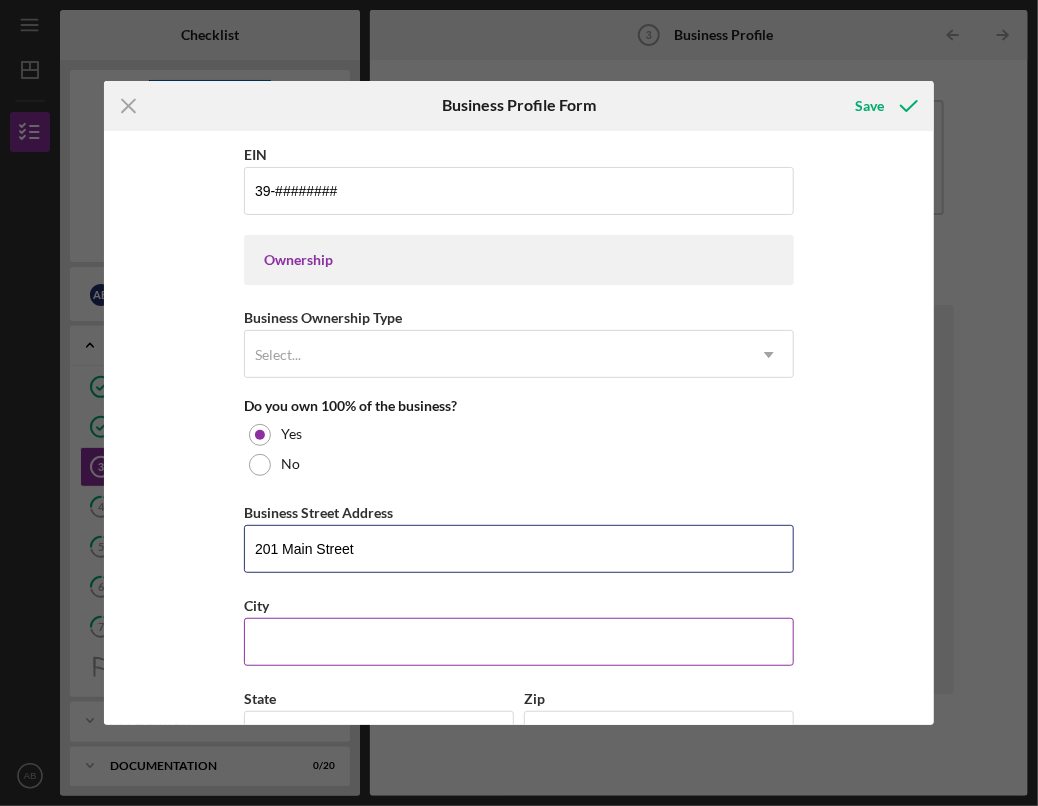 type on "201 Main Street" 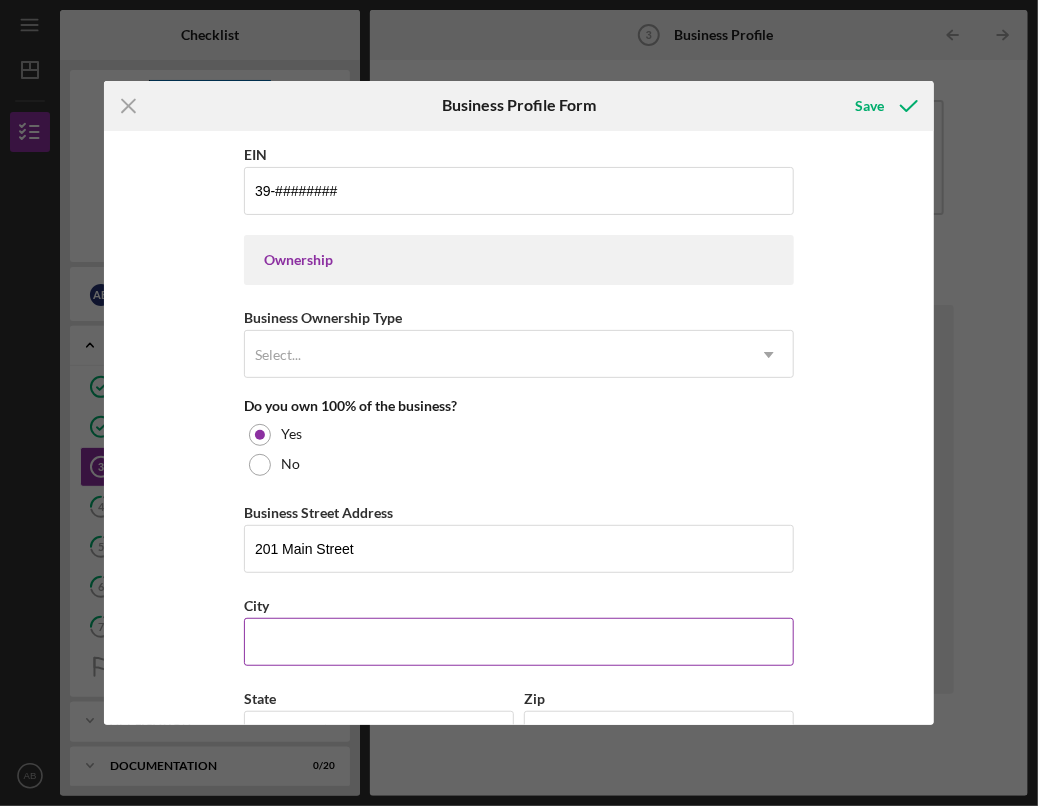 click on "City" at bounding box center [519, 642] 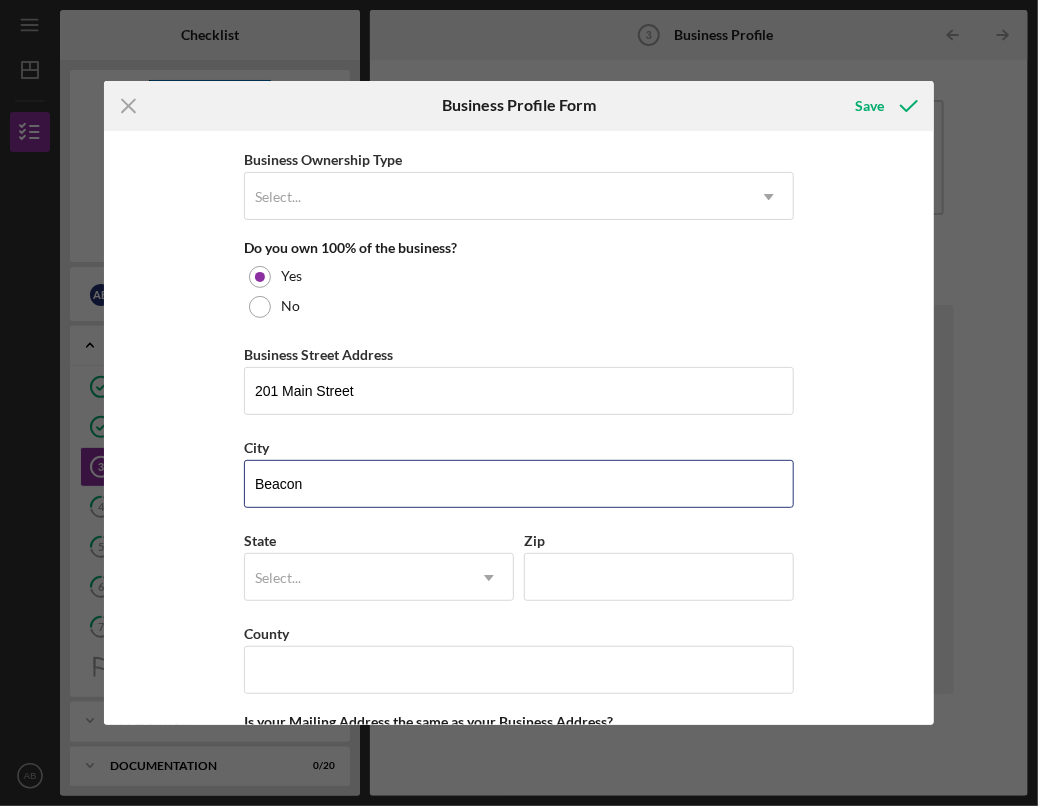 scroll, scrollTop: 987, scrollLeft: 0, axis: vertical 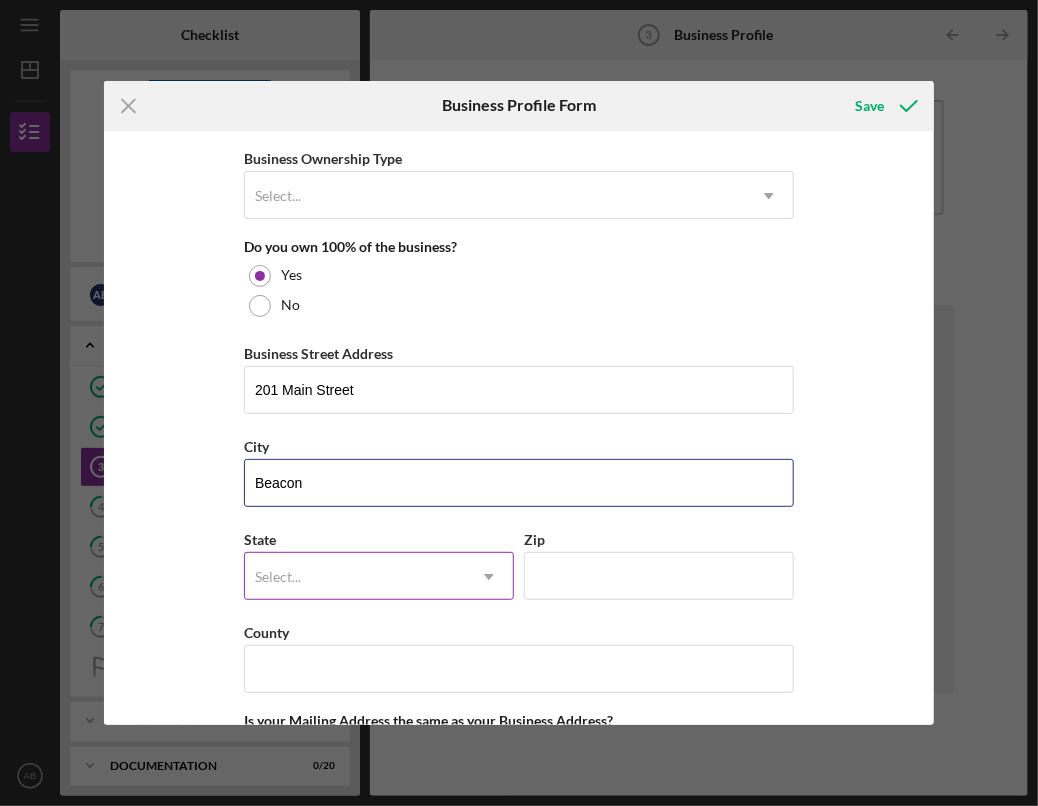 type on "Beacon" 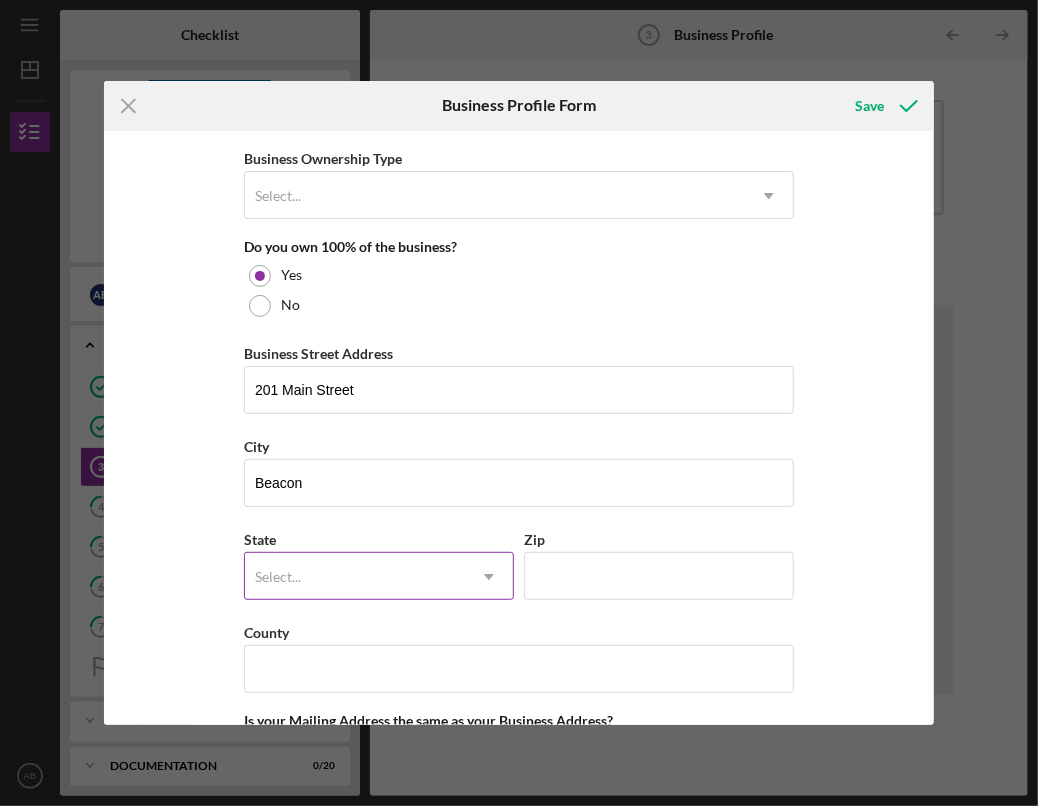 click on "Icon/Dropdown Arrow" 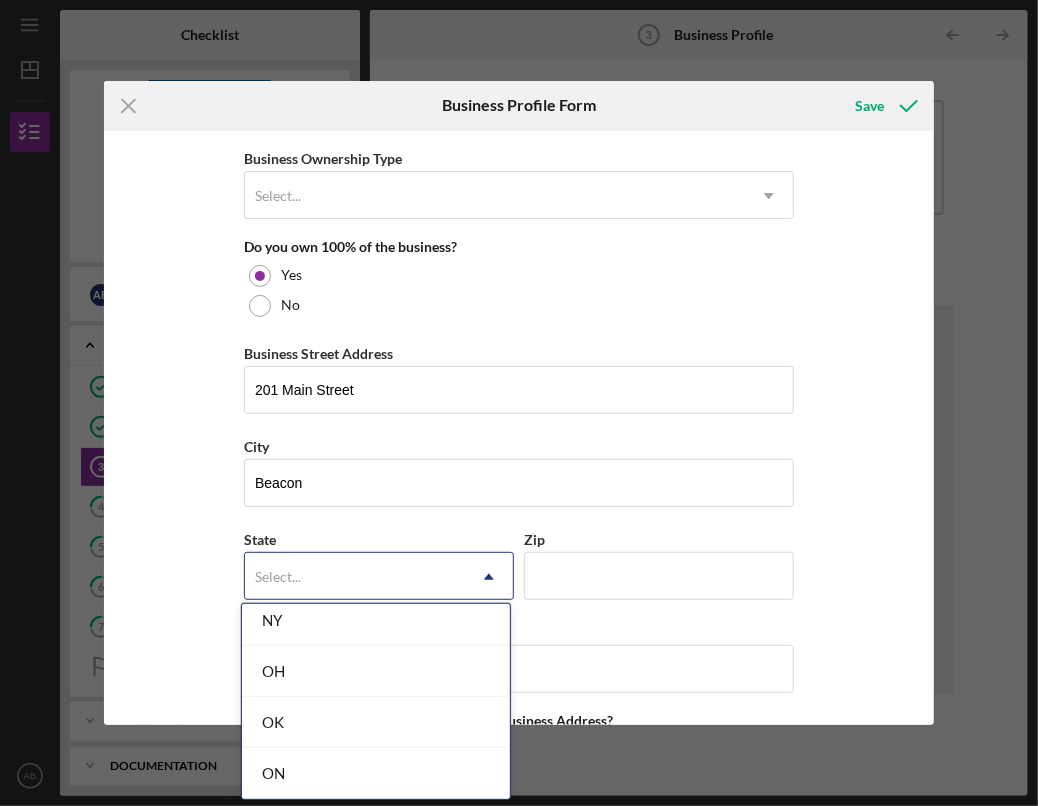 scroll, scrollTop: 2613, scrollLeft: 0, axis: vertical 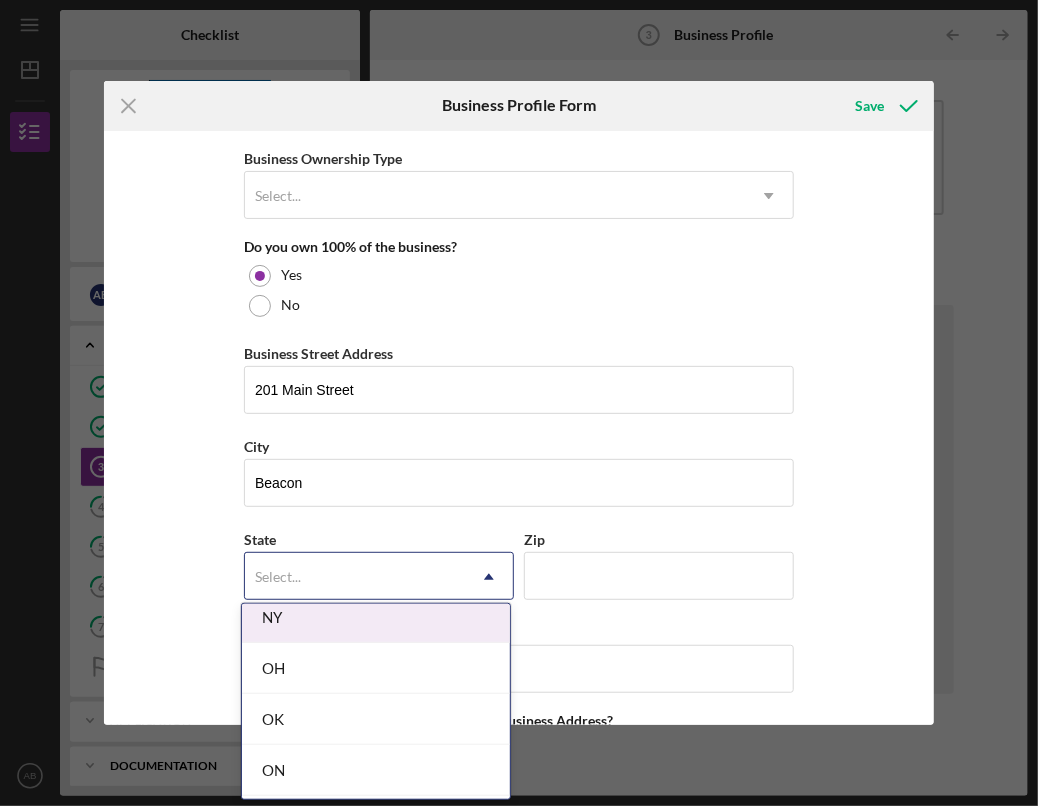 click on "NY" at bounding box center (376, 617) 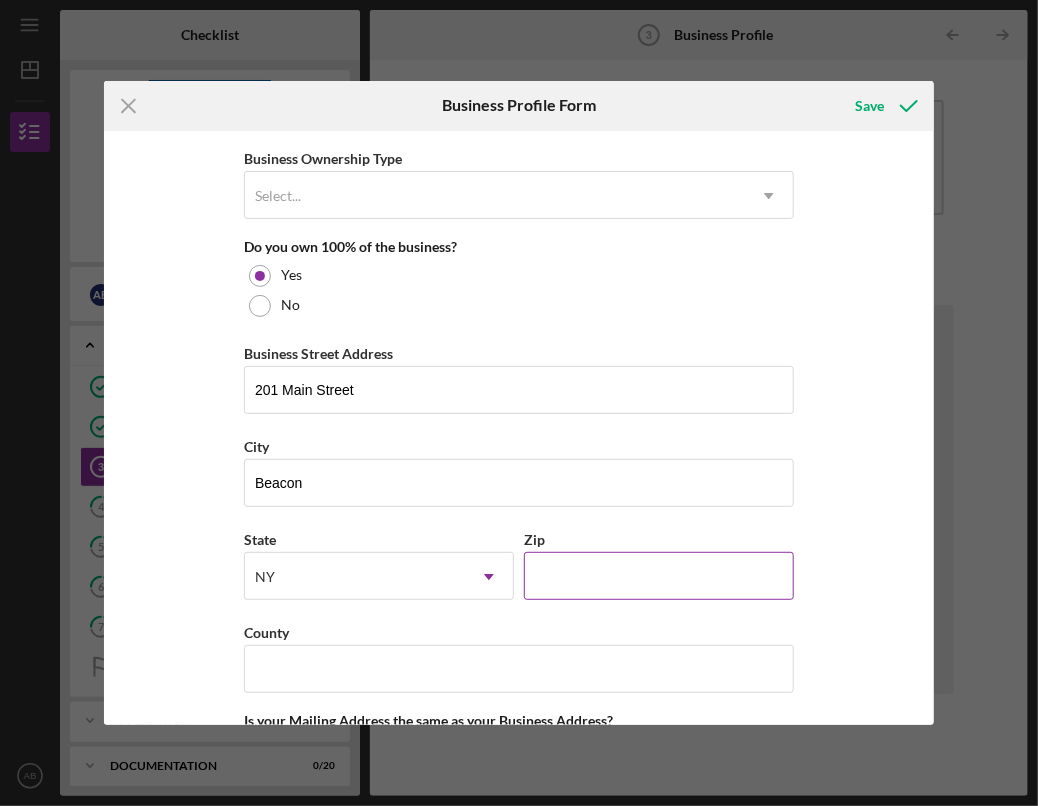 click on "Zip" at bounding box center (659, 576) 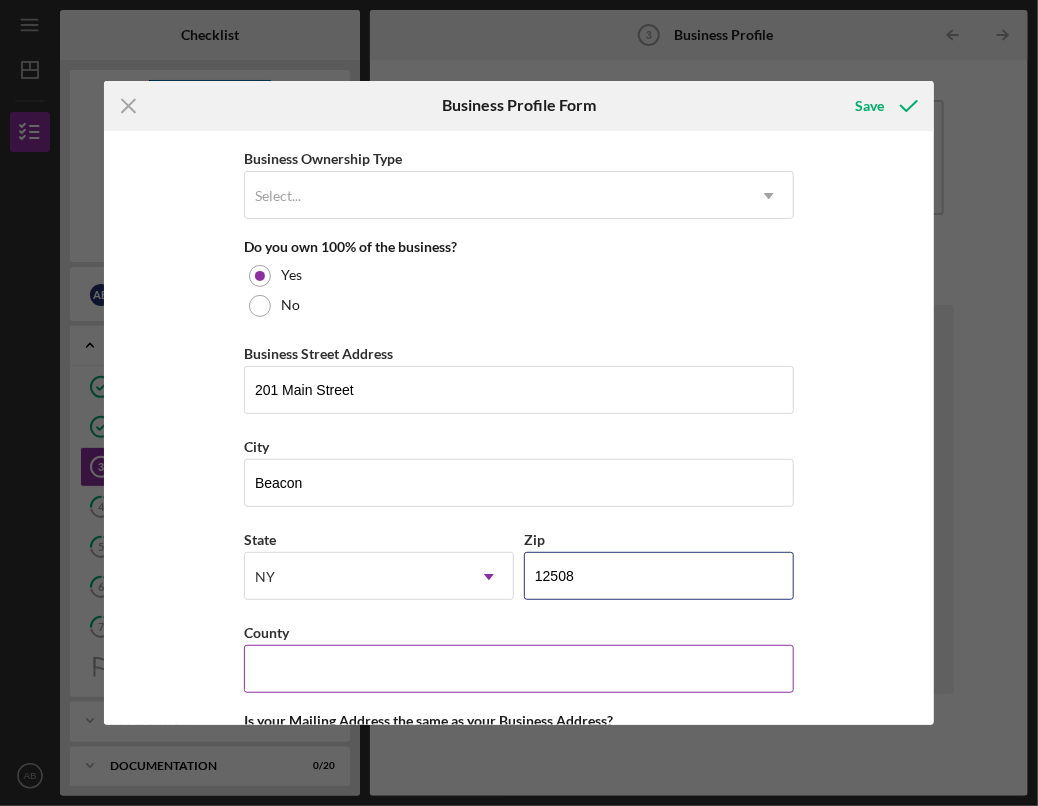 type on "12508" 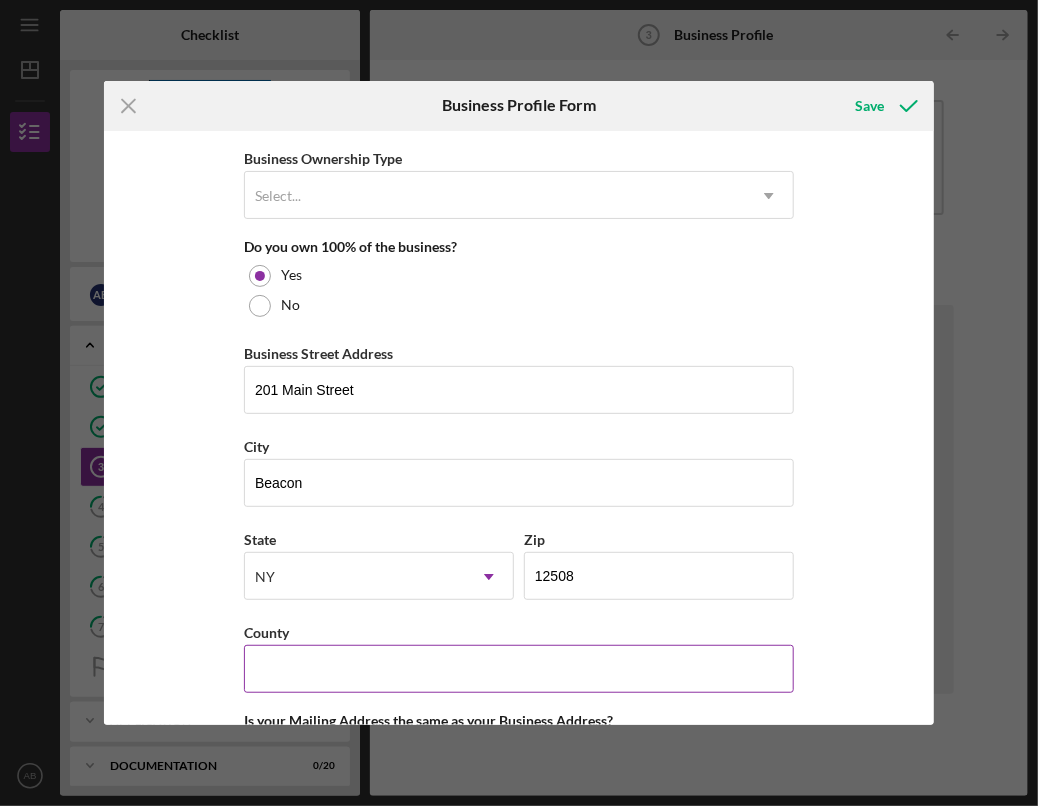click on "County" at bounding box center [519, 669] 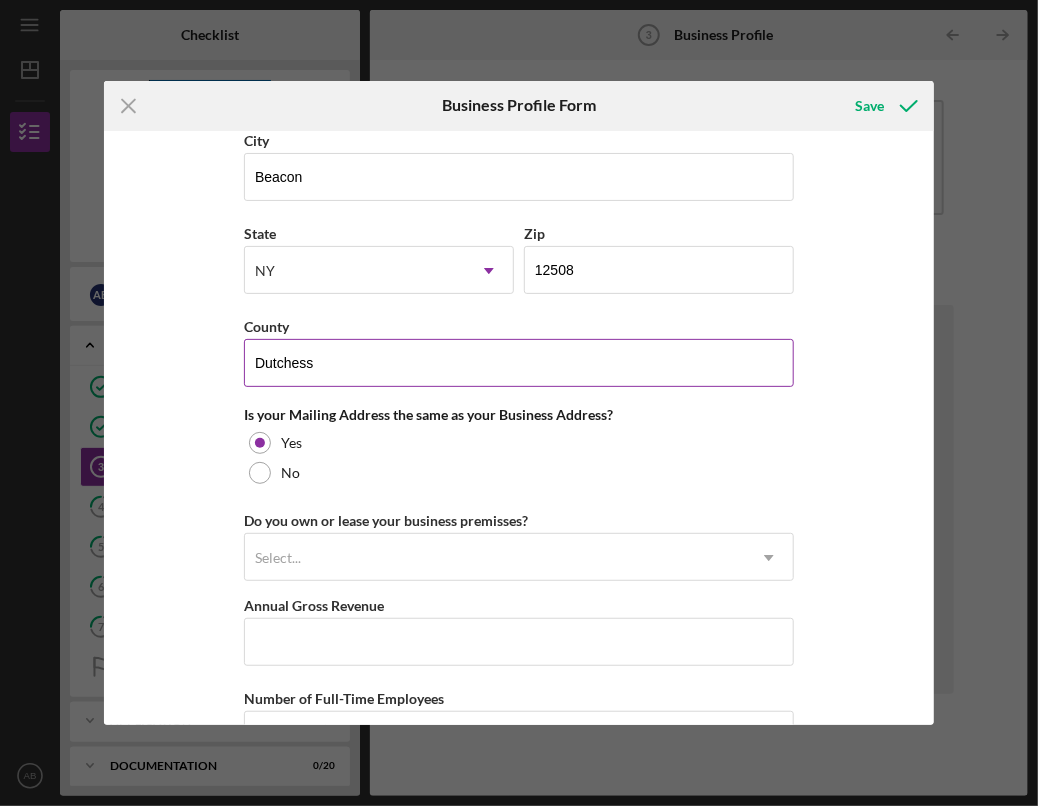 scroll, scrollTop: 1295, scrollLeft: 0, axis: vertical 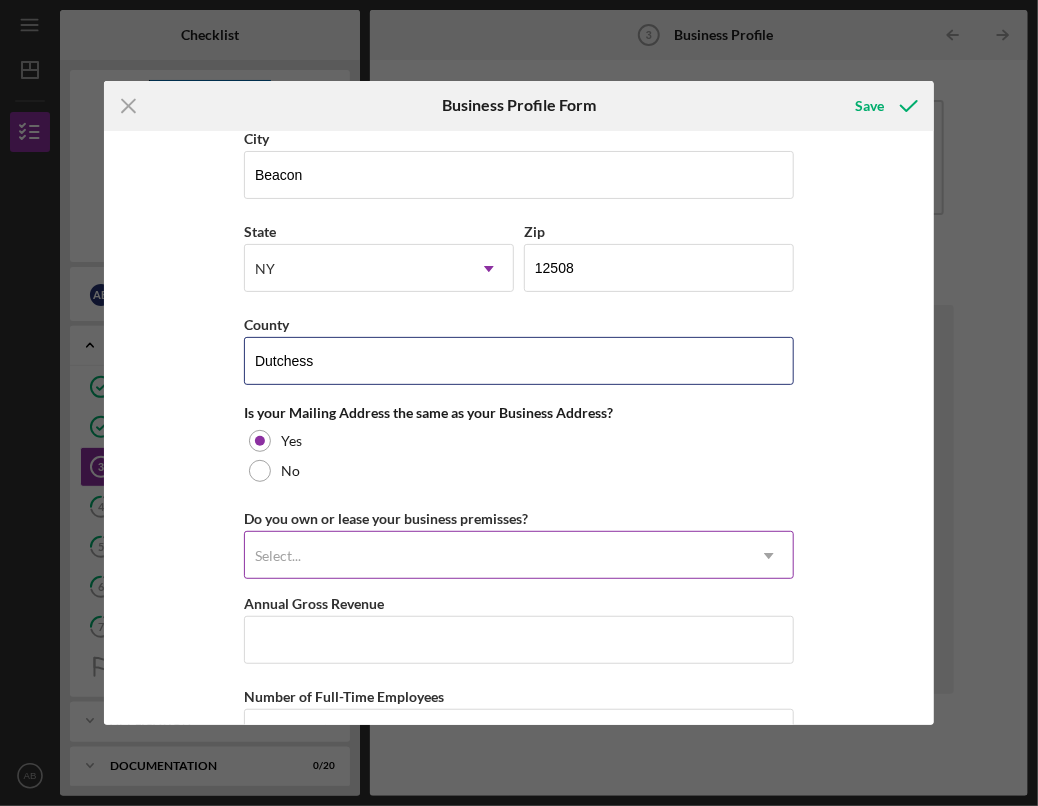 type on "Dutchess" 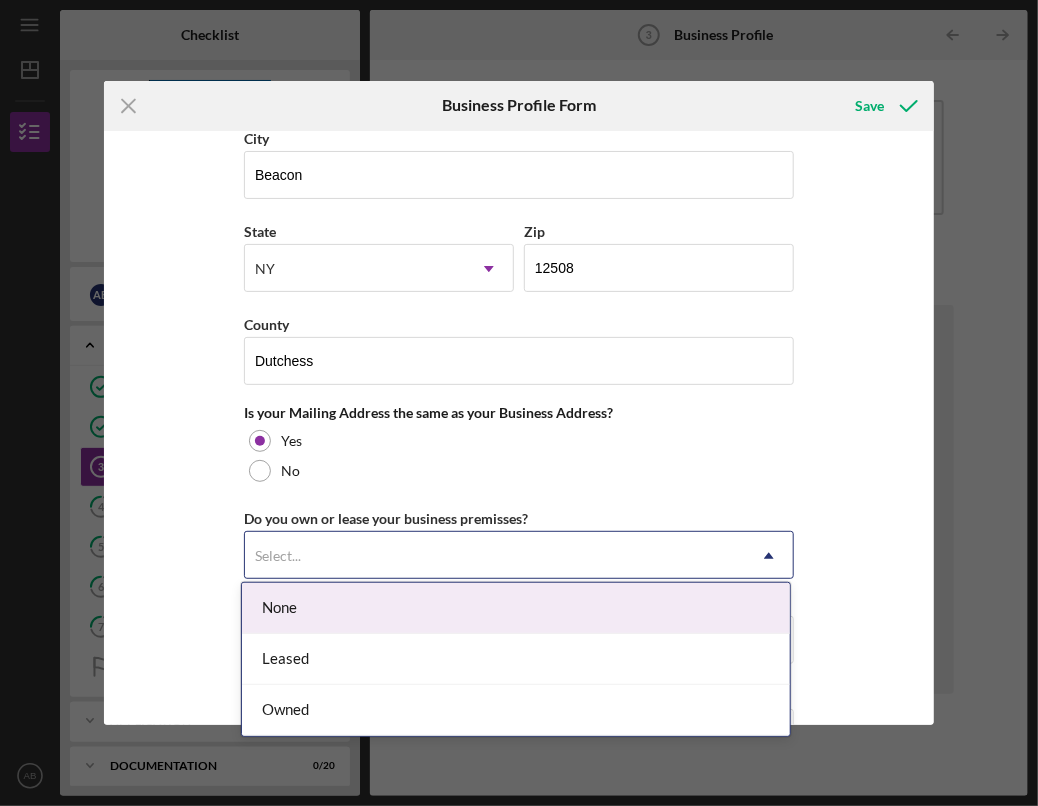 click on "Select..." at bounding box center [495, 556] 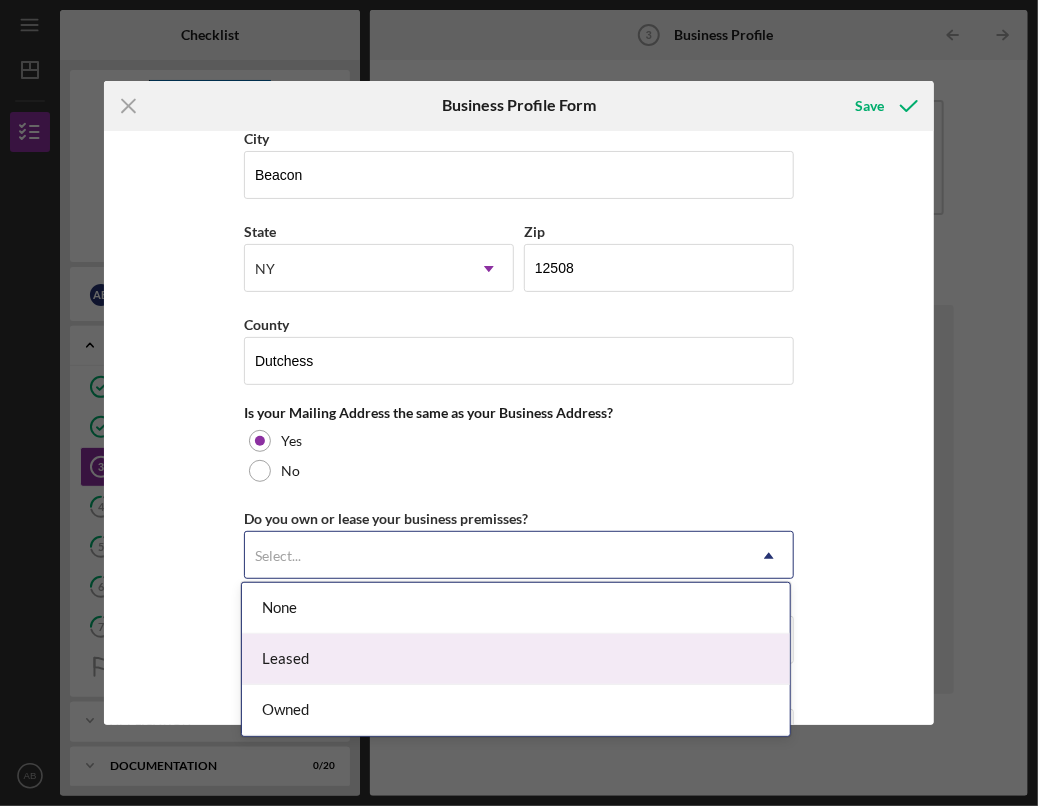 click on "Leased" at bounding box center [516, 659] 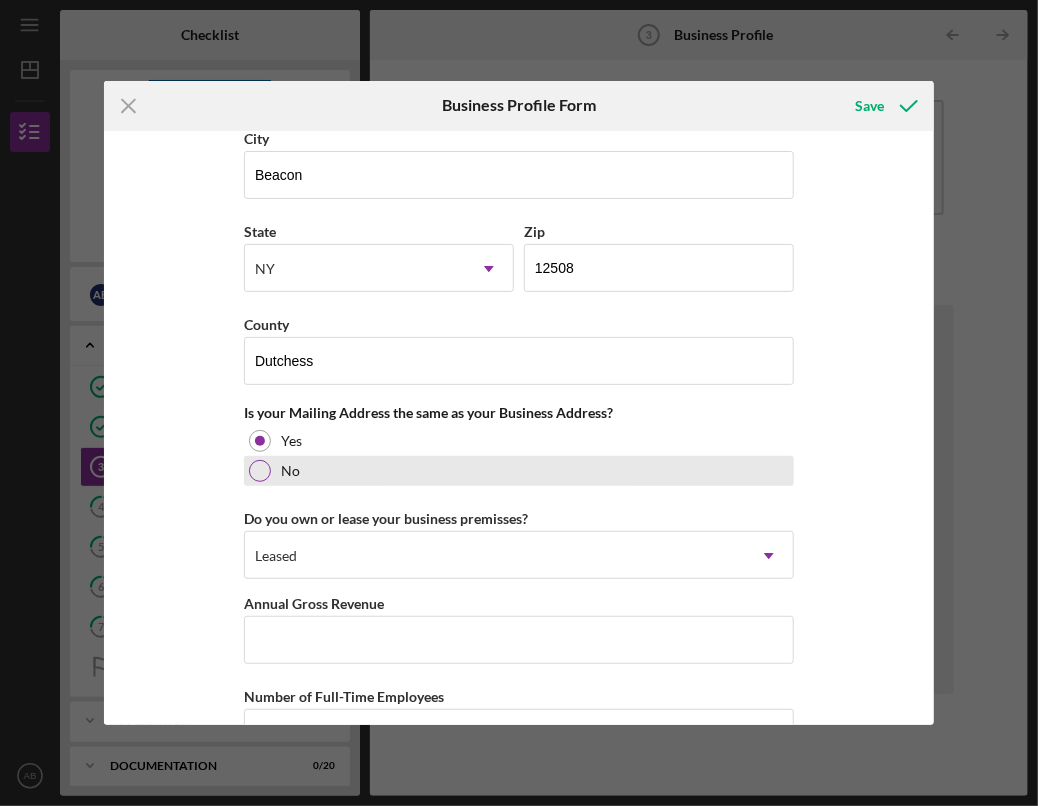 click at bounding box center [260, 471] 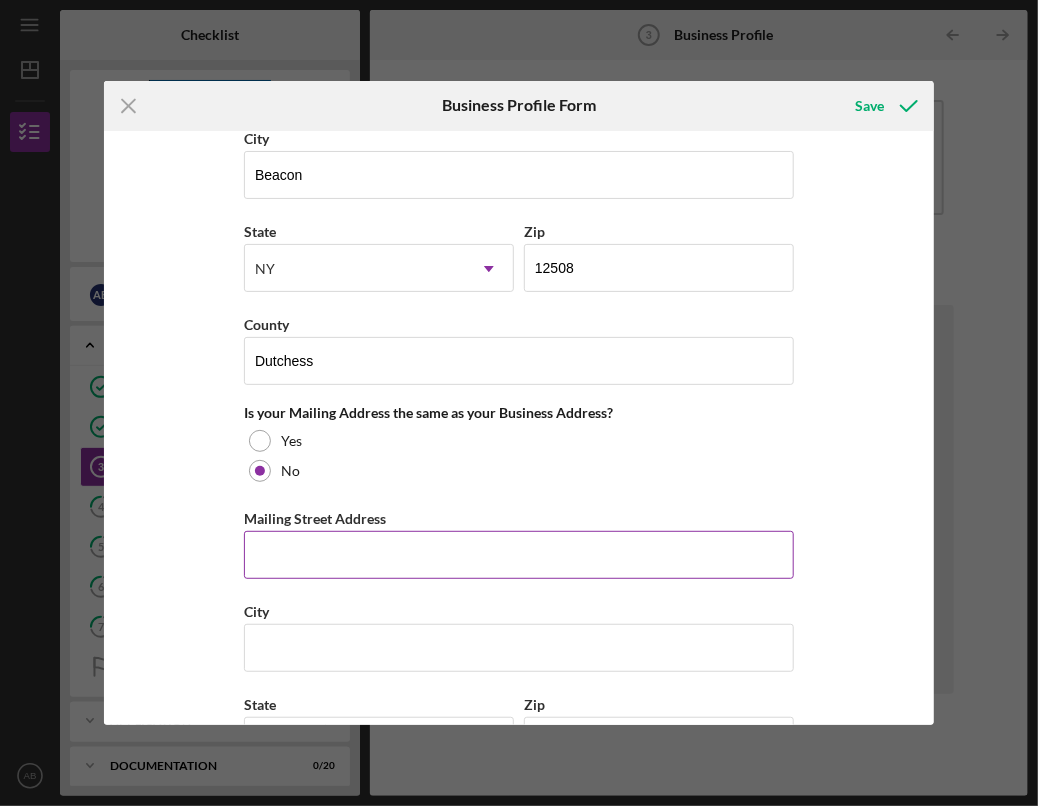 click on "Mailing Street Address" at bounding box center [519, 555] 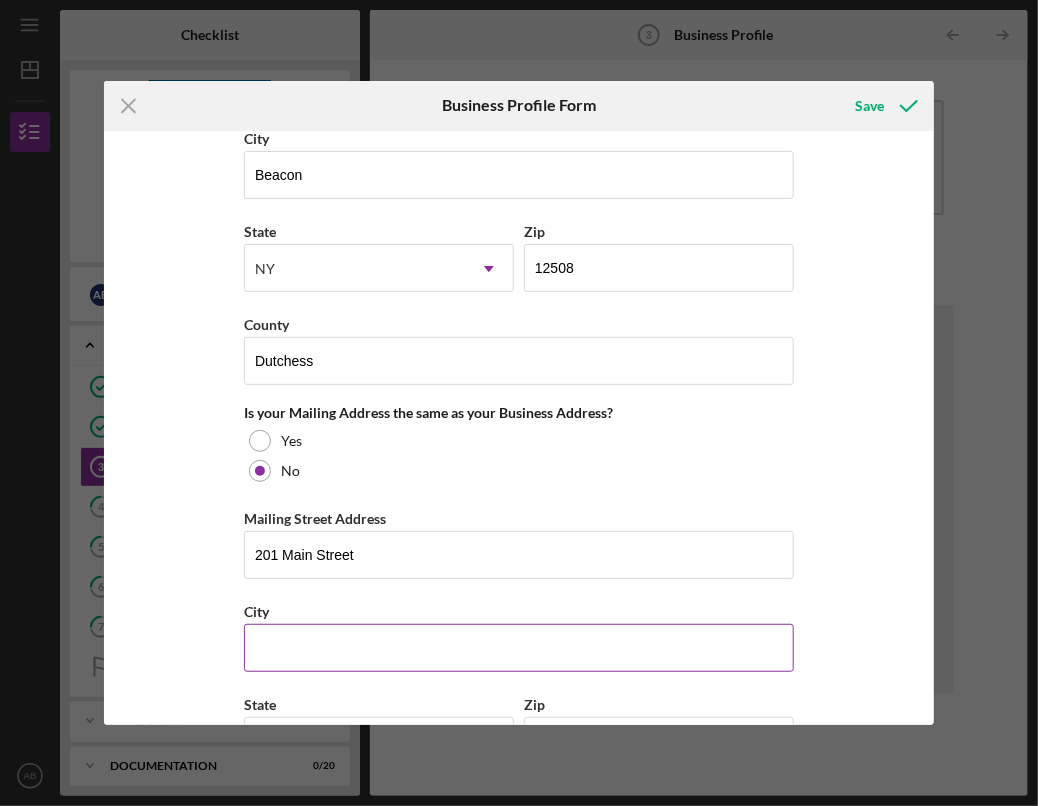 click on "City" at bounding box center (519, 648) 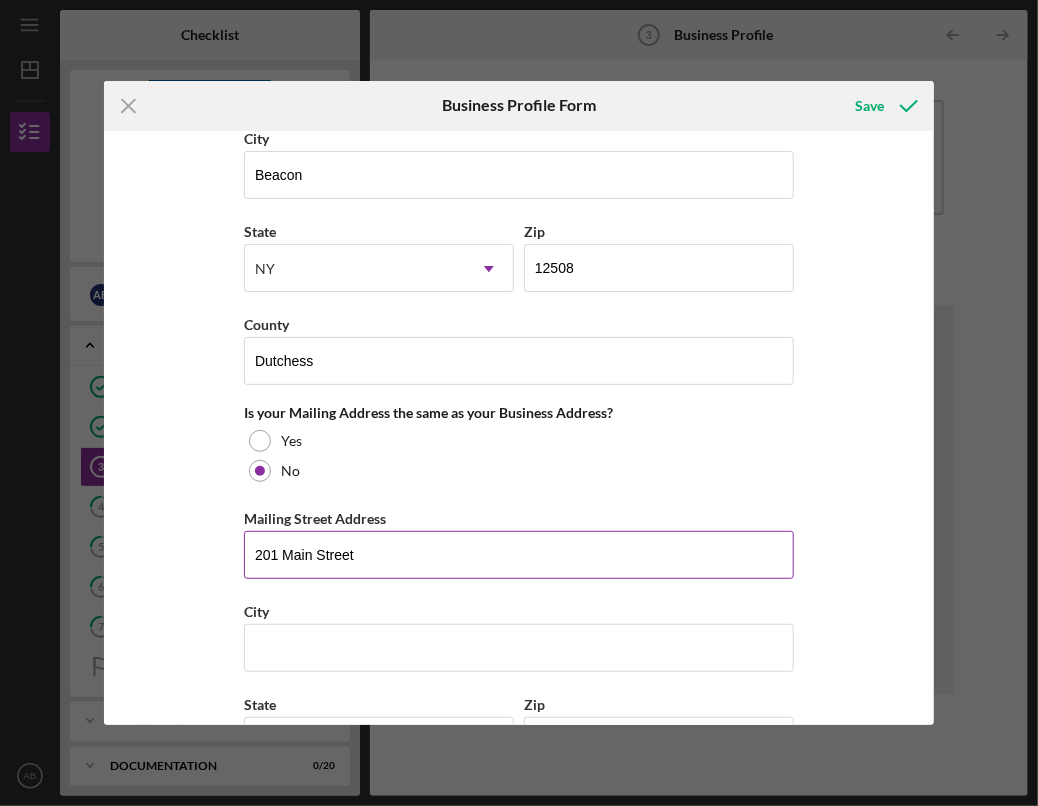click on "201 Main Street" at bounding box center [519, 555] 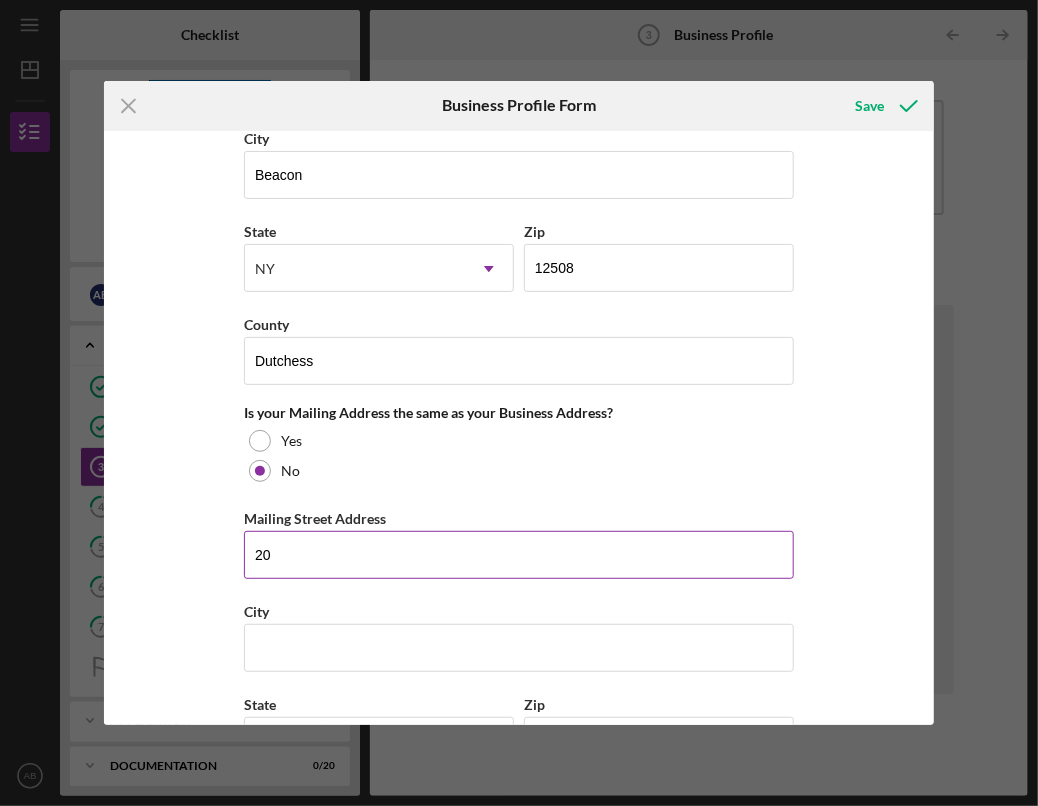 type on "2" 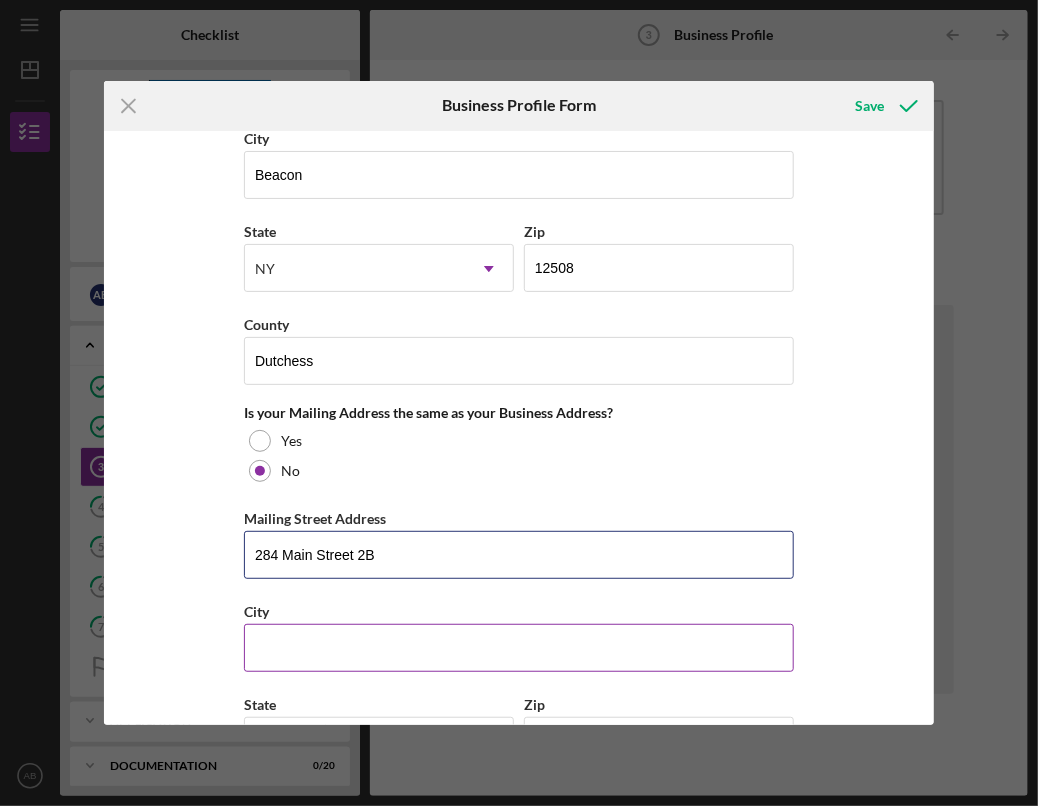 type on "284 Main Street 2B" 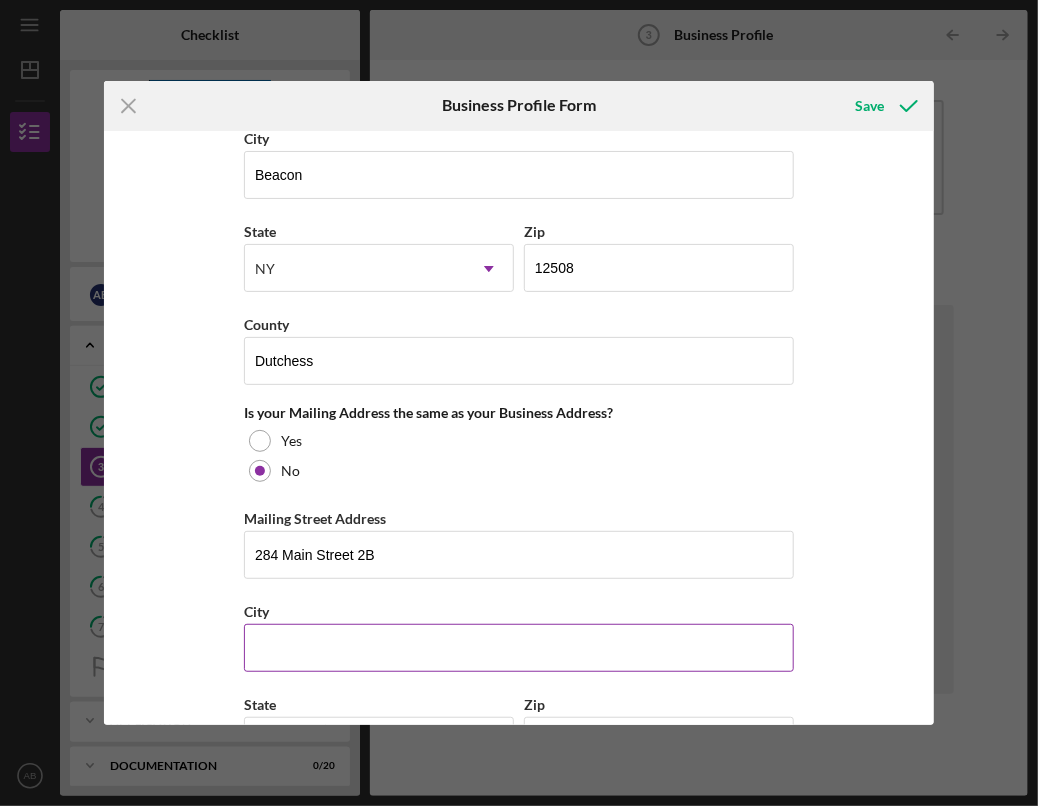 click on "City" at bounding box center [519, 648] 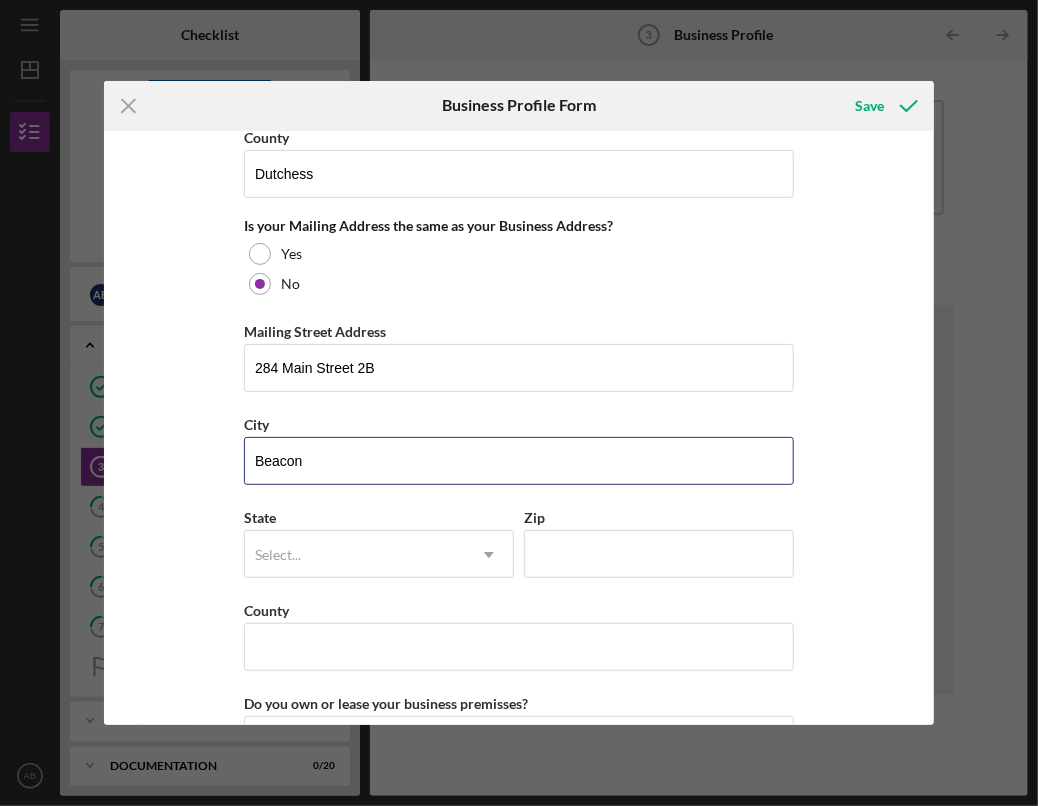 scroll, scrollTop: 1483, scrollLeft: 0, axis: vertical 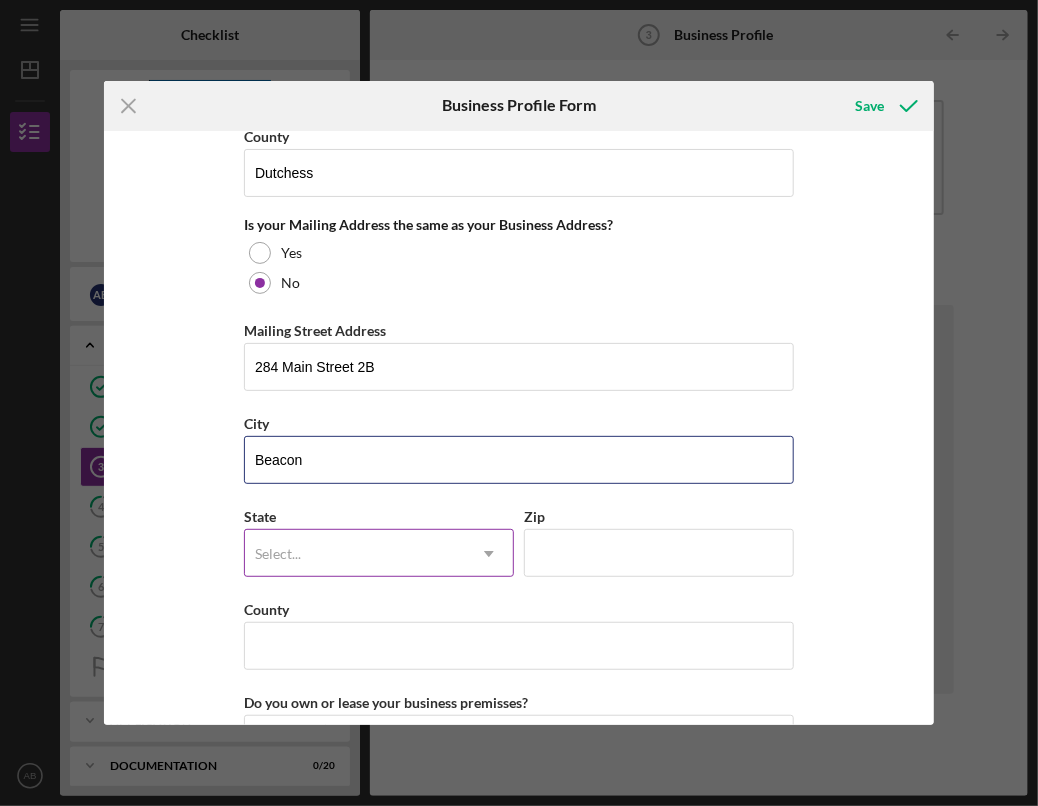 type on "Beacon" 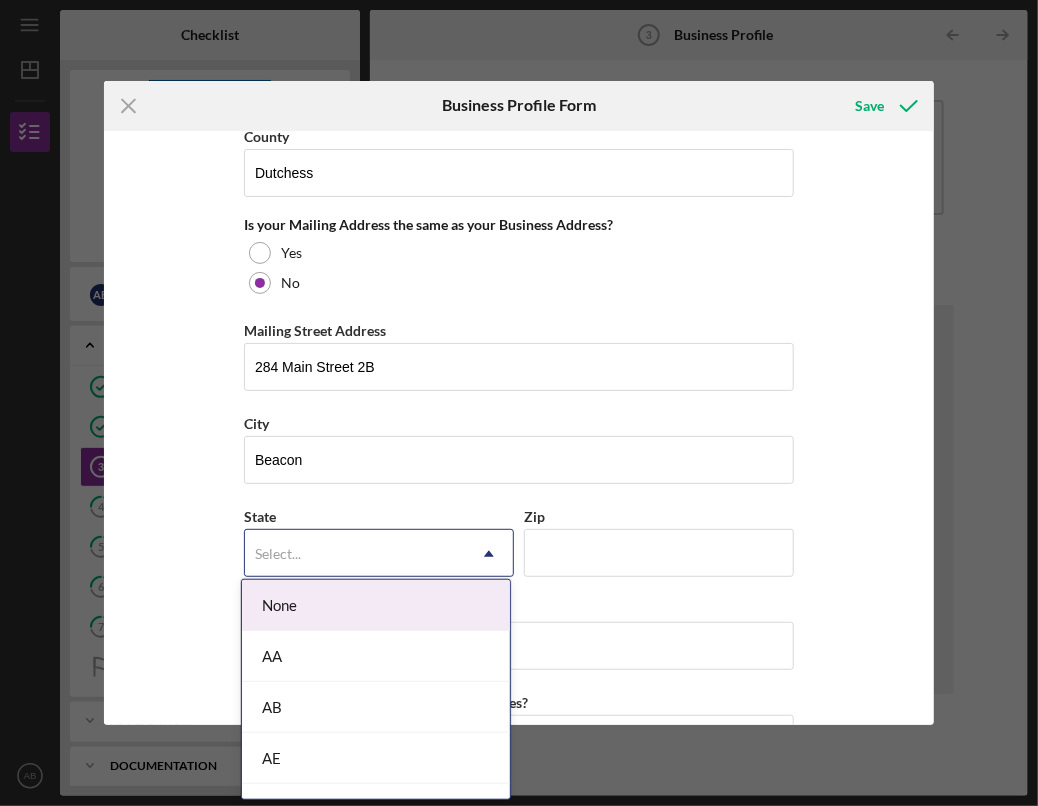 click on "Select..." at bounding box center [355, 554] 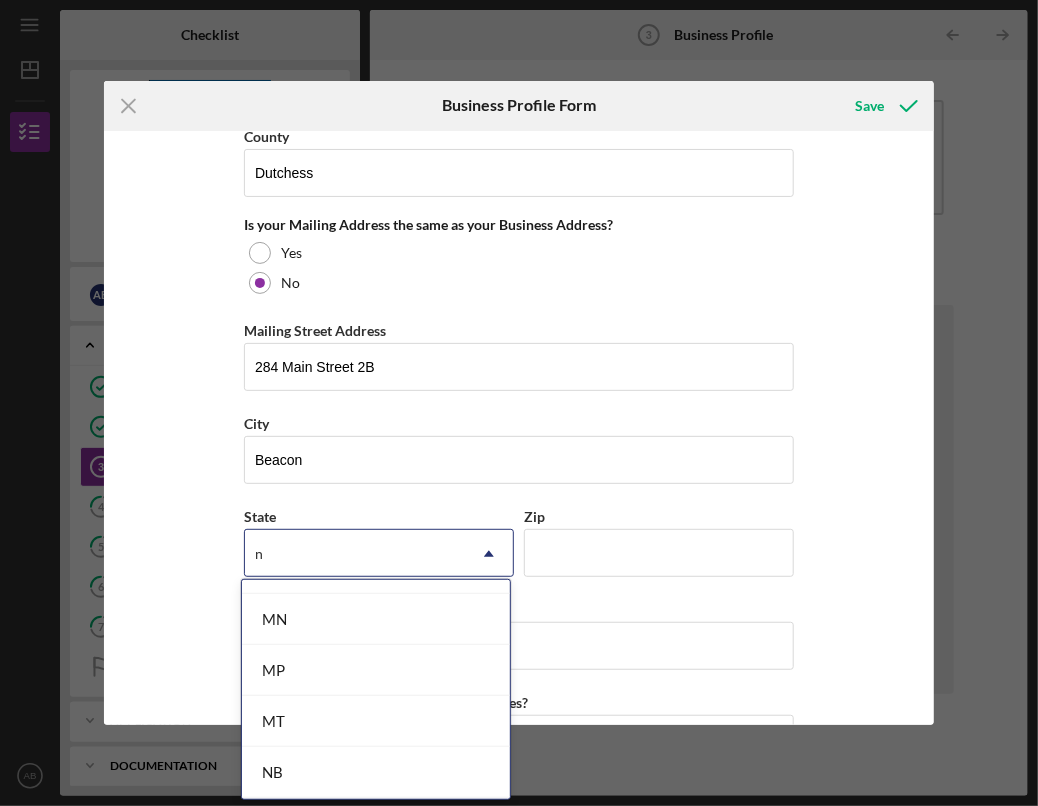 scroll, scrollTop: 893, scrollLeft: 0, axis: vertical 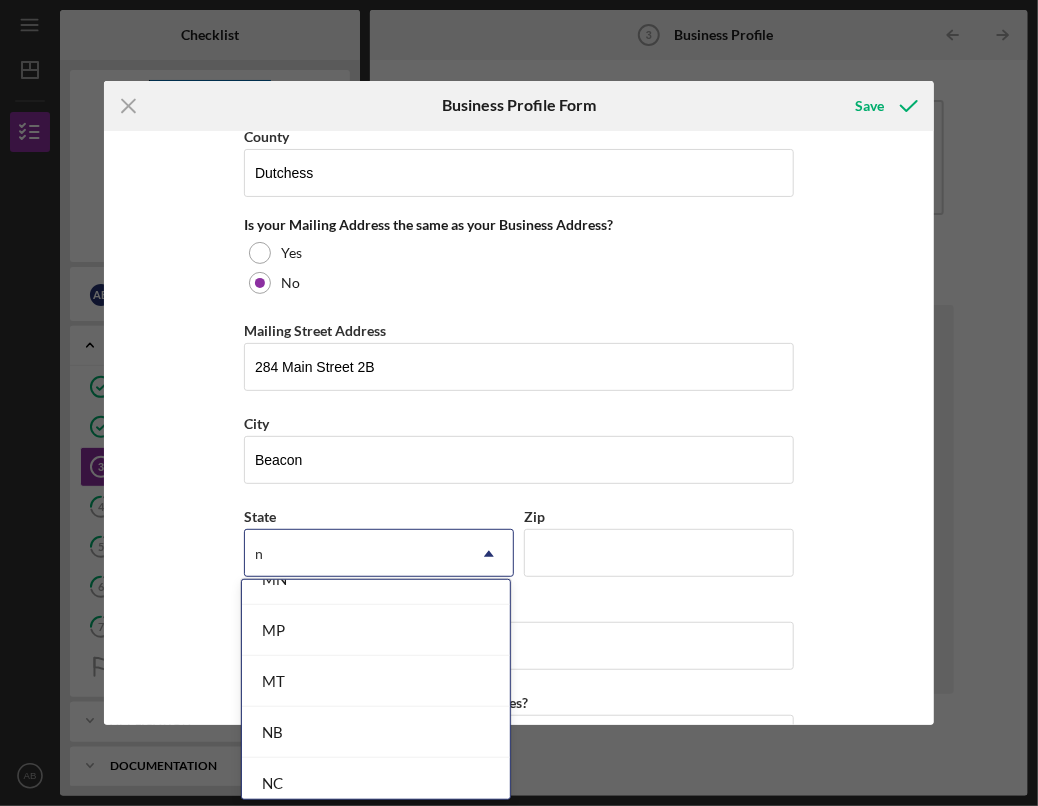 type on "n" 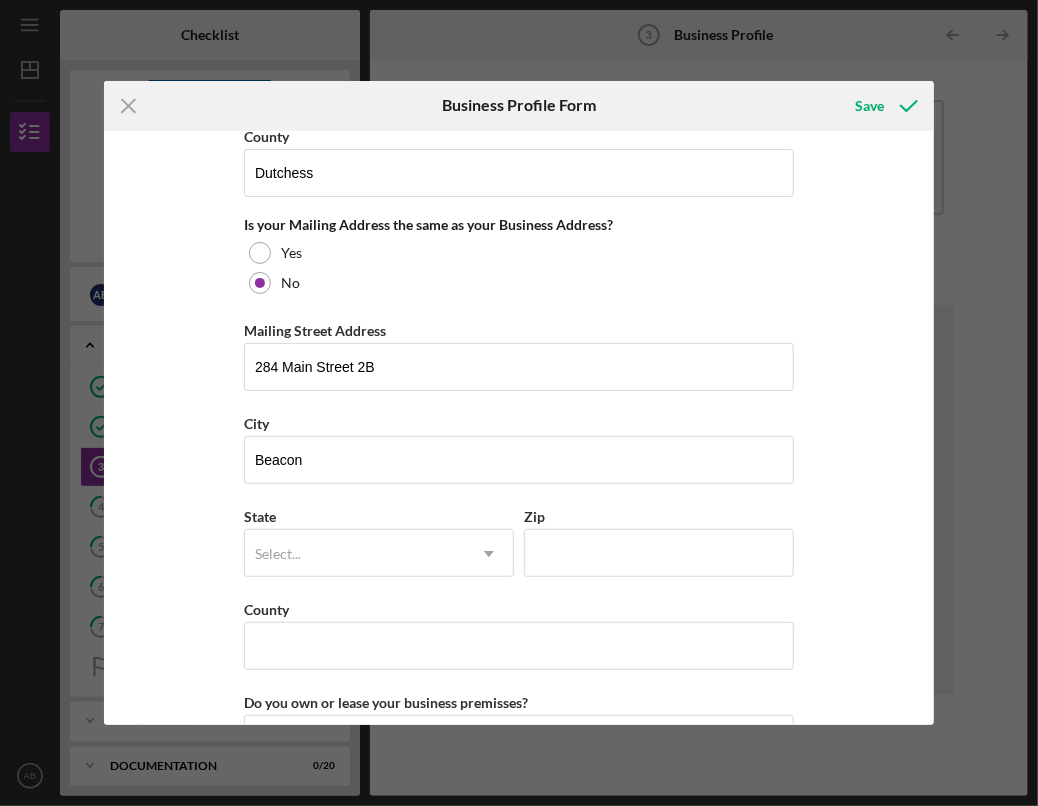 click on "Icon/Menu Close Business Profile Form Save Business Name Gather up LLC DBA Gather Business Start Date 08/05/2025 Legal Structure LLC Icon/Dropdown Arrow Business Phone ([PHONE]) Business Email [EMAIL] https:// Website N/A Industry Food and Beverage store Industry NAICS Code 445 EIN 39-######## Ownership Business Ownership Type Select... Icon/Dropdown Arrow Do you own 100% of the business? Yes No Business Street Address 201 Main Street City Beacon State NY Icon/Dropdown Arrow Zip 12508 County Dutchess Is your Mailing Address the same as your Business Address? Yes No Mailing Street Address 284 Main Street 2B City Beacon State Select... Icon/Dropdown Arrow Zip County Do you own or lease your business premisses? Leased Icon/Dropdown Arrow Annual Gross Revenue Number of Full-Time Employees Number of Part-Time Employees Cancel Save" at bounding box center [519, 403] 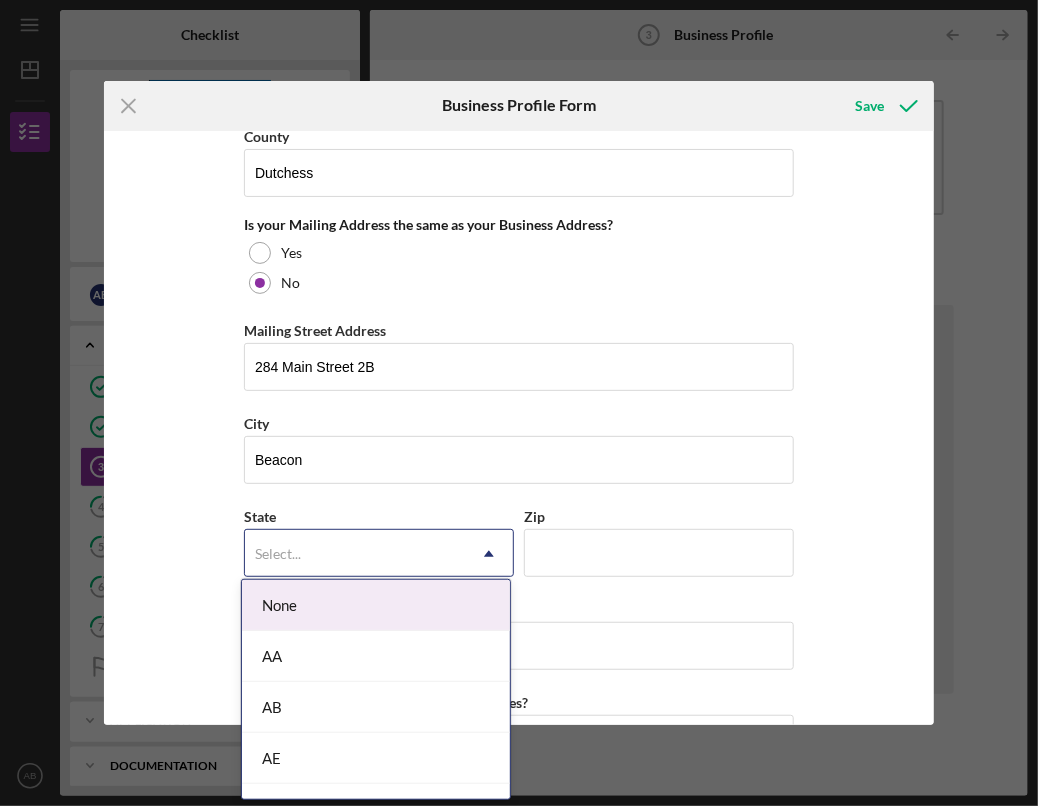click on "Select..." at bounding box center (355, 554) 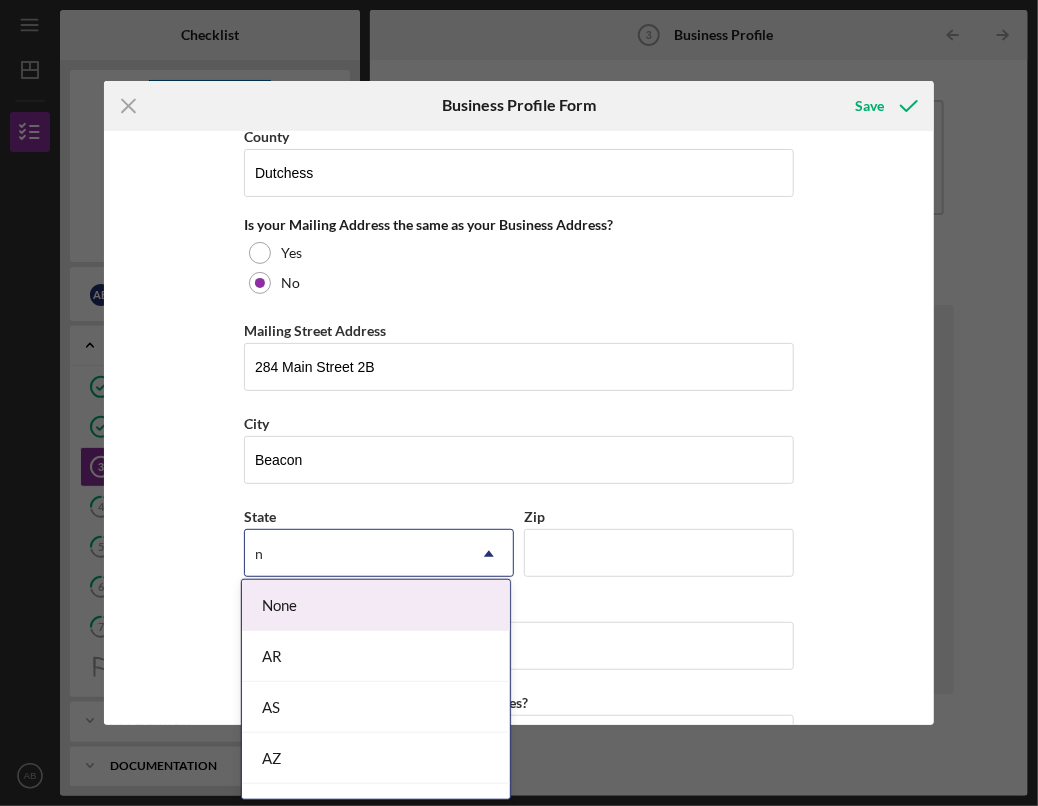 type 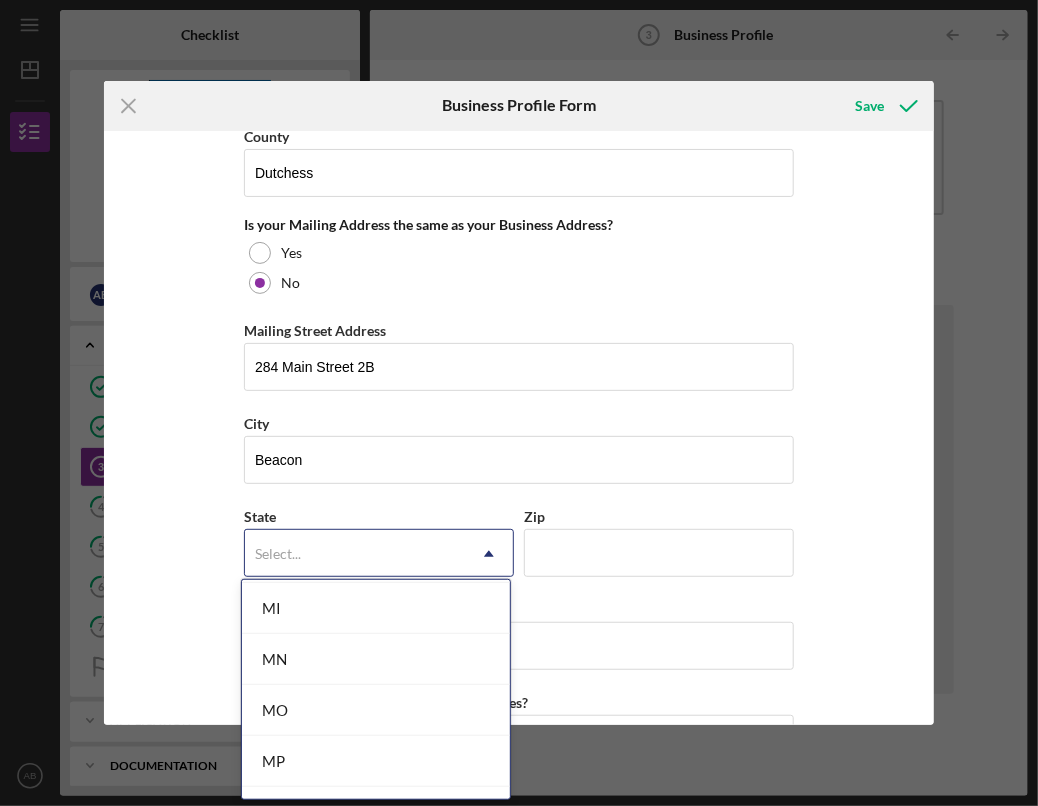 scroll, scrollTop: 1733, scrollLeft: 0, axis: vertical 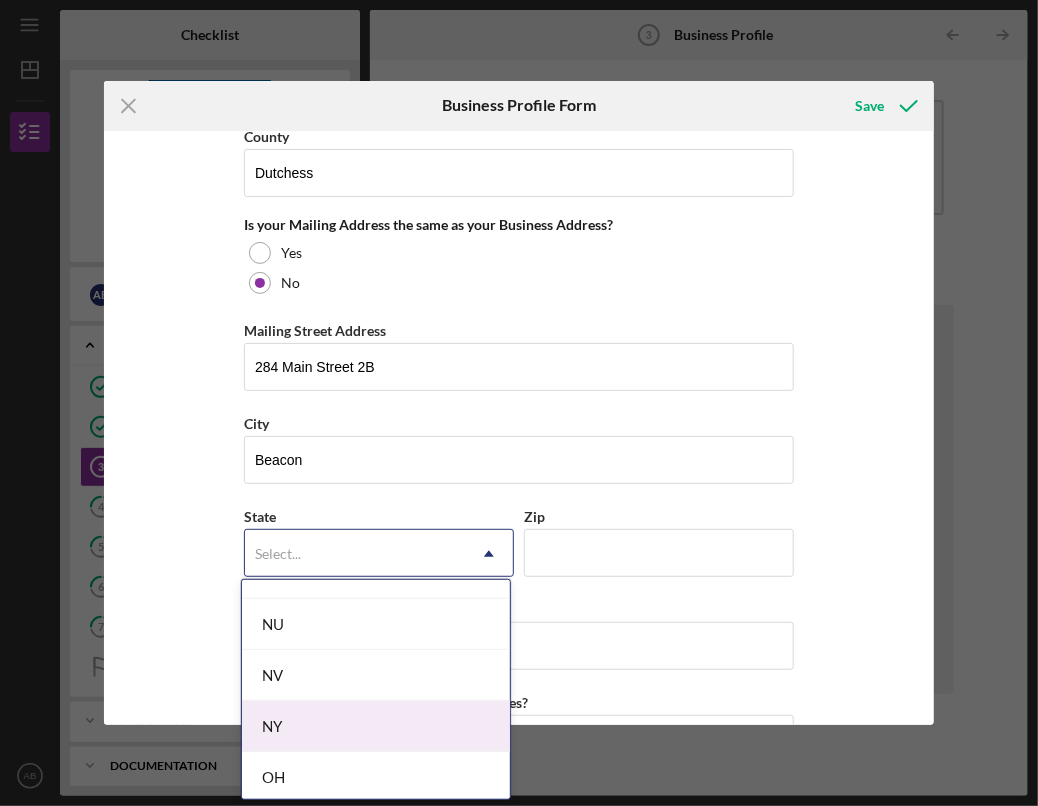 click on "NY" at bounding box center (376, 726) 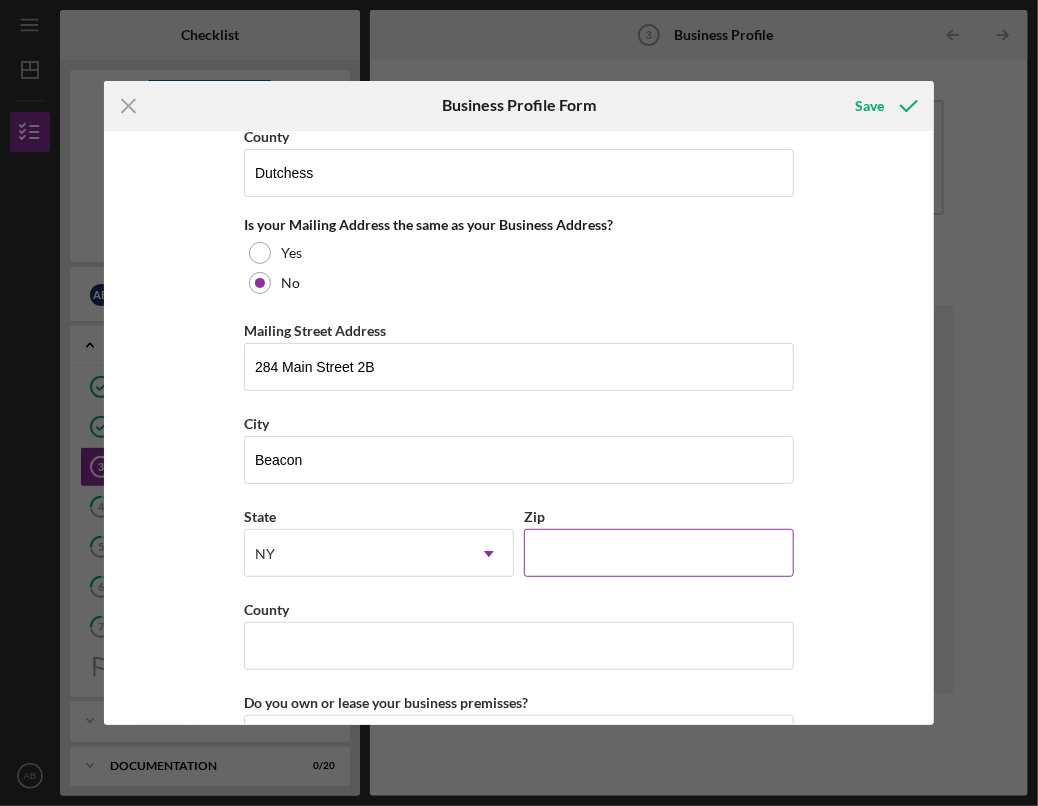 click on "Zip" at bounding box center (659, 553) 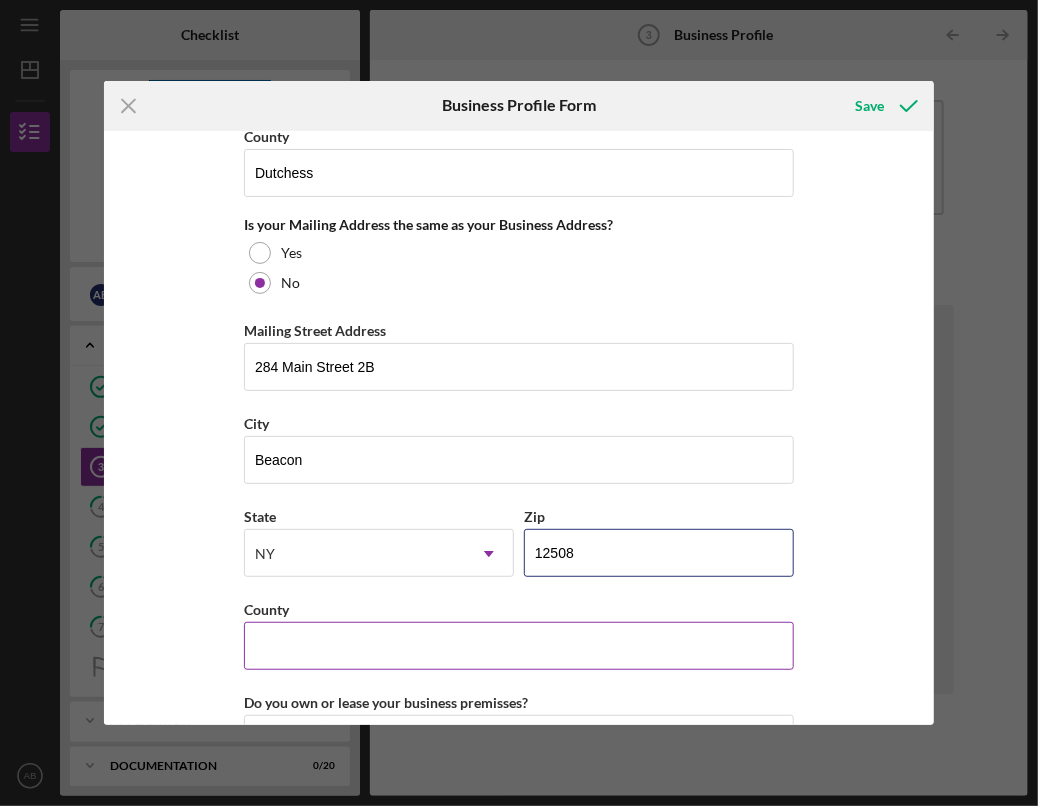 type on "12508" 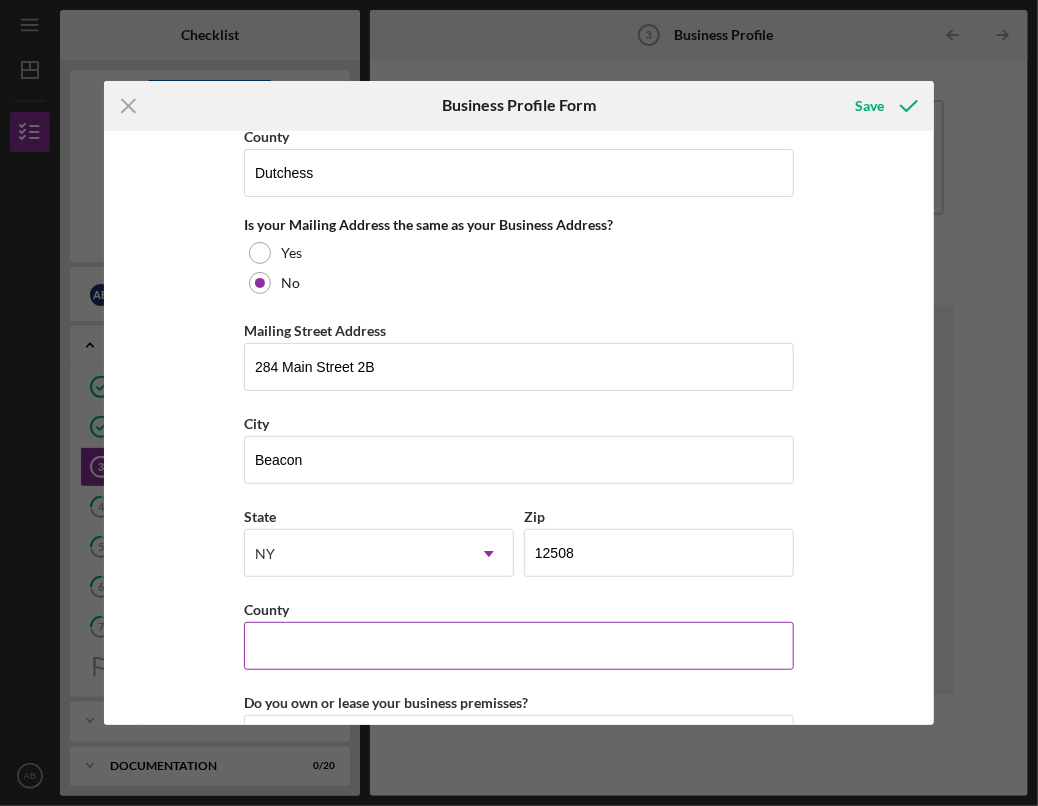click on "County" at bounding box center (519, 646) 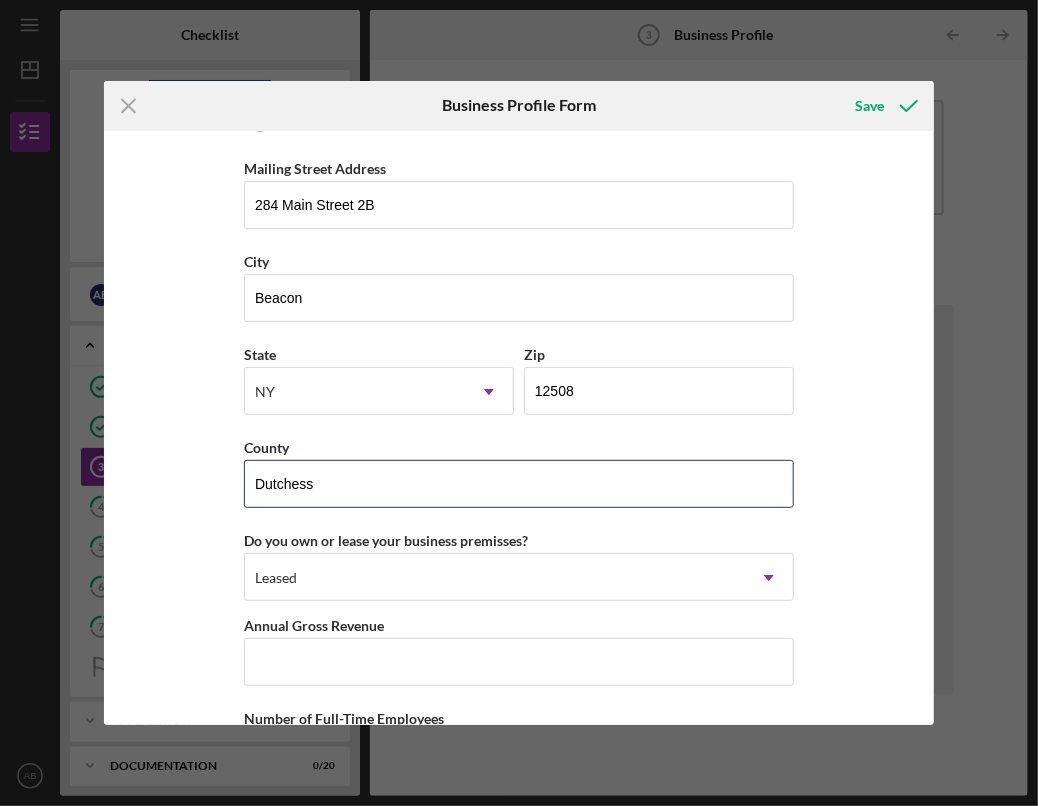scroll, scrollTop: 1647, scrollLeft: 0, axis: vertical 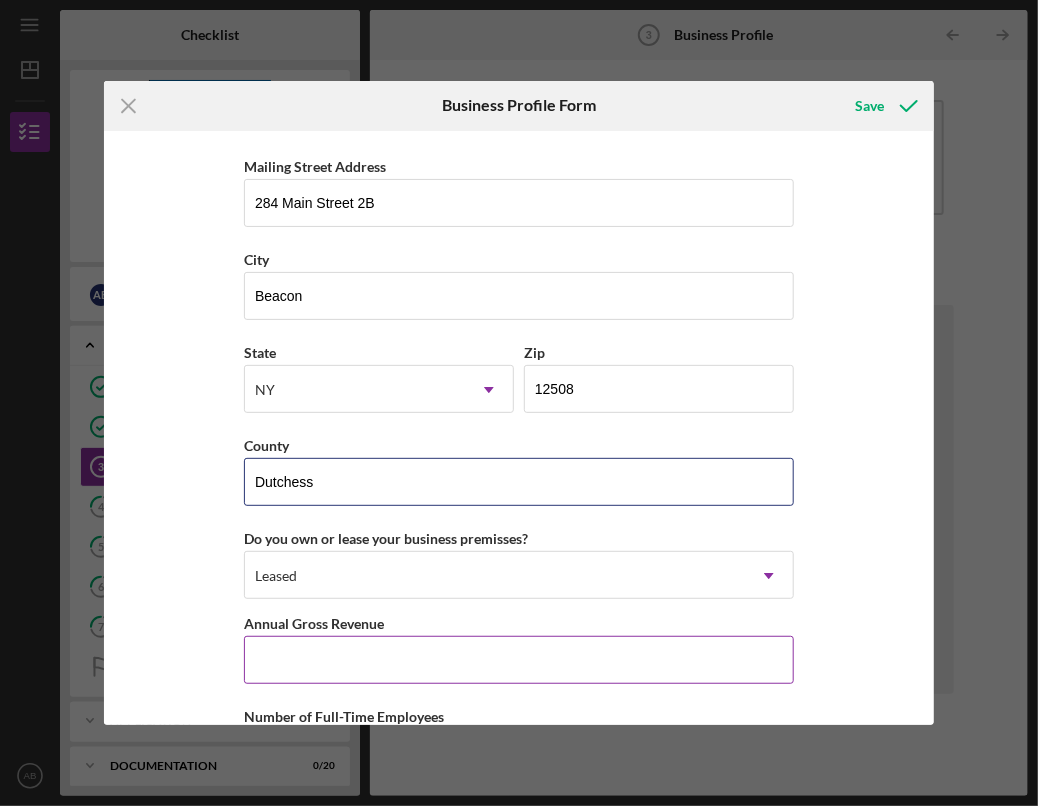 type on "Dutchess" 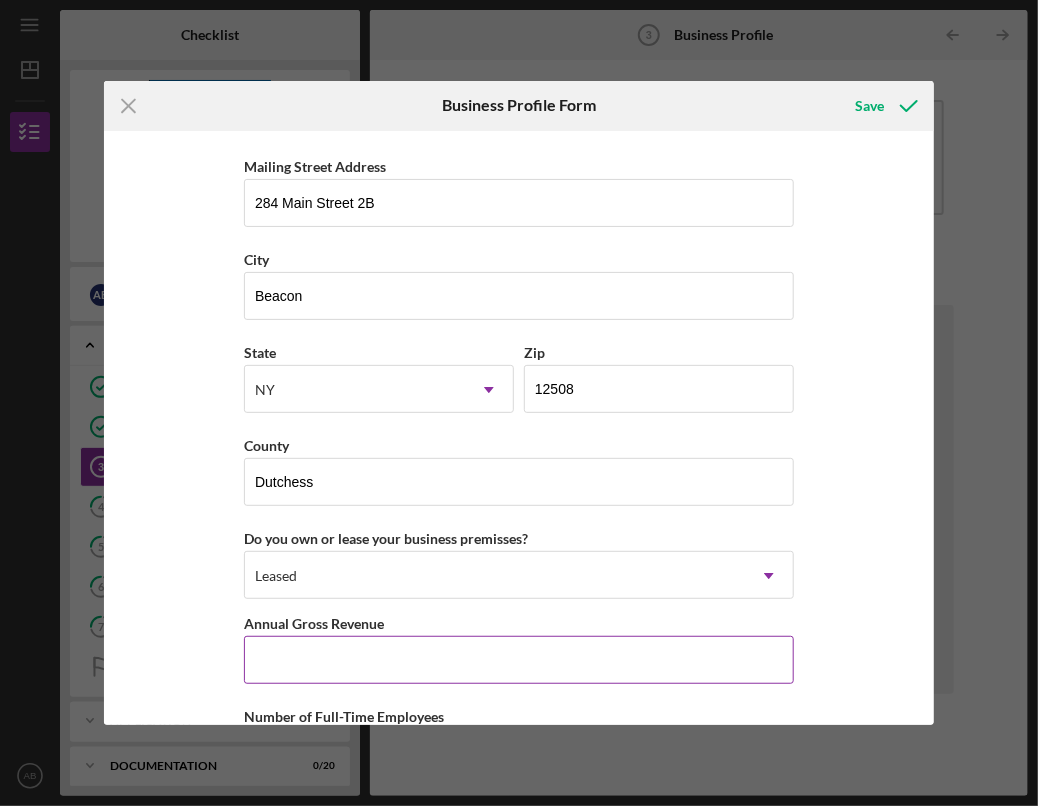 click on "Annual Gross Revenue" at bounding box center [519, 660] 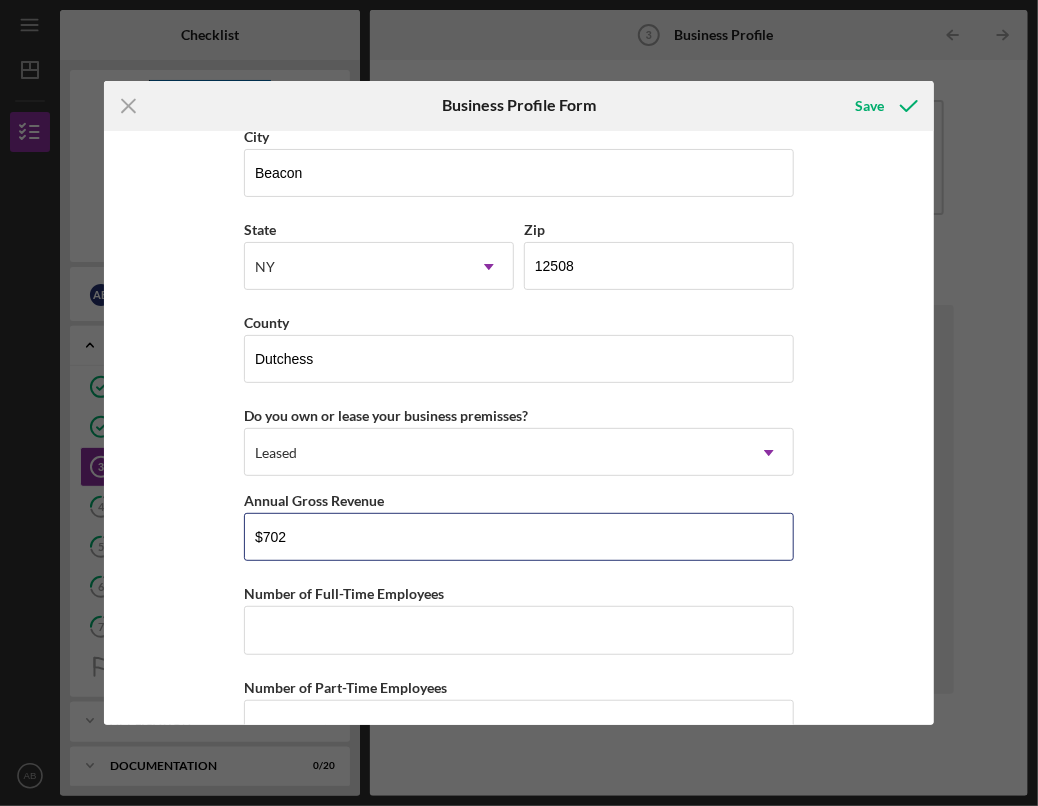 scroll, scrollTop: 1814, scrollLeft: 0, axis: vertical 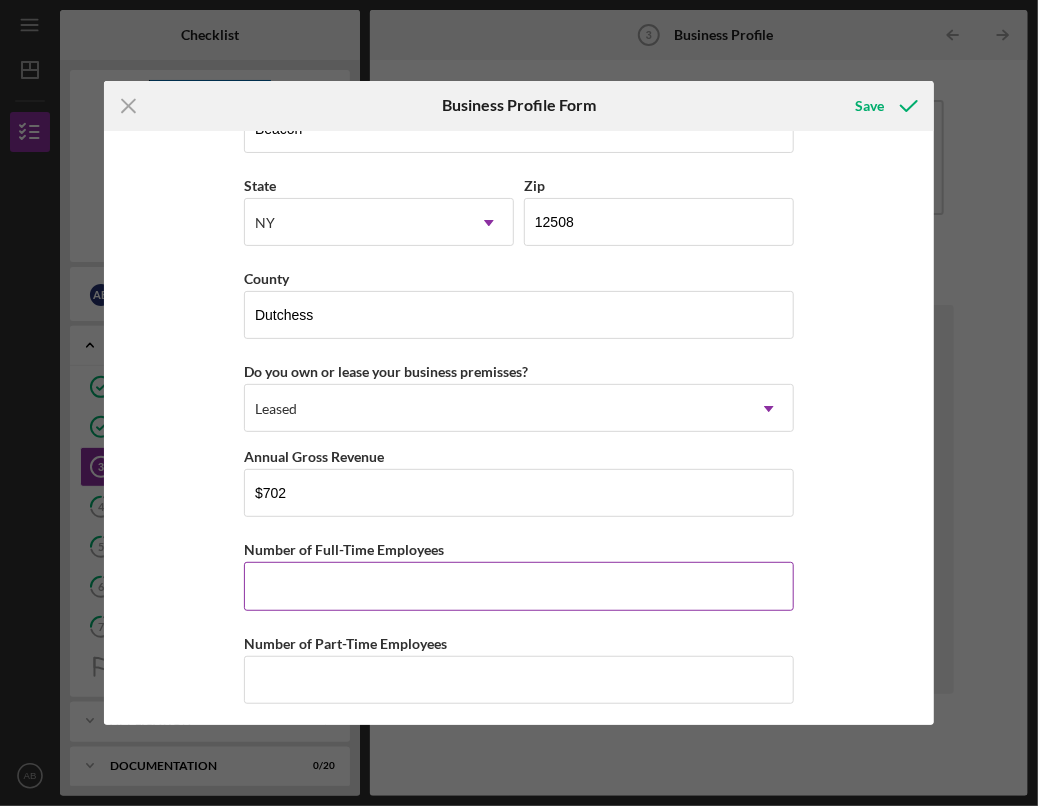 click on "Number of Full-Time Employees" at bounding box center (519, 586) 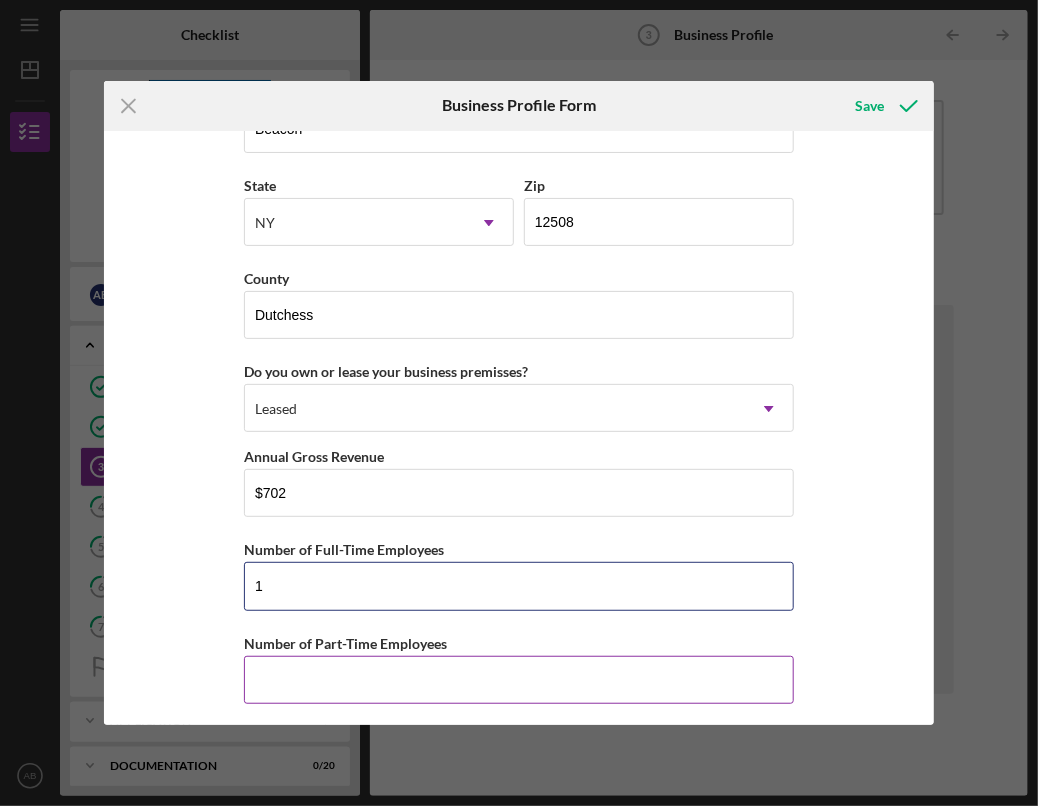 type on "1" 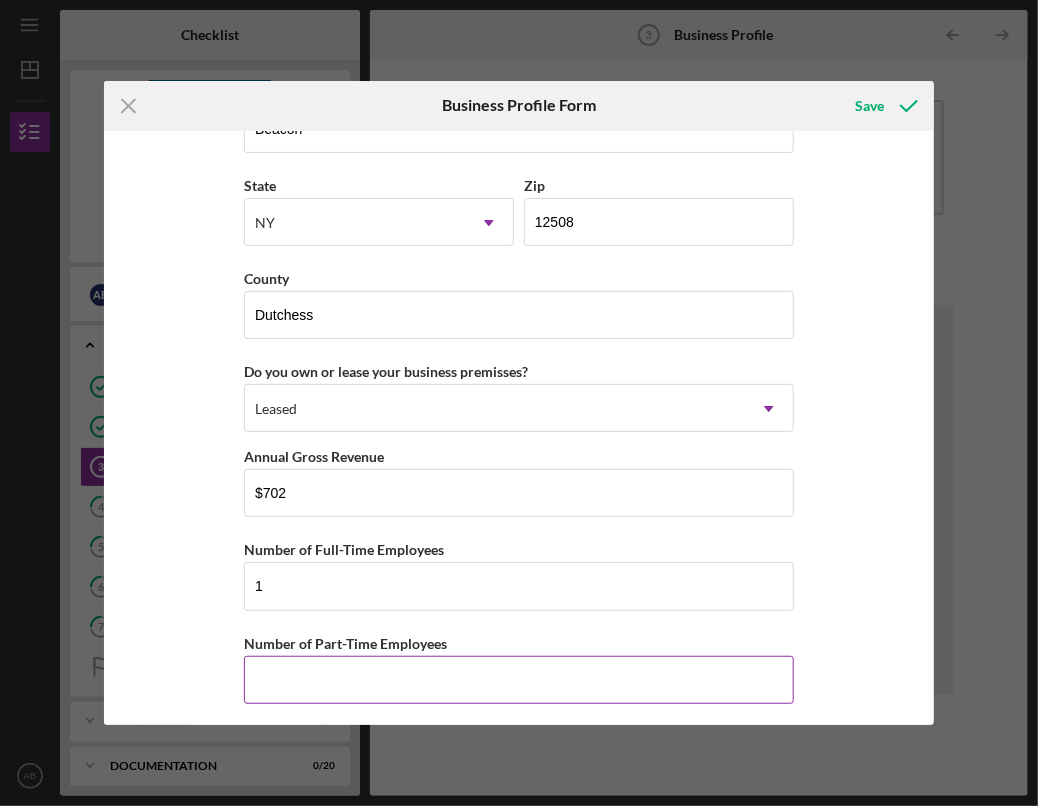 click on "Number of Part-Time Employees" at bounding box center [519, 680] 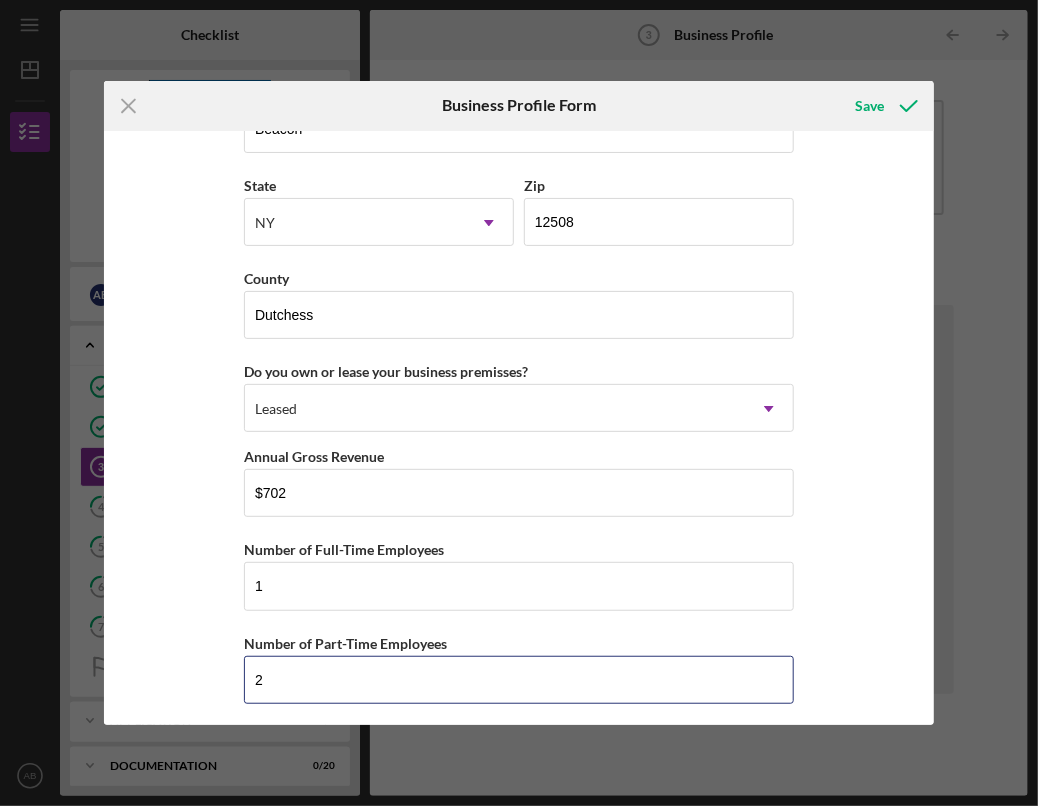 type on "2" 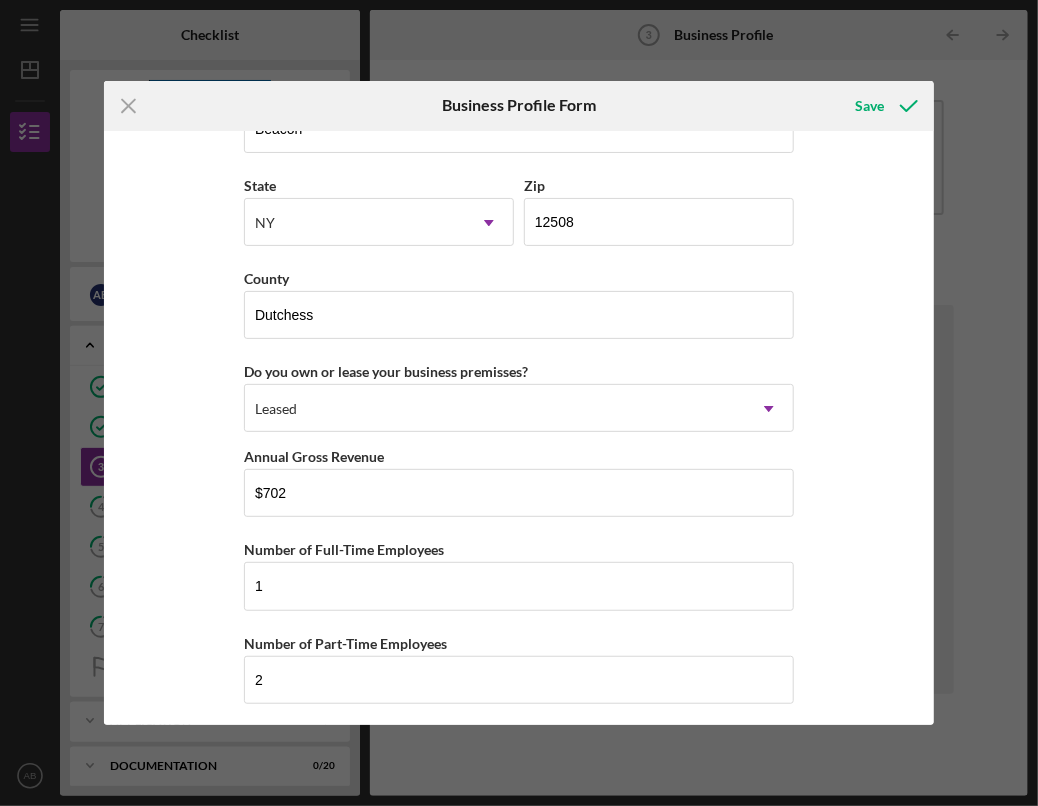click on "Icon/Menu Close Business Profile Form Save Business Name Gather up LLC DBA Gather Business Start Date 08/05/2025 Legal Structure LLC Icon/Dropdown Arrow Business Phone ([PHONE]) Business Email [EMAIL] https:// Website N/A Industry Food and Beverage store Industry NAICS Code 445 EIN 39-######## Ownership Business Ownership Type Select... Icon/Dropdown Arrow Do you own 100% of the business? Yes No Business Street Address 201 Main Street City Beacon State NY Icon/Dropdown Arrow Zip 12508 County Dutchess Is your Mailing Address the same as your Business Address? Yes No Mailing Street Address 284 Main Street 2B City Beacon State NY Icon/Dropdown Arrow Zip 12508 County Dutchess Do you own or lease your business premisses? Leased Icon/Dropdown Arrow Annual Gross Revenue $702 Number of Full-Time Employees 1 Number of Part-Time Employees 2" at bounding box center (519, 428) 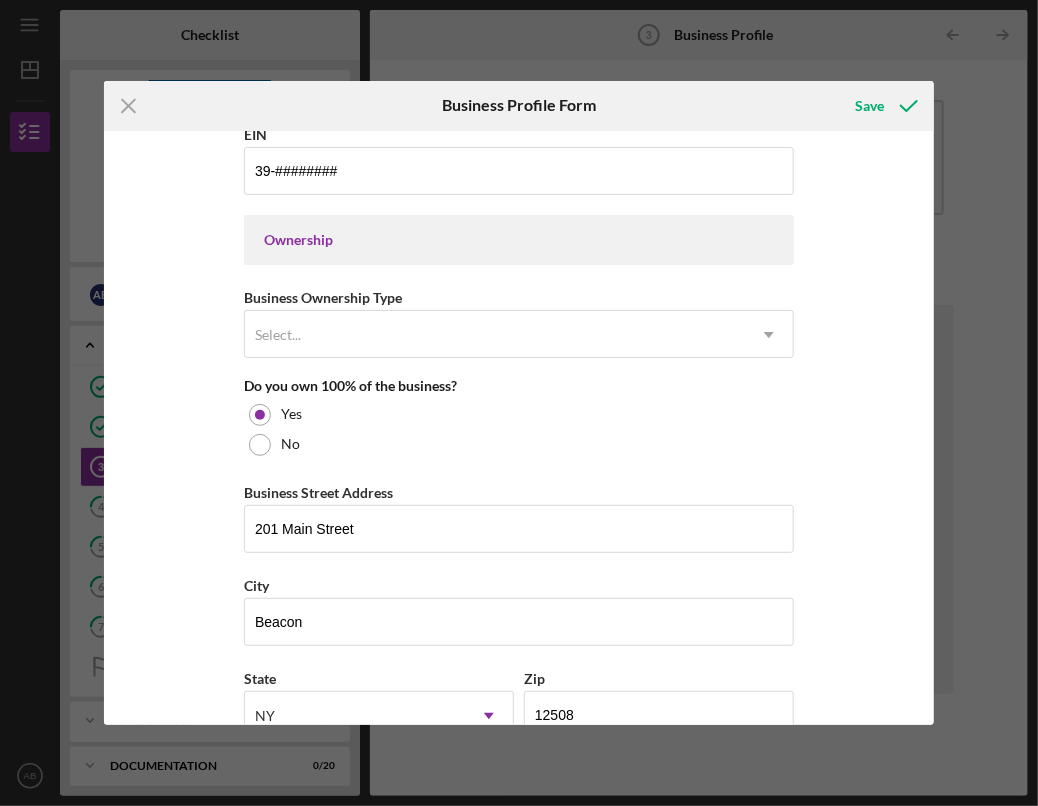 scroll, scrollTop: 819, scrollLeft: 0, axis: vertical 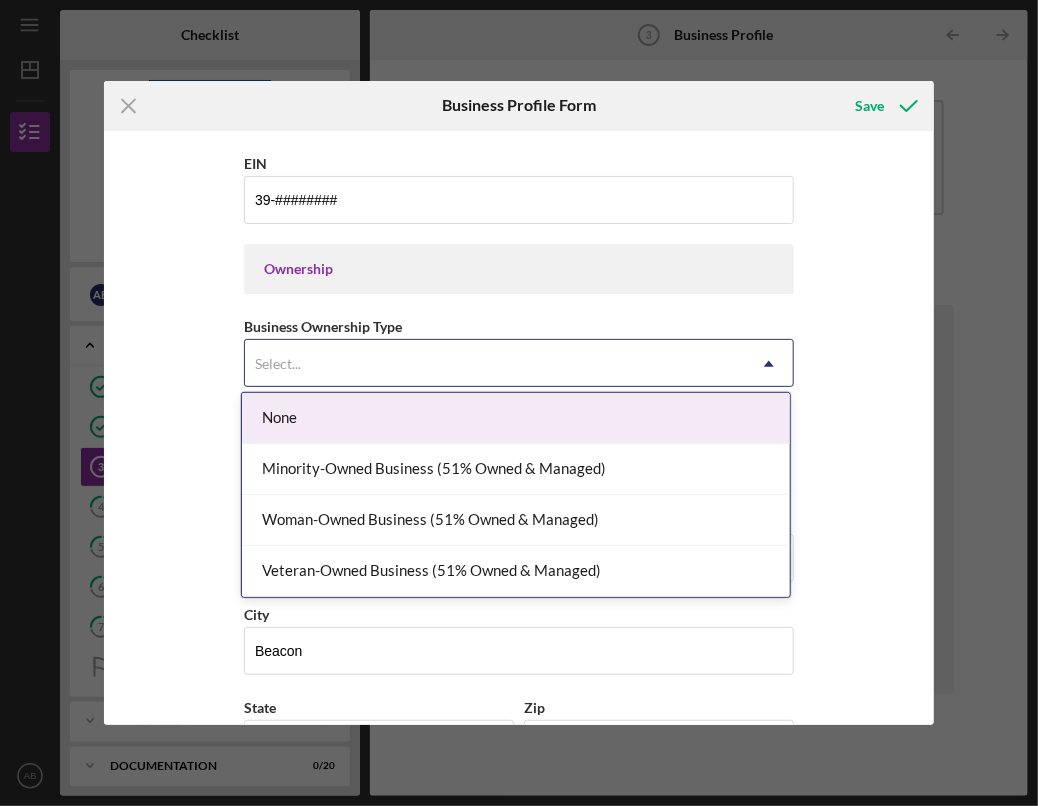 click on "Select..." at bounding box center [495, 364] 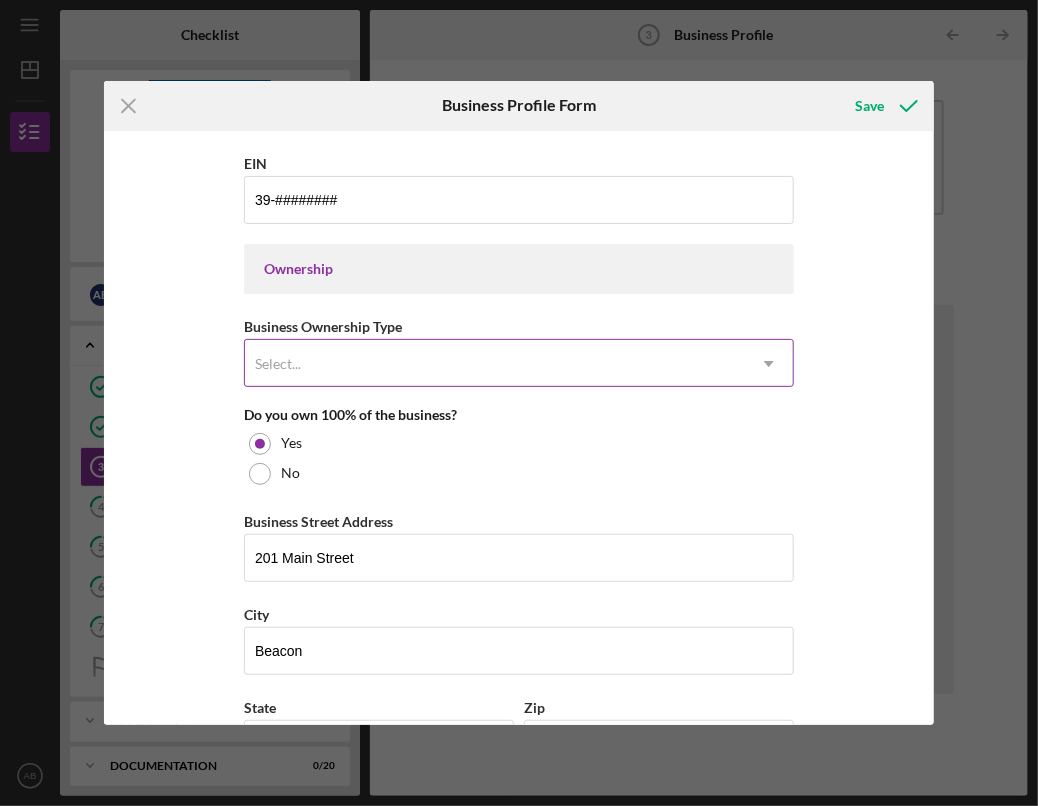 click on "Select..." at bounding box center (495, 364) 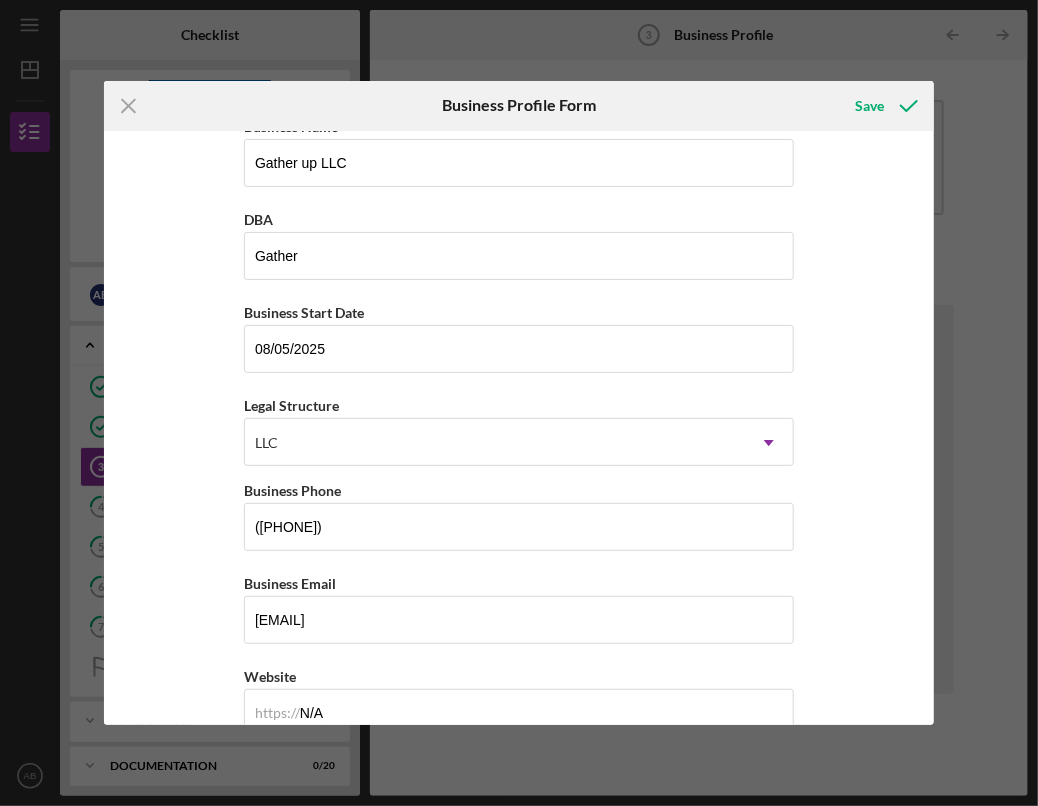 scroll, scrollTop: 0, scrollLeft: 0, axis: both 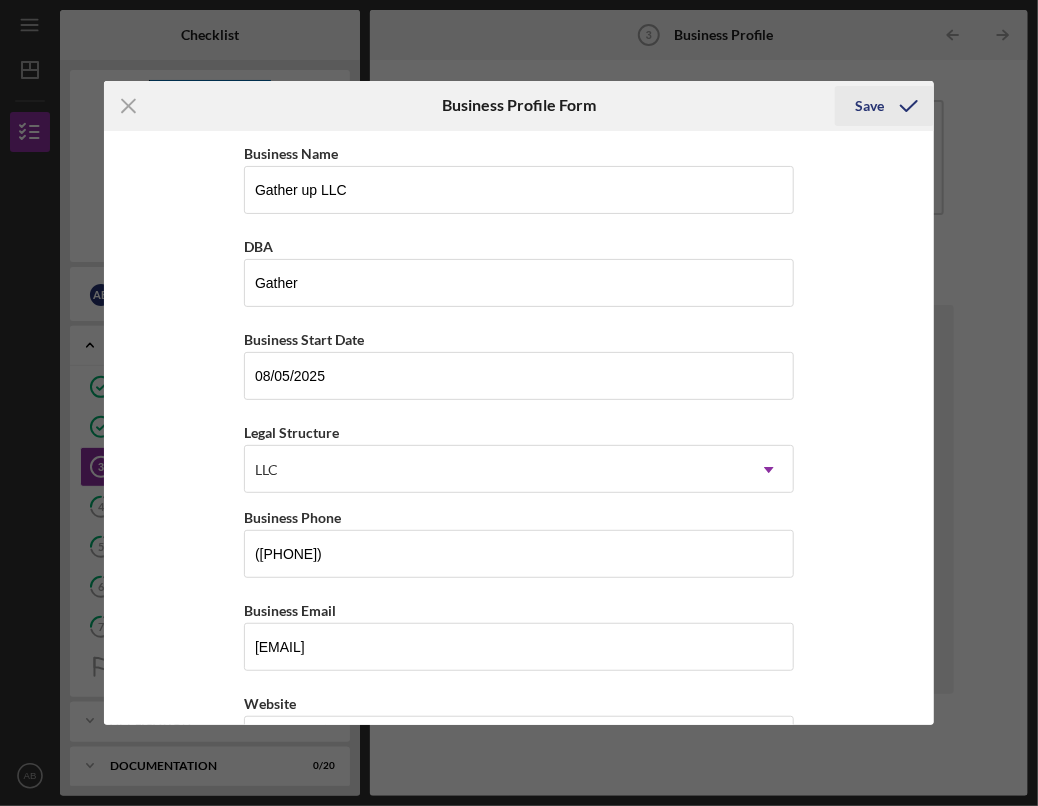 click on "Save" at bounding box center (869, 106) 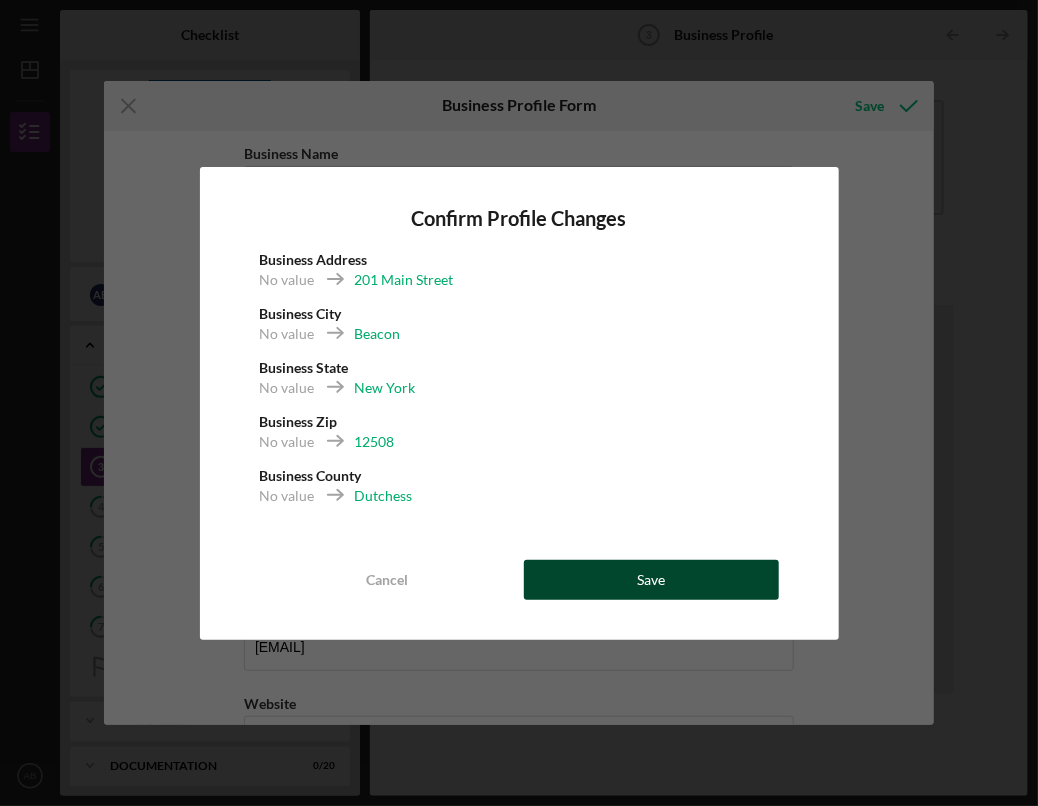 click on "Save" at bounding box center [651, 580] 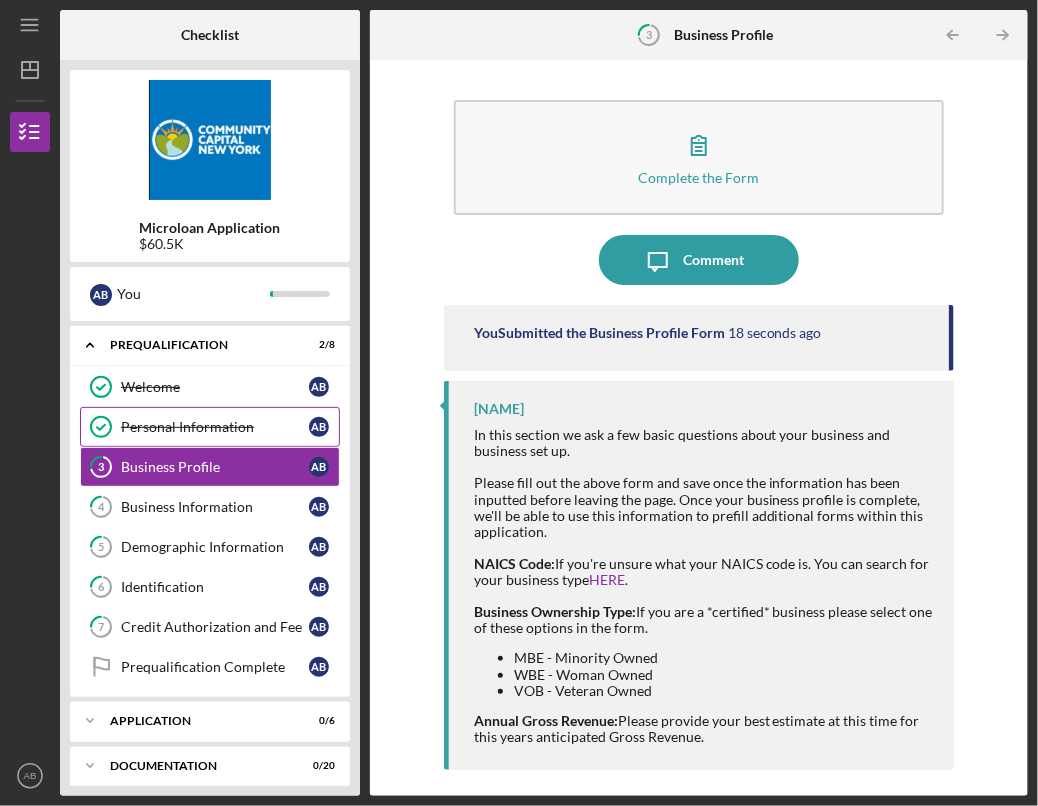 click on "Personal Information" at bounding box center (215, 427) 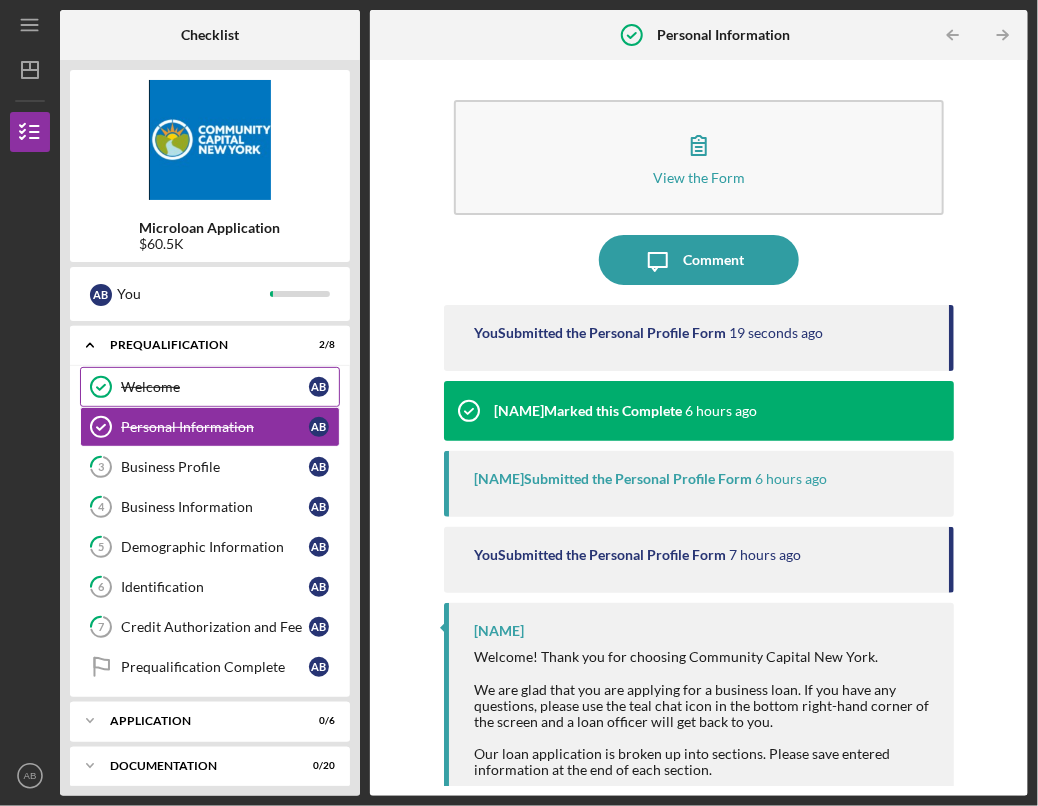click on "Welcome" at bounding box center [215, 387] 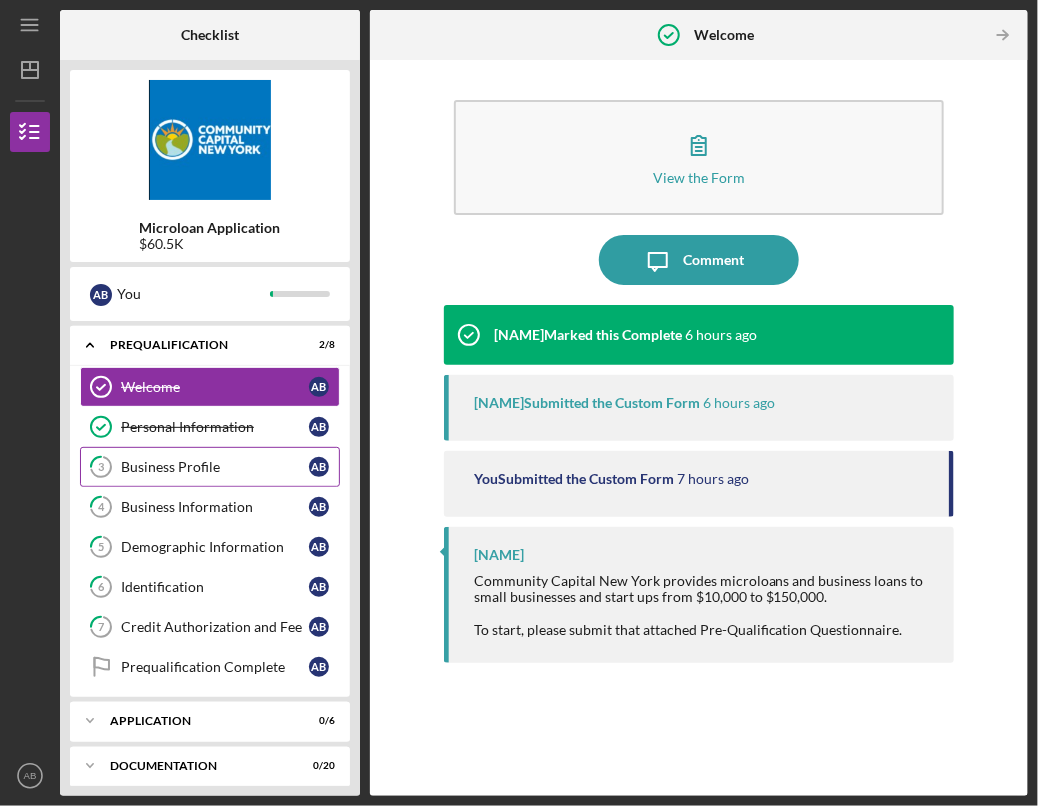 click on "Business Profile" at bounding box center (215, 467) 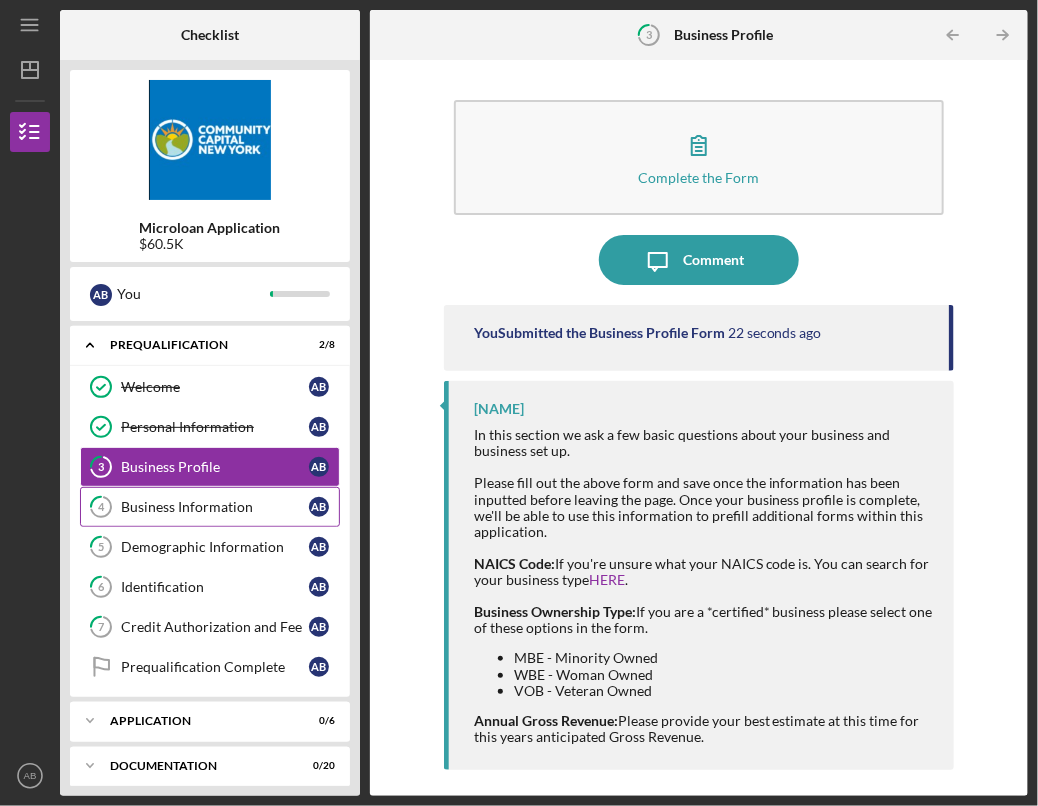 click on "Business Information" at bounding box center [215, 507] 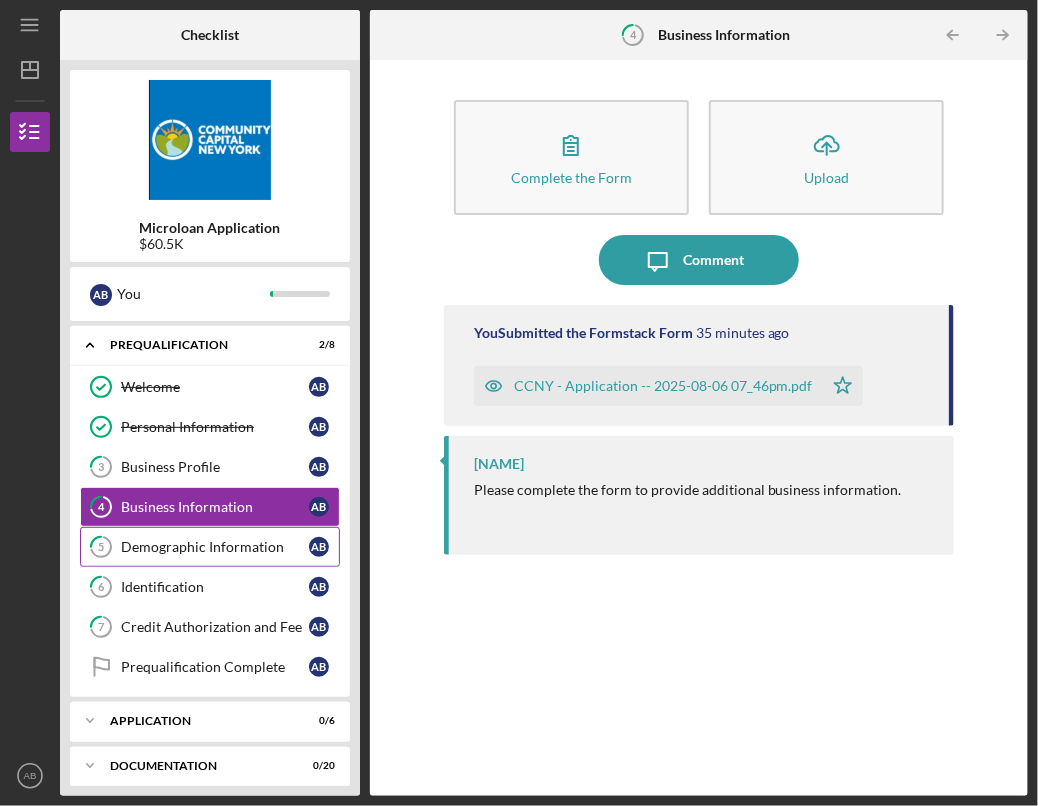 click on "Demographic Information" at bounding box center (215, 547) 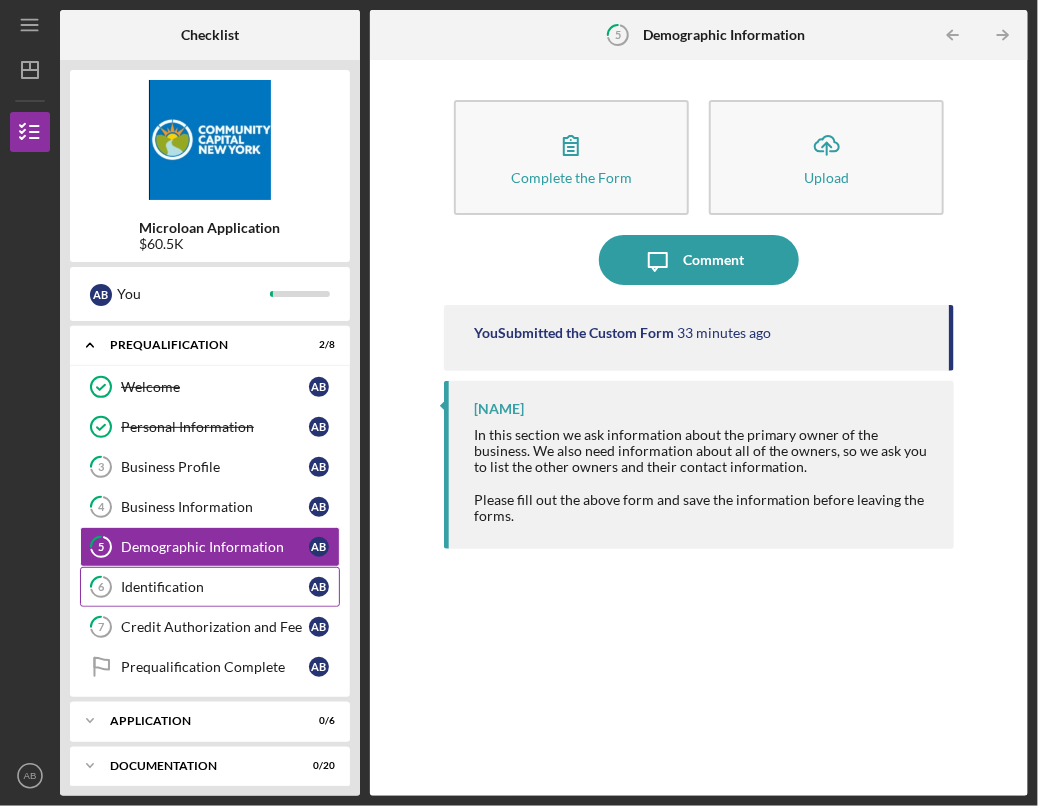 click on "6 Identification A B" at bounding box center (210, 587) 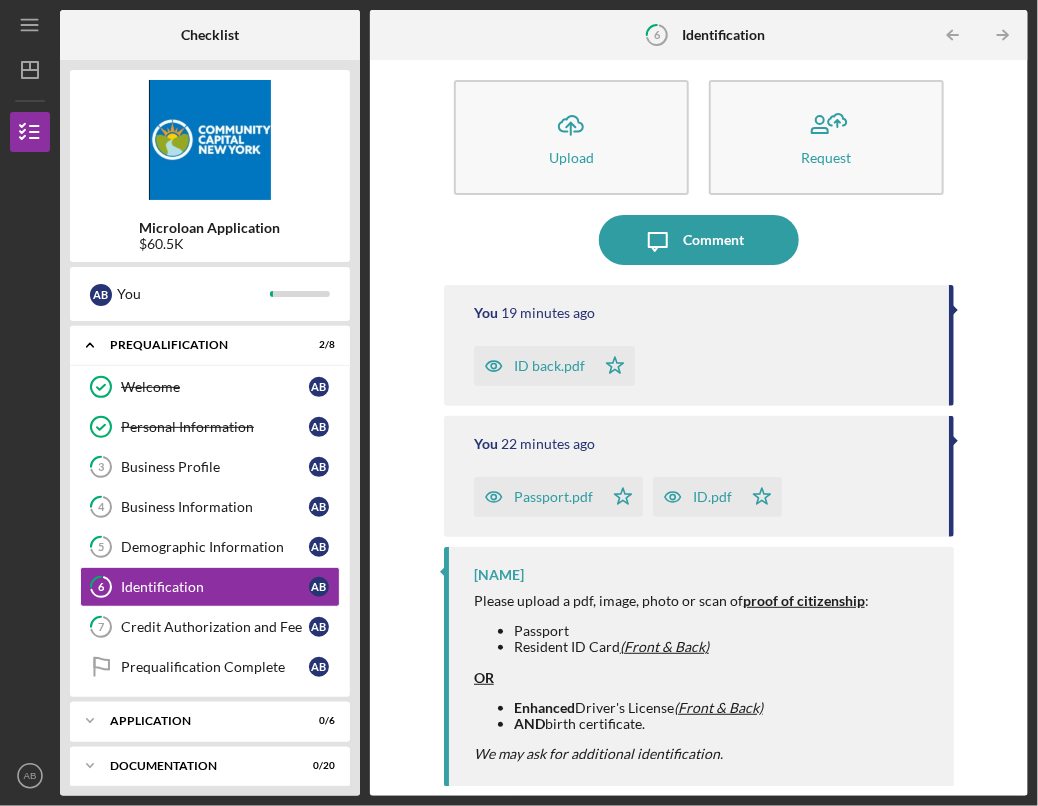 scroll, scrollTop: 0, scrollLeft: 0, axis: both 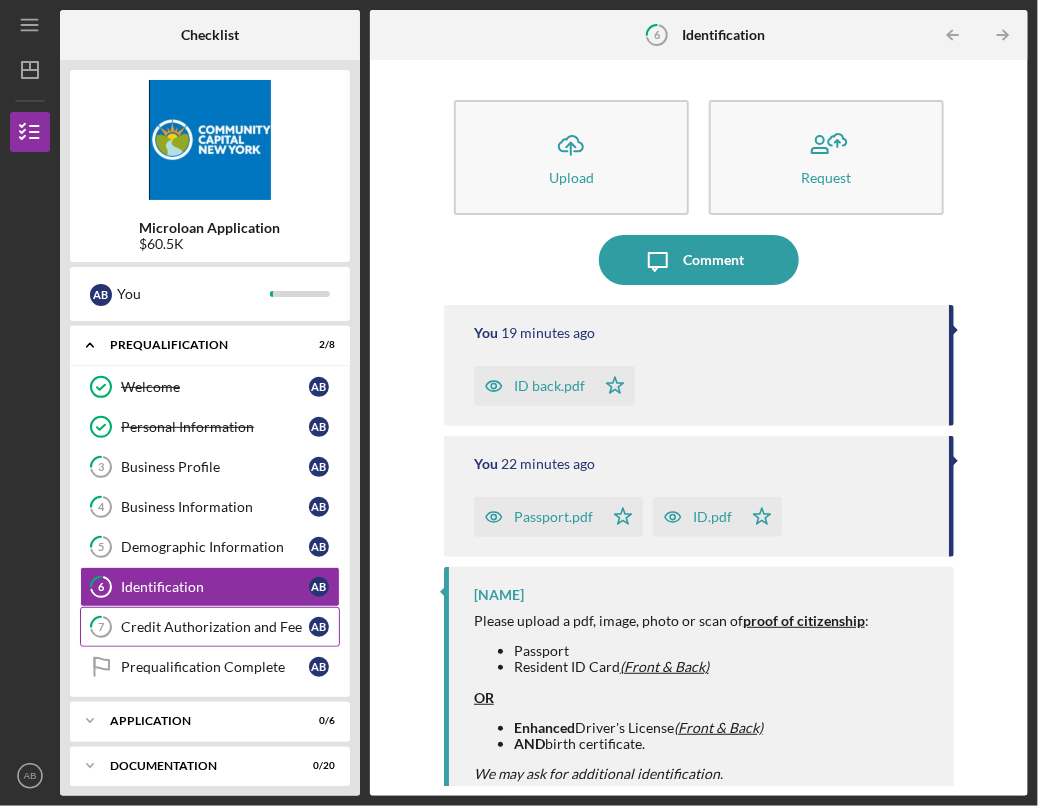 click on "Credit Authorization and Fee" at bounding box center (215, 627) 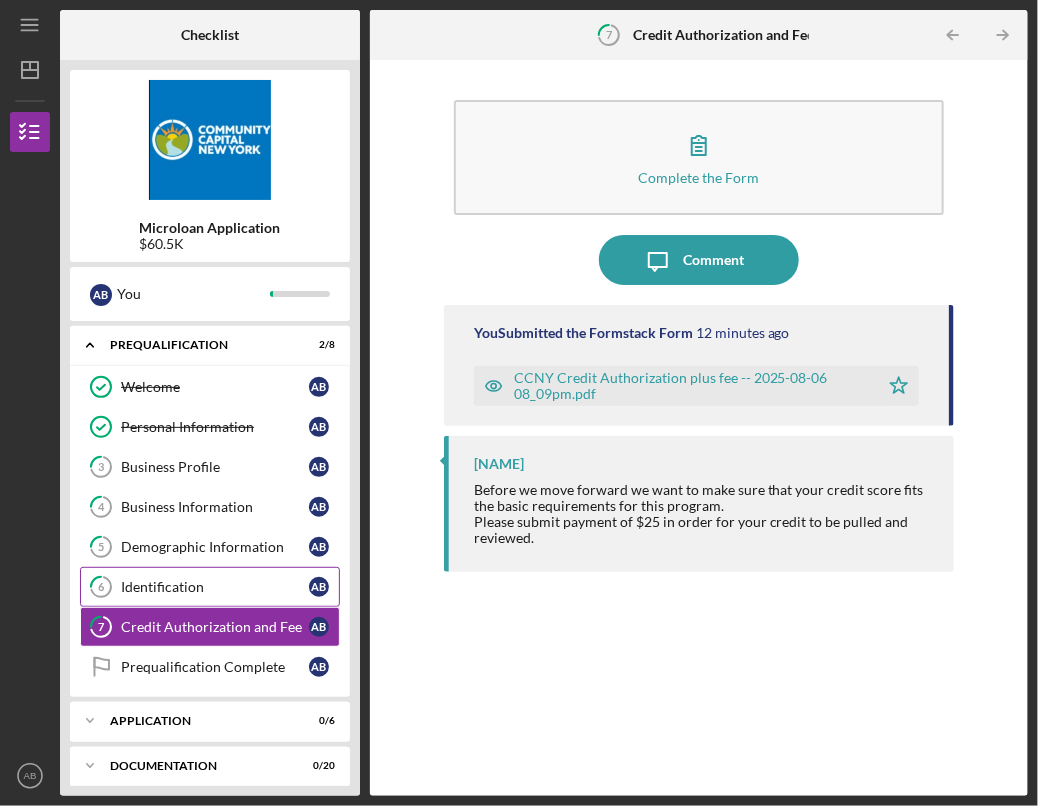 click on "6 Identification A B" at bounding box center (210, 587) 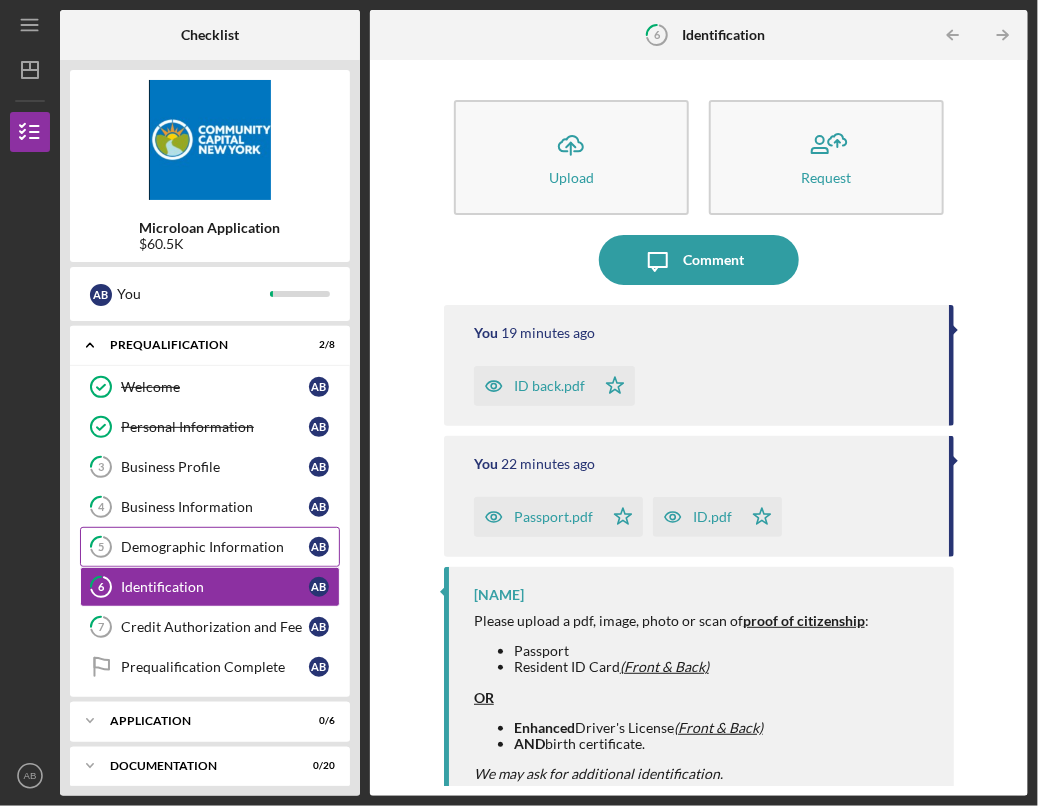 click on "Demographic Information" at bounding box center (215, 547) 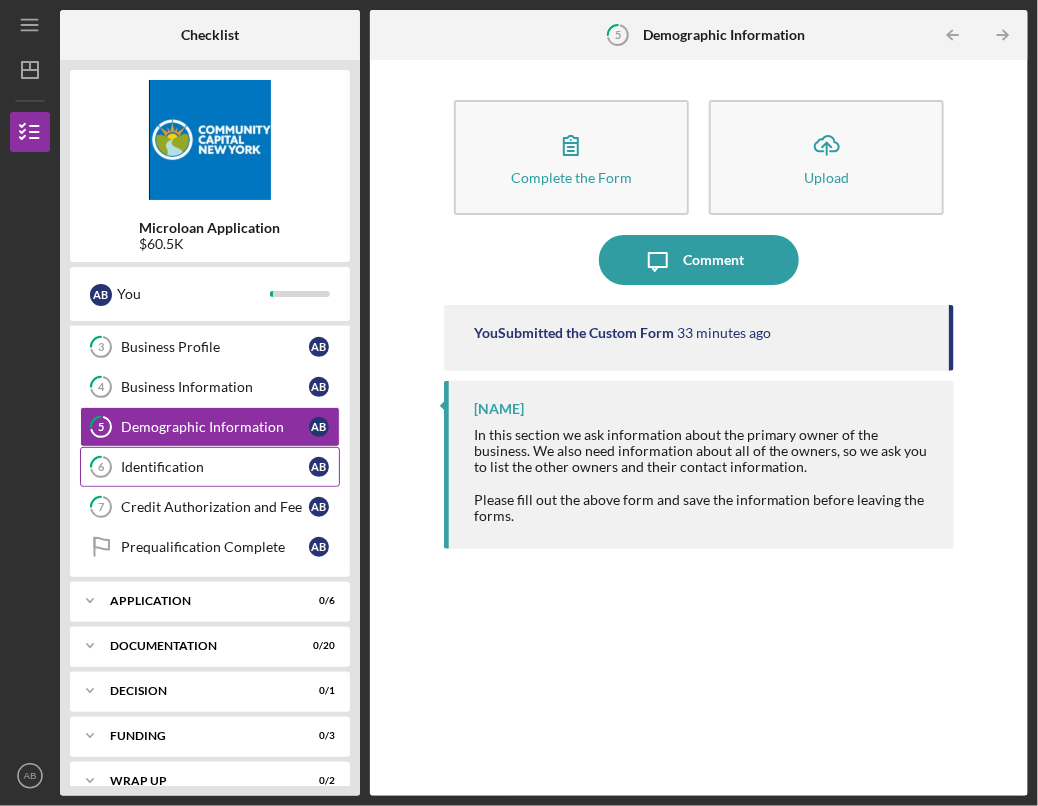 scroll, scrollTop: 142, scrollLeft: 0, axis: vertical 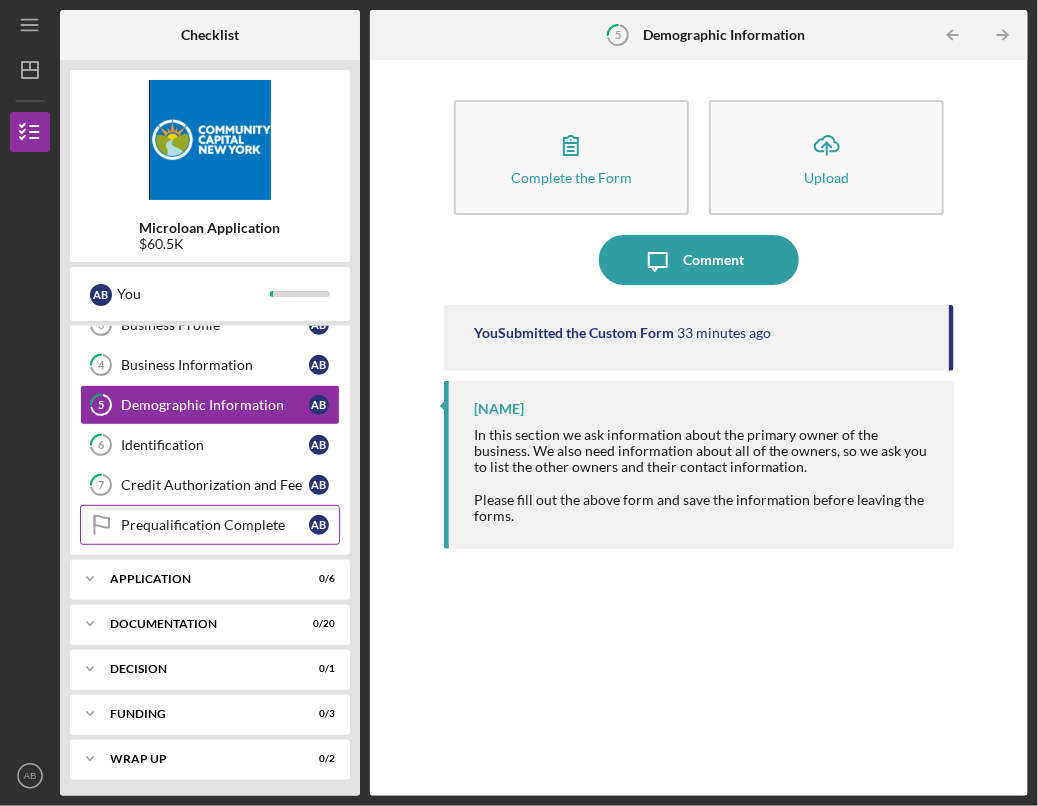 click on "Prequalification Complete" at bounding box center [215, 525] 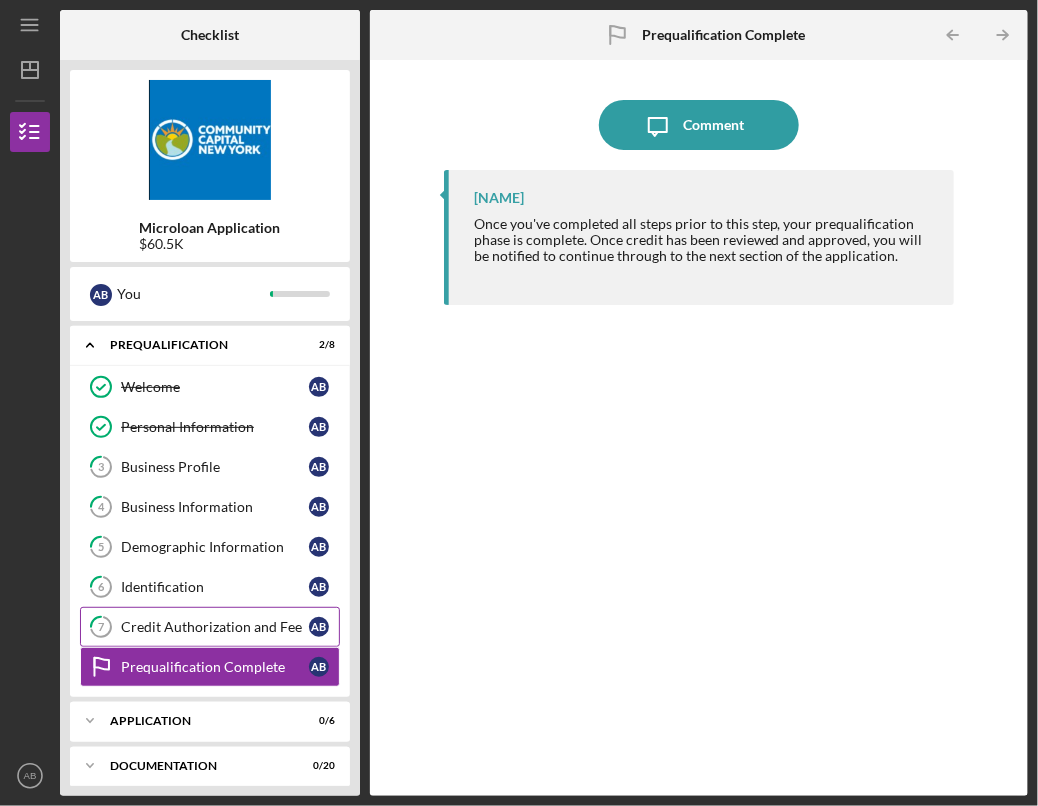 scroll, scrollTop: 0, scrollLeft: 0, axis: both 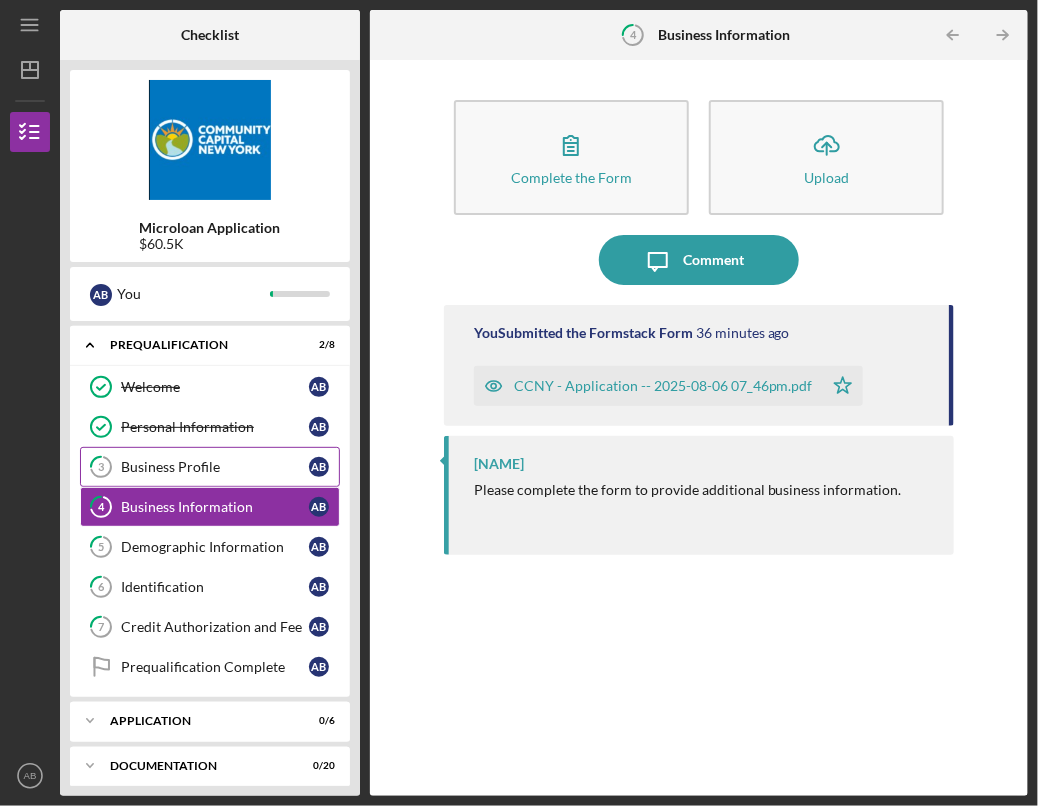 click on "Business Profile" at bounding box center (215, 467) 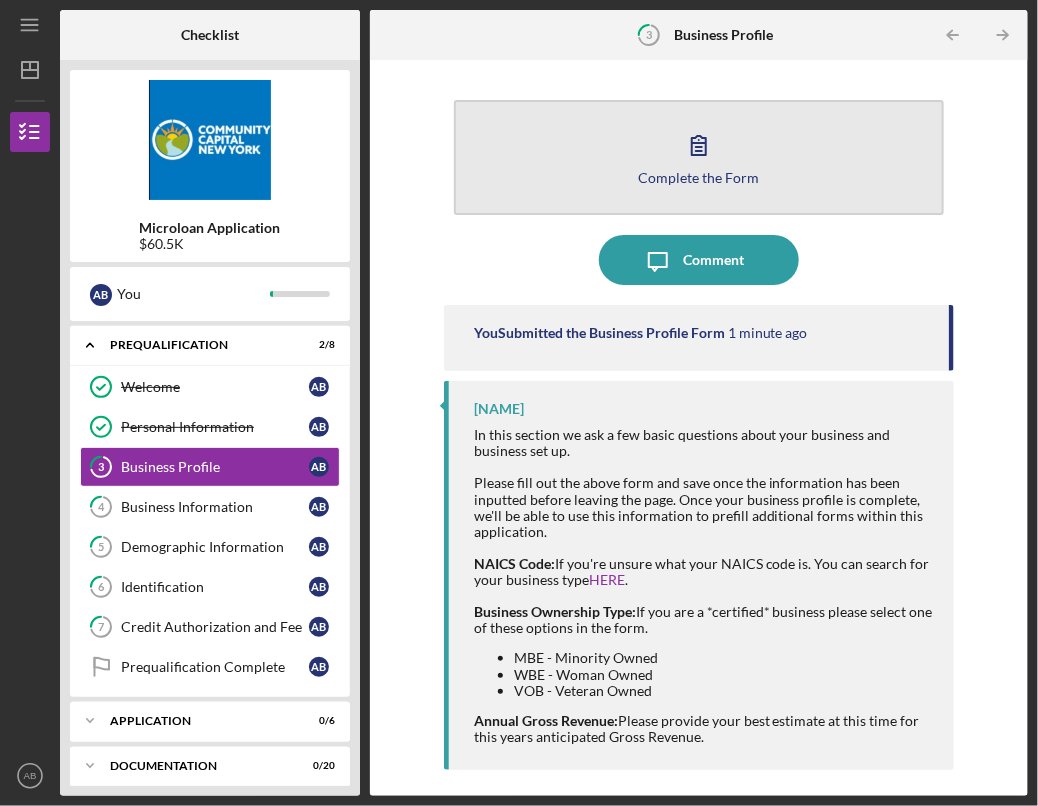 click on "Complete the Form Form" at bounding box center [699, 157] 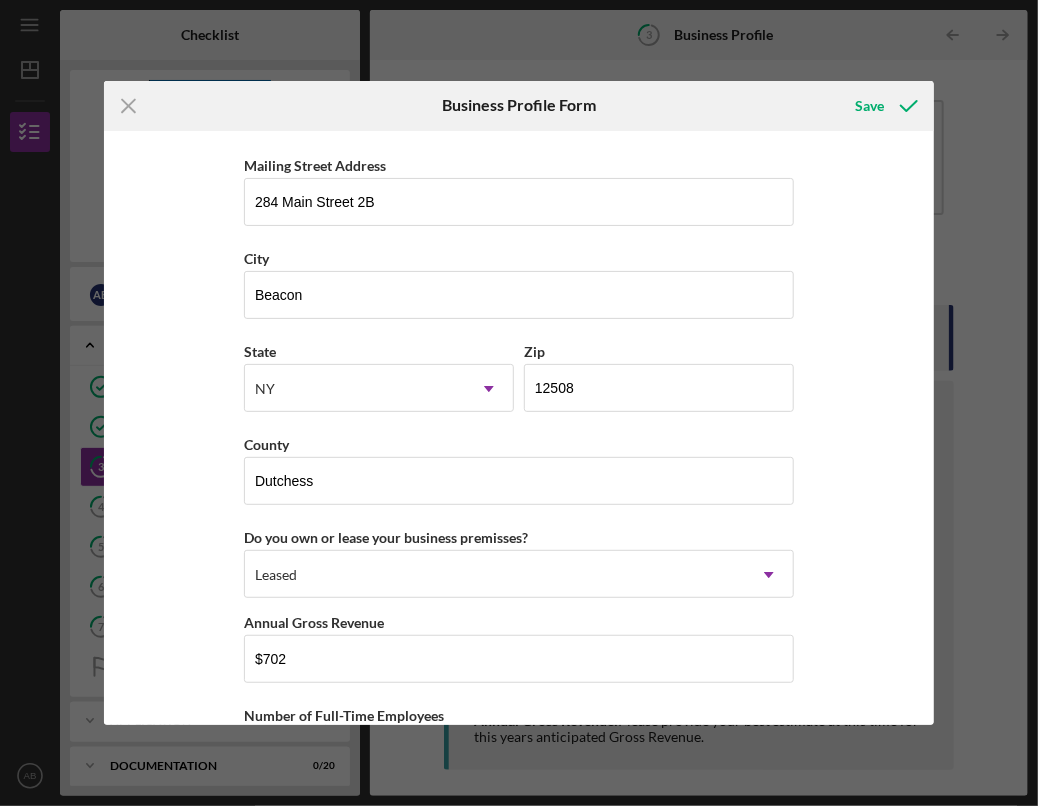 scroll, scrollTop: 1814, scrollLeft: 0, axis: vertical 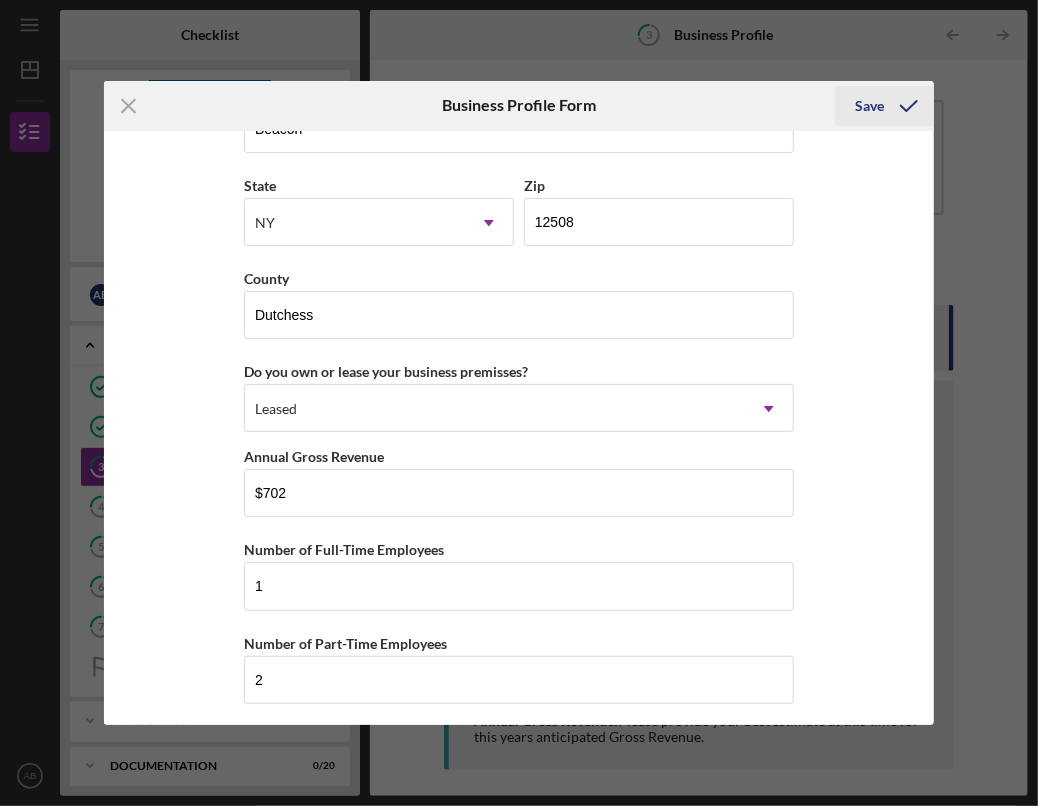 click on "Save" at bounding box center [869, 106] 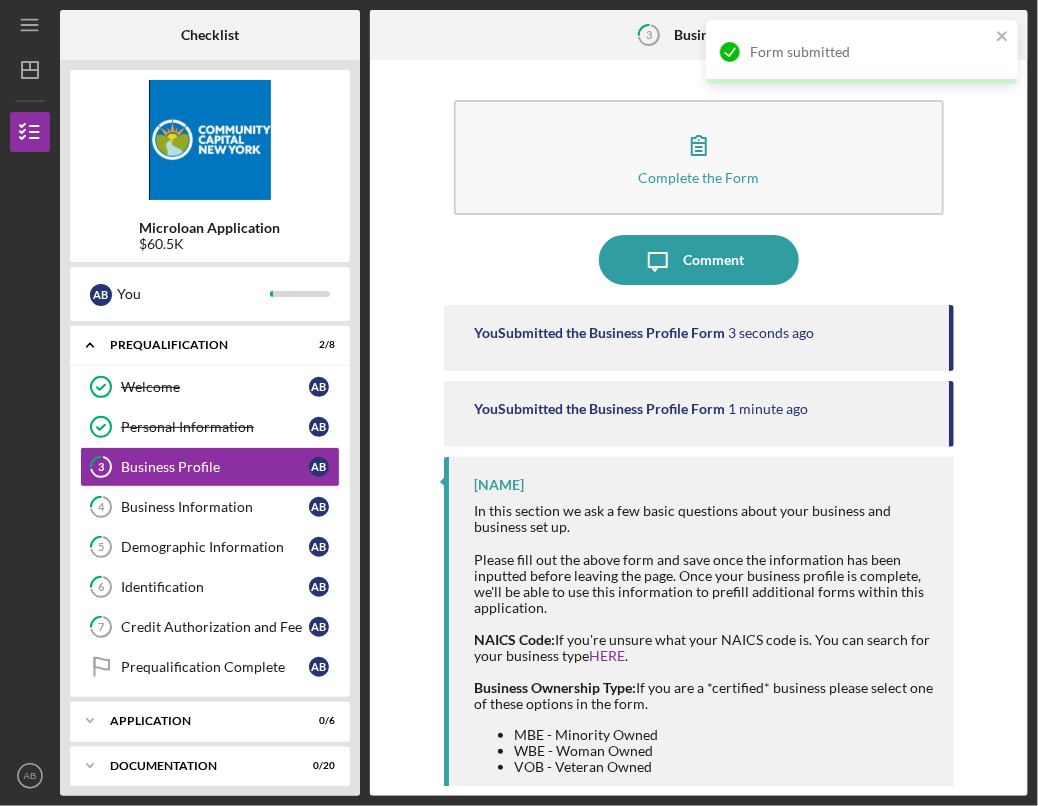 scroll, scrollTop: 59, scrollLeft: 0, axis: vertical 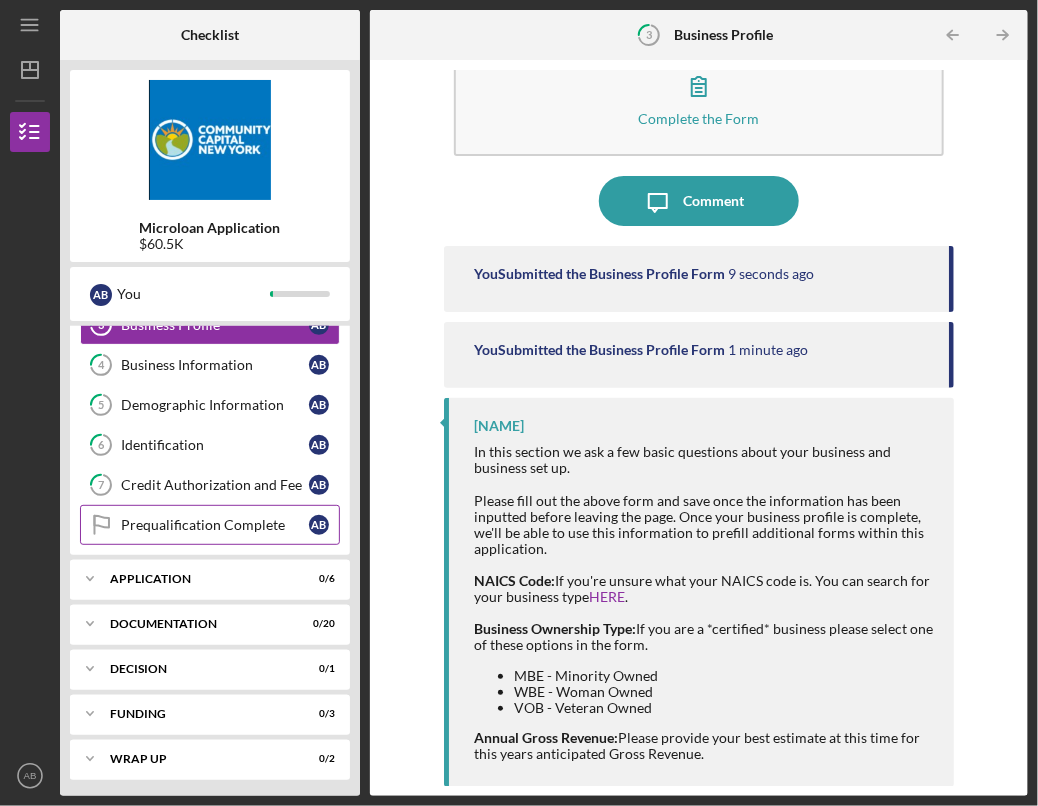 click on "Prequalification Complete" at bounding box center (215, 525) 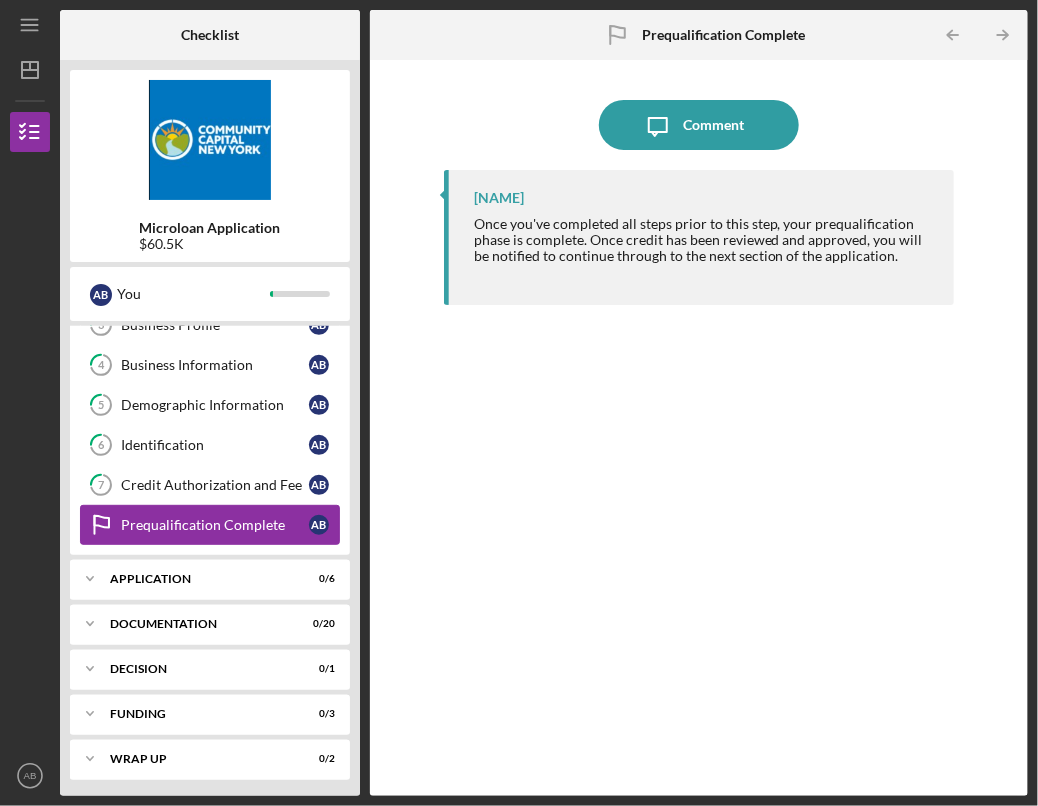 scroll, scrollTop: 0, scrollLeft: 0, axis: both 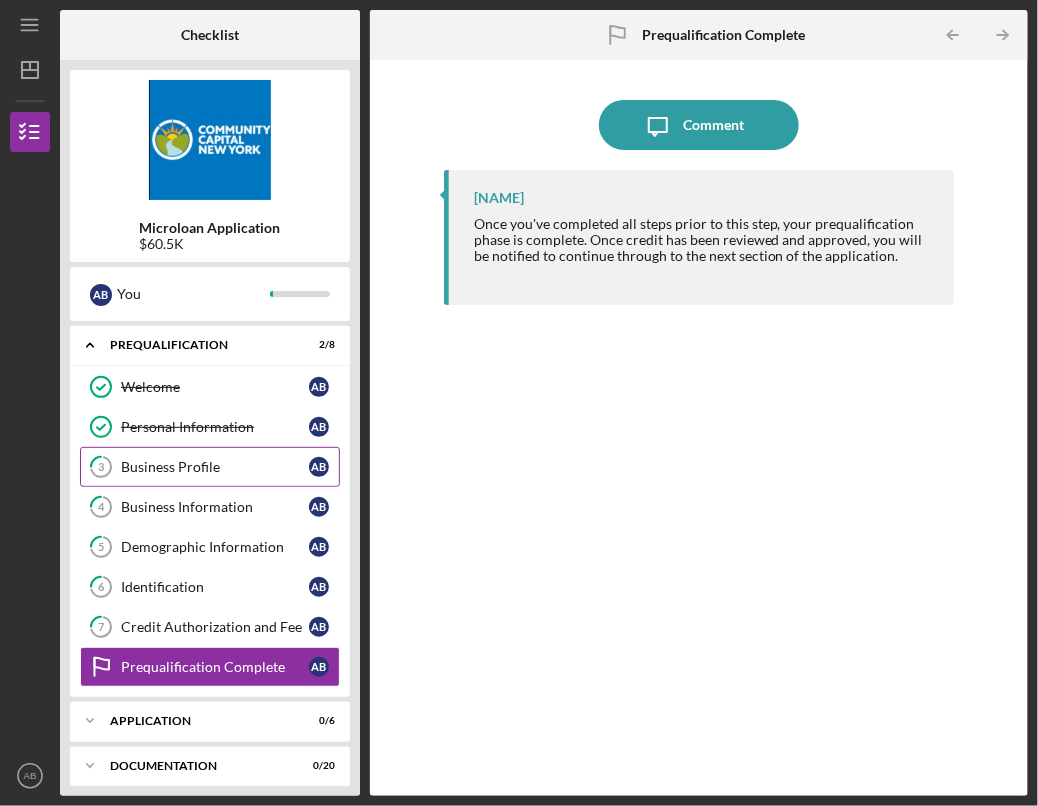 click on "Business Profile" at bounding box center (215, 467) 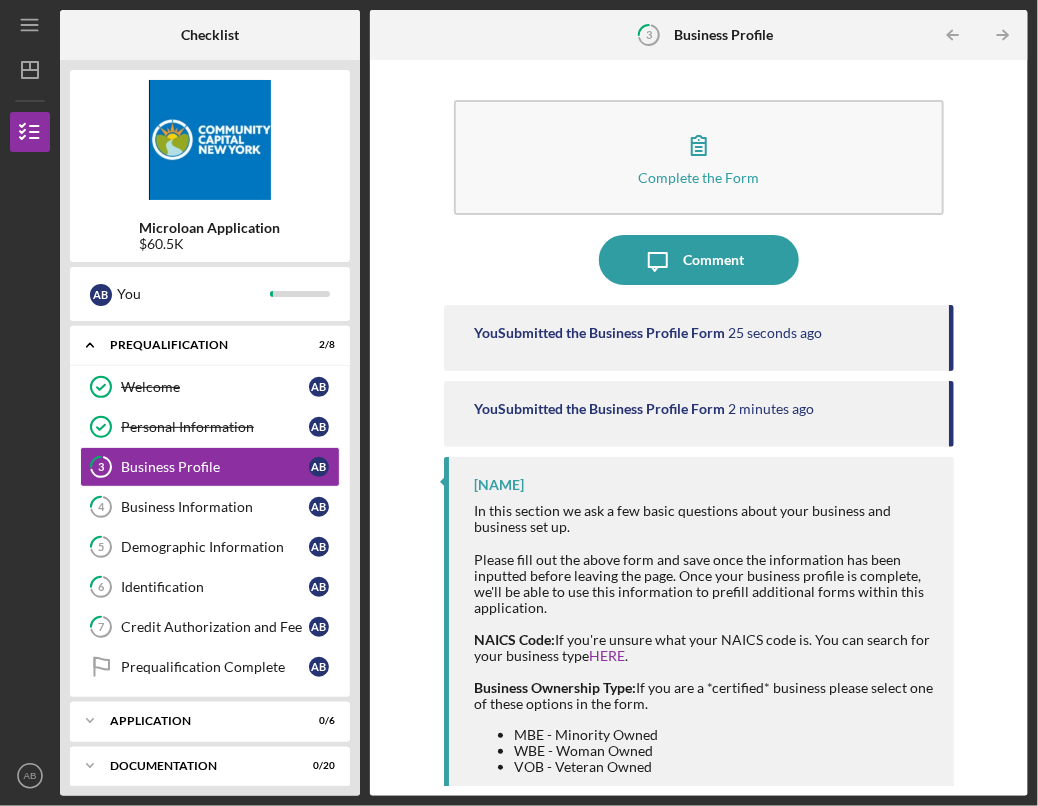 scroll, scrollTop: 59, scrollLeft: 0, axis: vertical 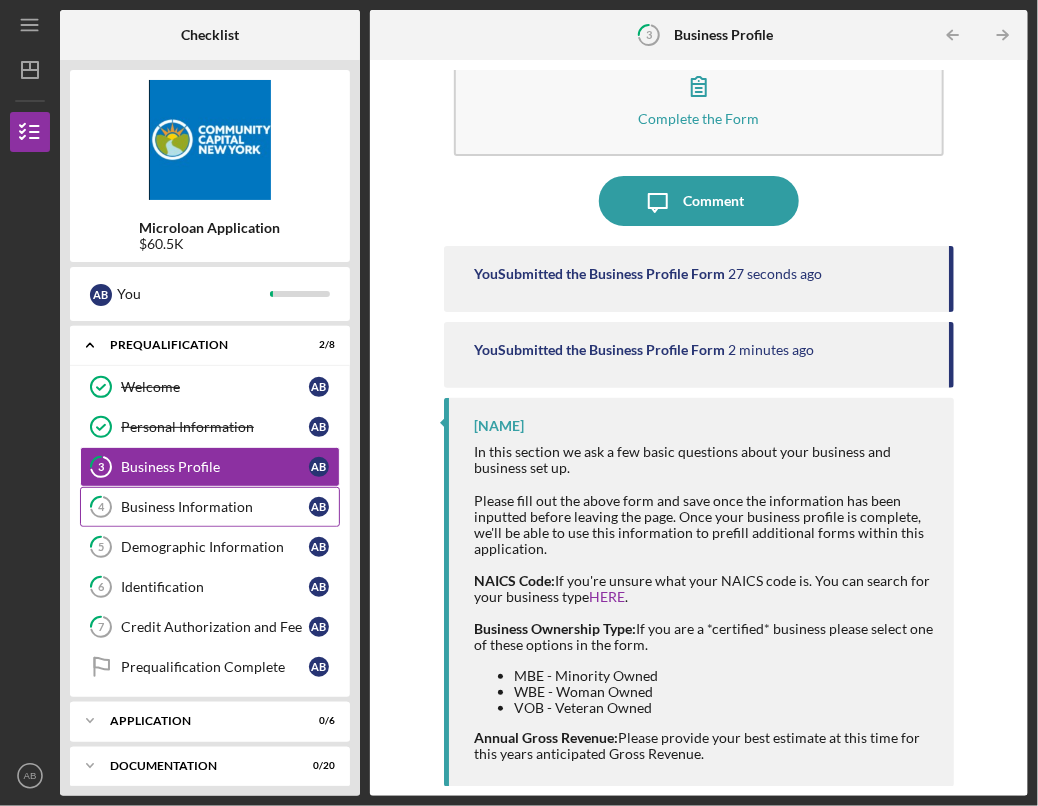 click on "Business Information" at bounding box center (215, 507) 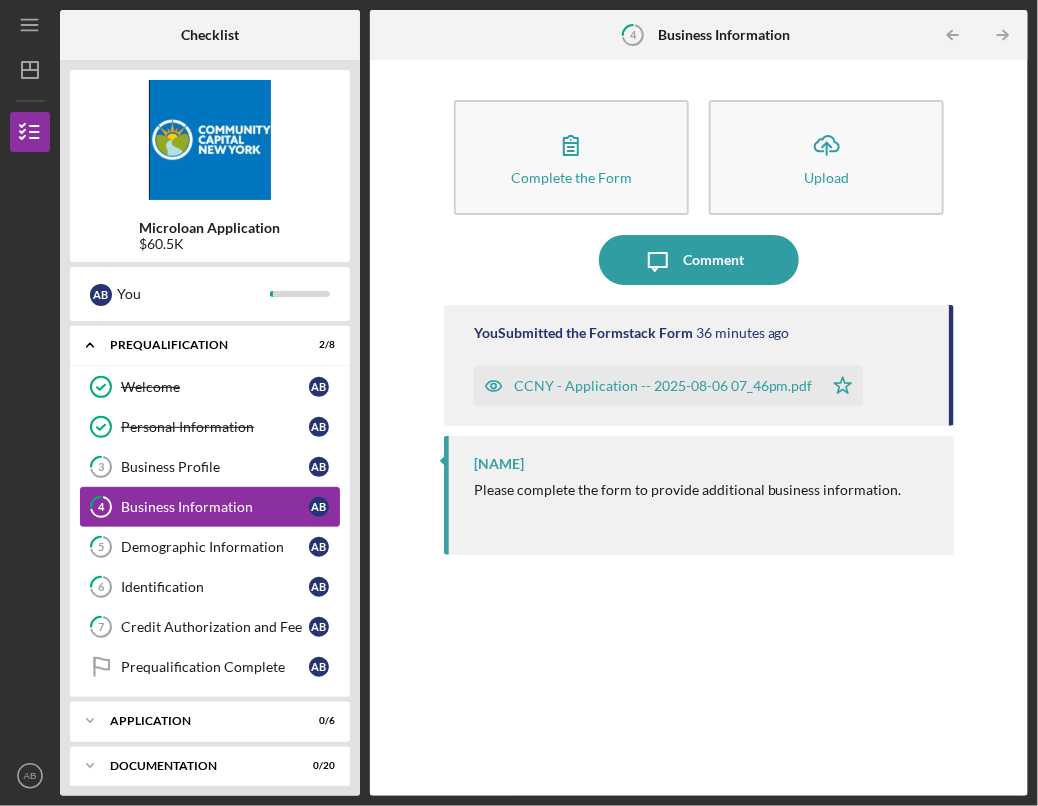 scroll, scrollTop: 0, scrollLeft: 0, axis: both 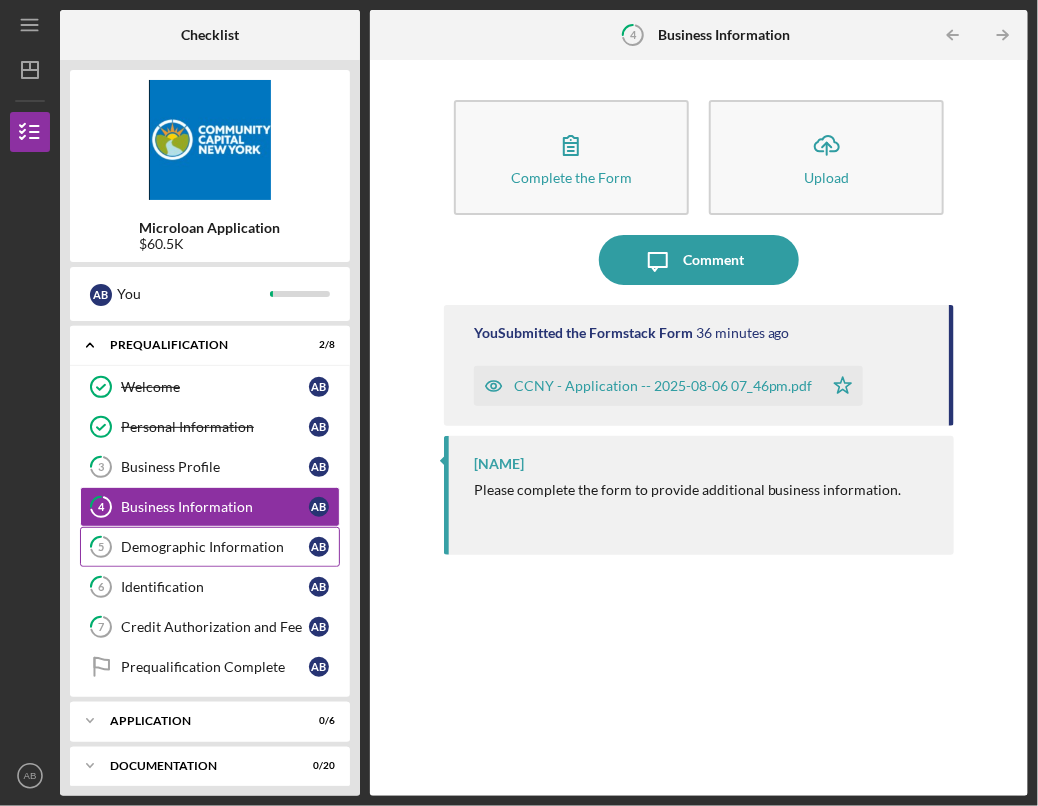 click on "Demographic Information" at bounding box center [215, 547] 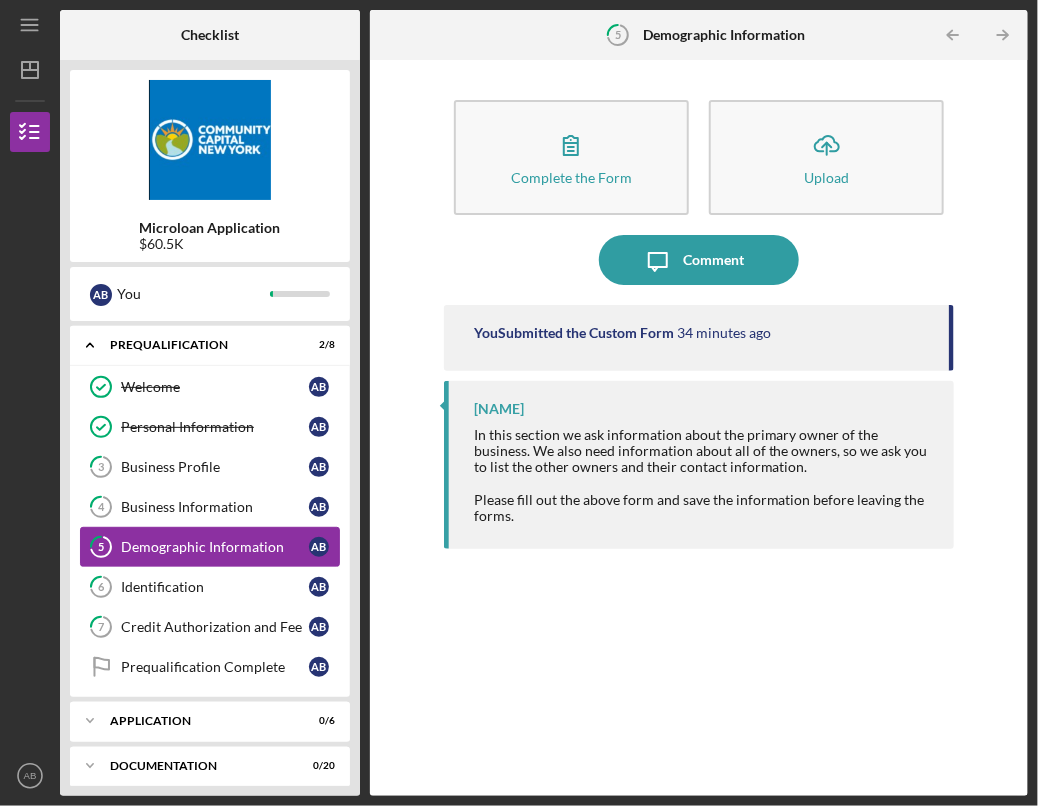 click on "5 Demographic Information A B" at bounding box center [210, 547] 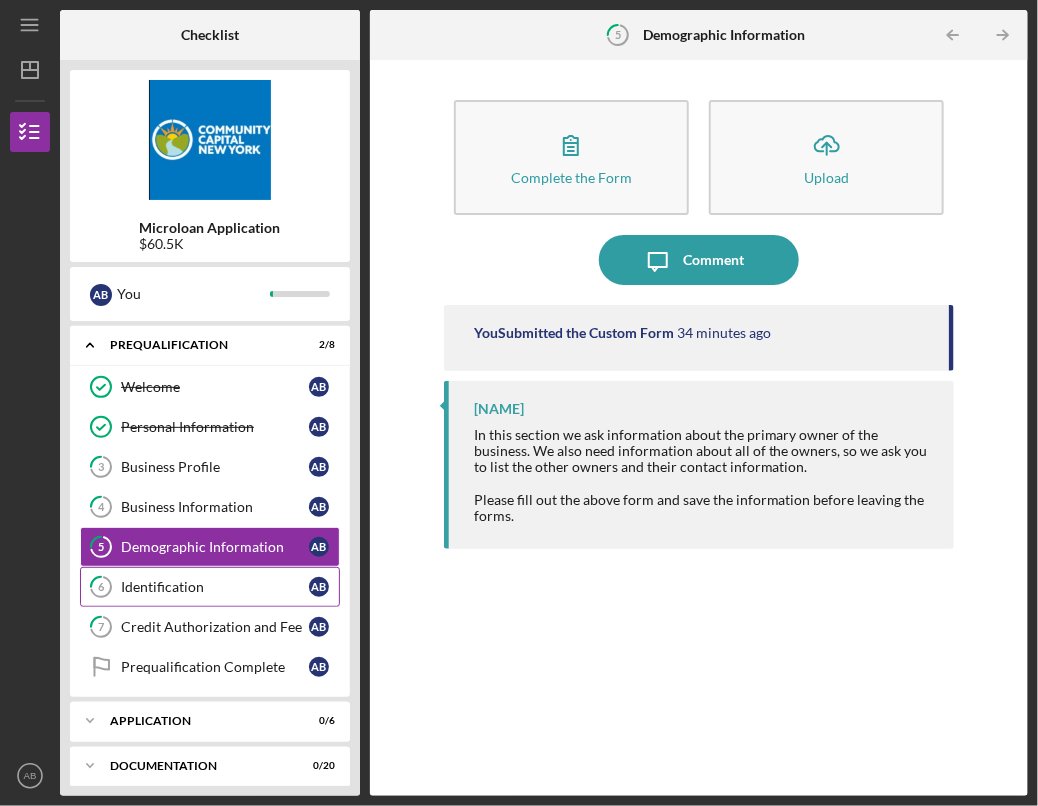 click on "Identification" at bounding box center [215, 587] 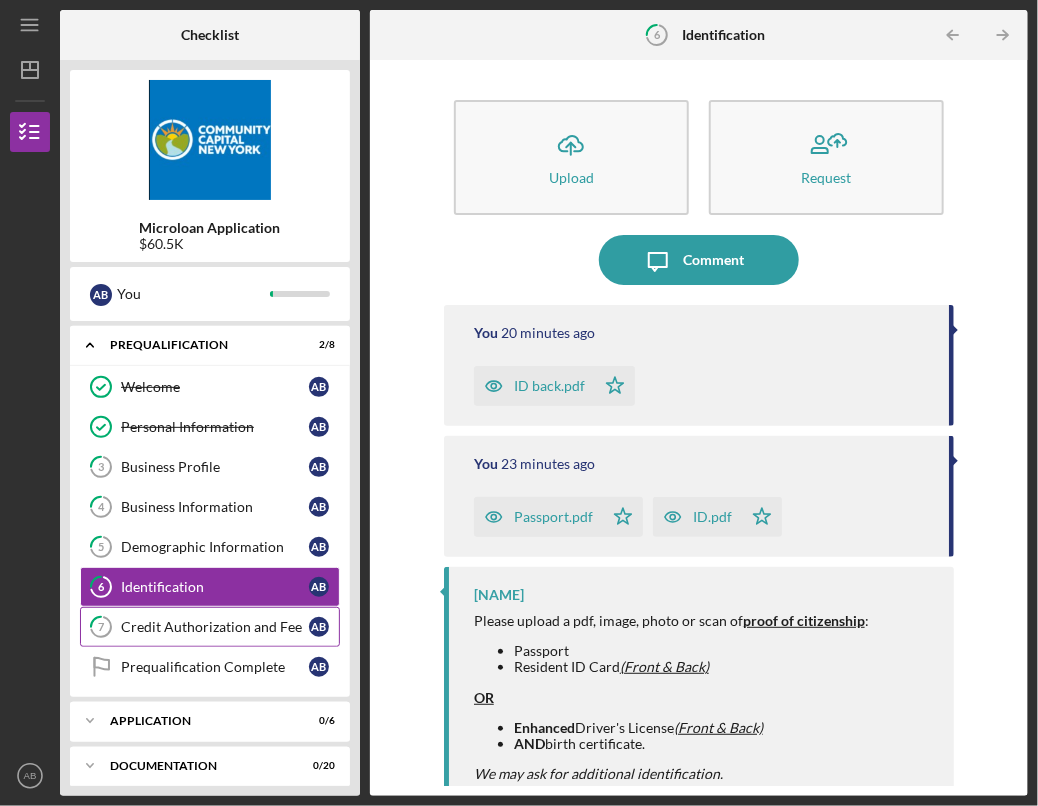 click on "Credit Authorization and Fee" at bounding box center [215, 627] 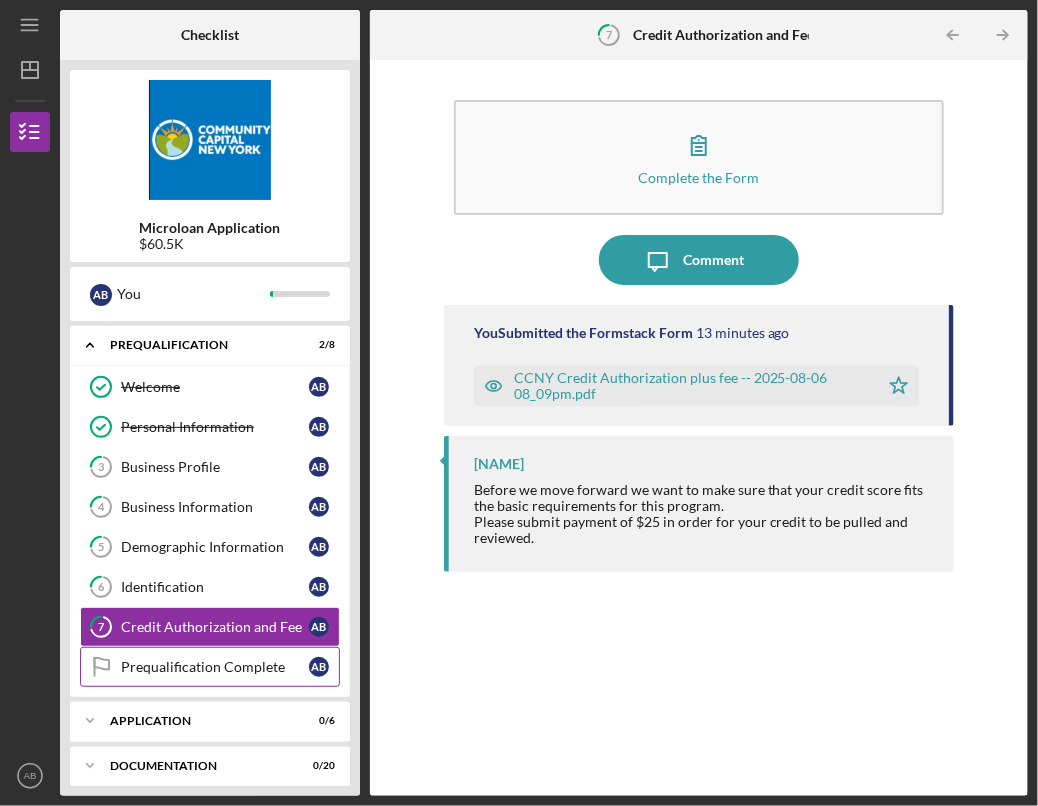 click on "Prequalification Complete" at bounding box center [215, 667] 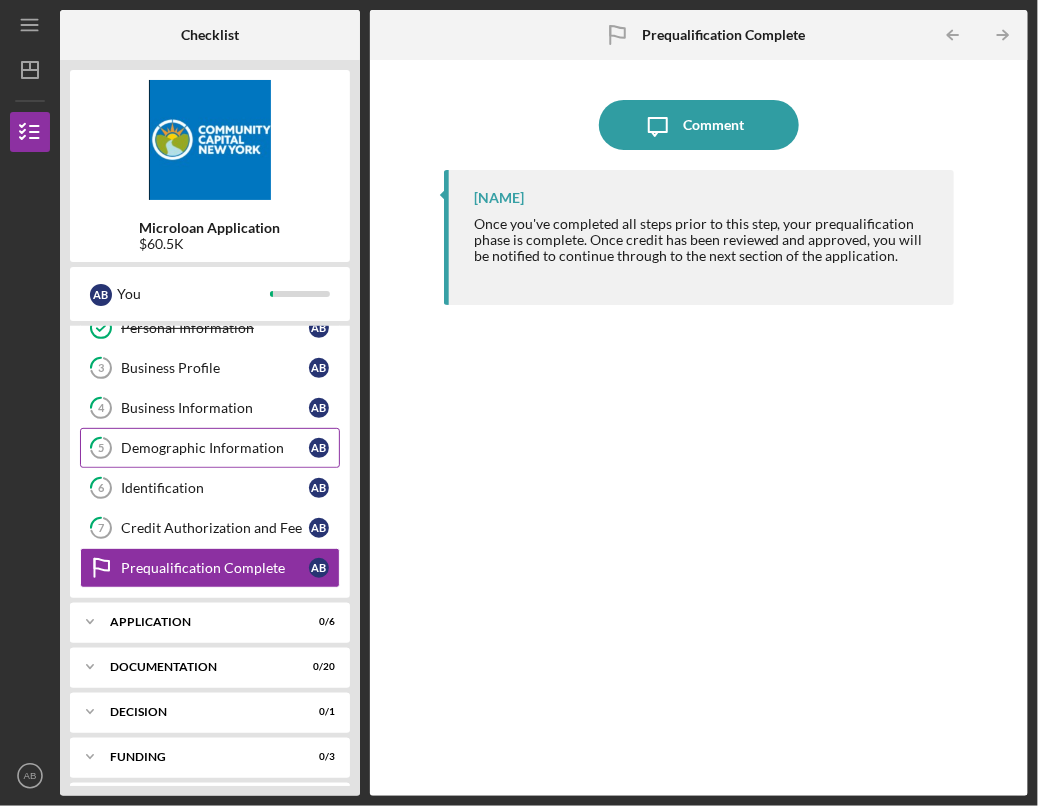 scroll, scrollTop: 99, scrollLeft: 0, axis: vertical 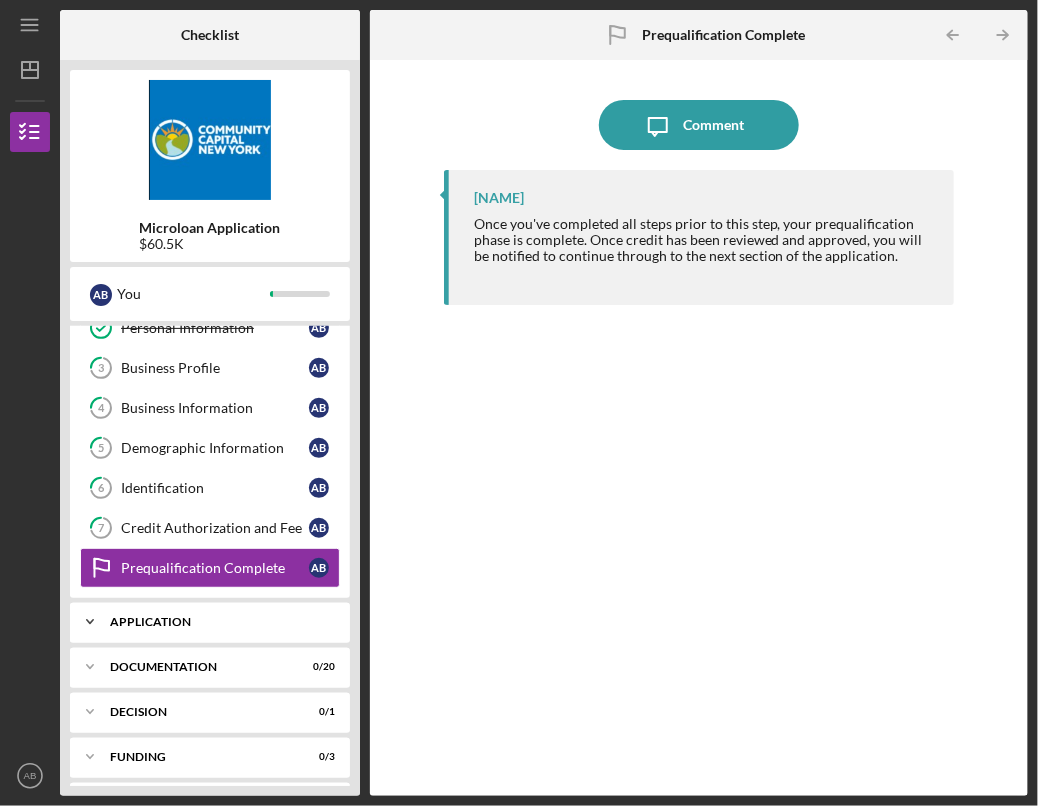 click on "Application" at bounding box center (217, 622) 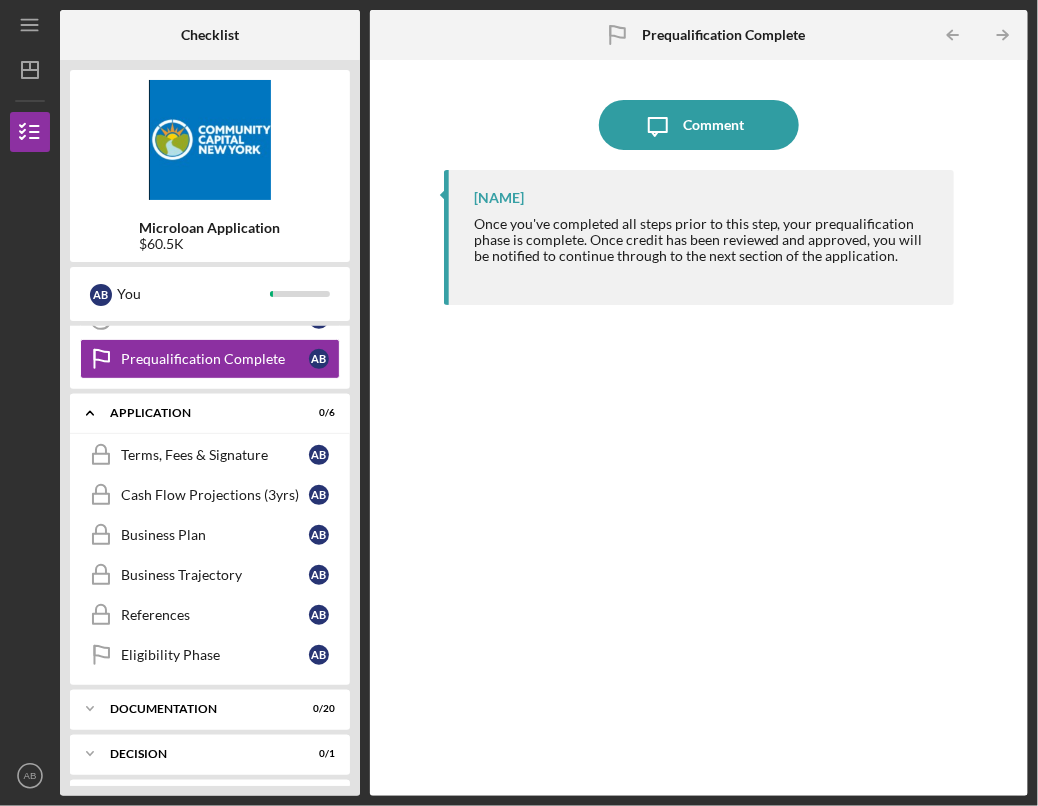 scroll, scrollTop: 307, scrollLeft: 0, axis: vertical 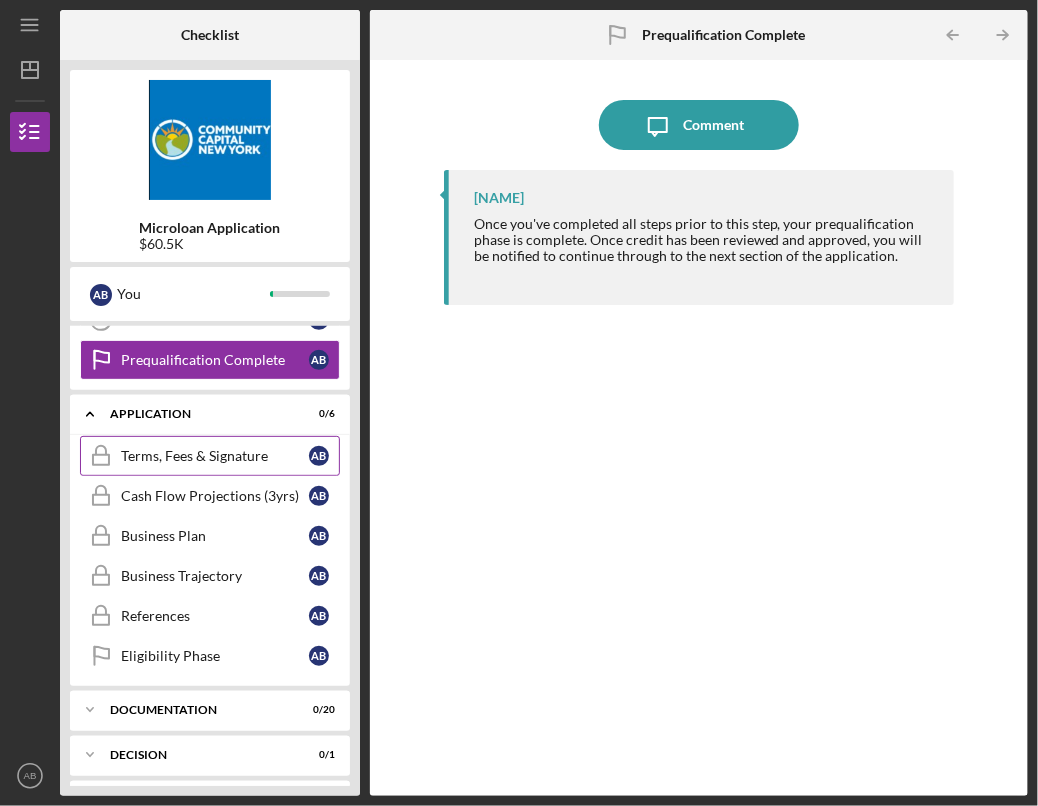 click on "Terms, Fees & Signature" at bounding box center [215, 456] 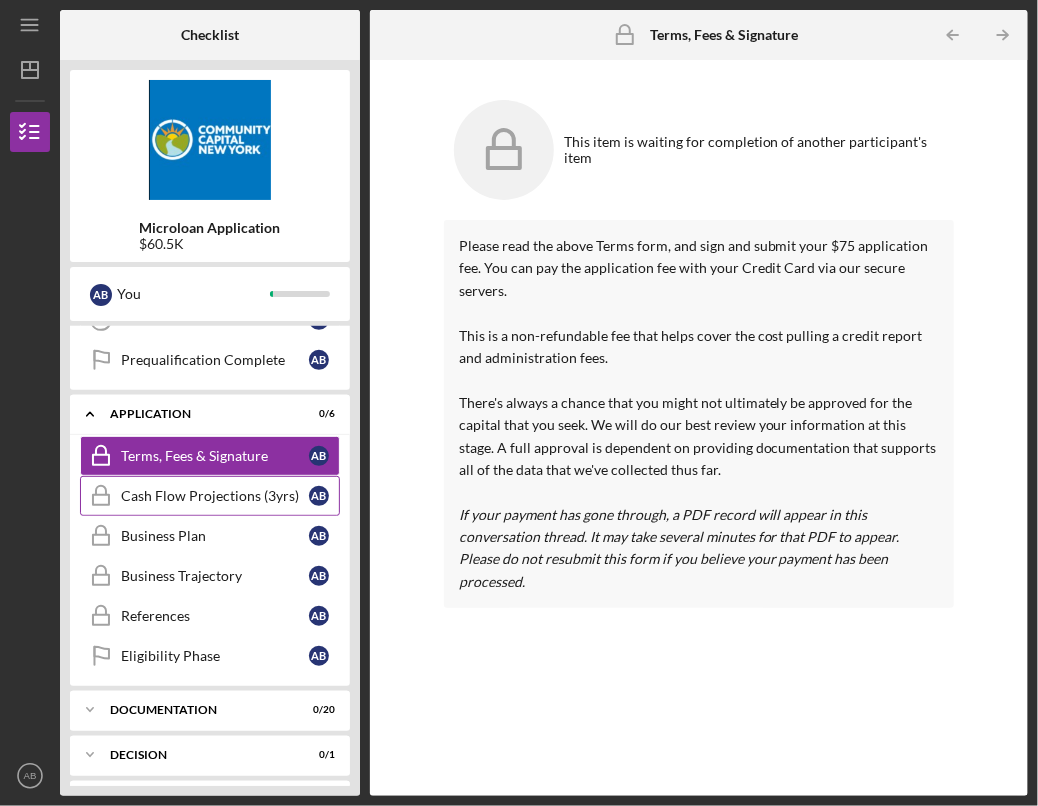 drag, startPoint x: 208, startPoint y: 605, endPoint x: 257, endPoint y: 492, distance: 123.16656 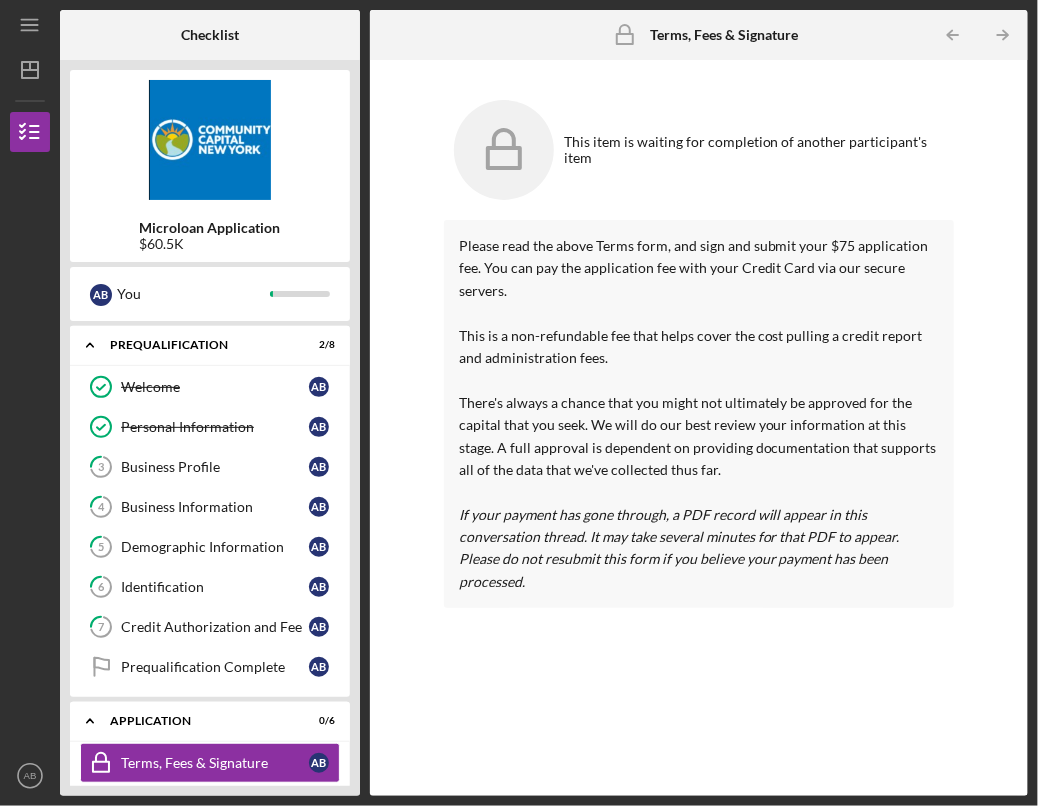 scroll, scrollTop: 0, scrollLeft: 0, axis: both 